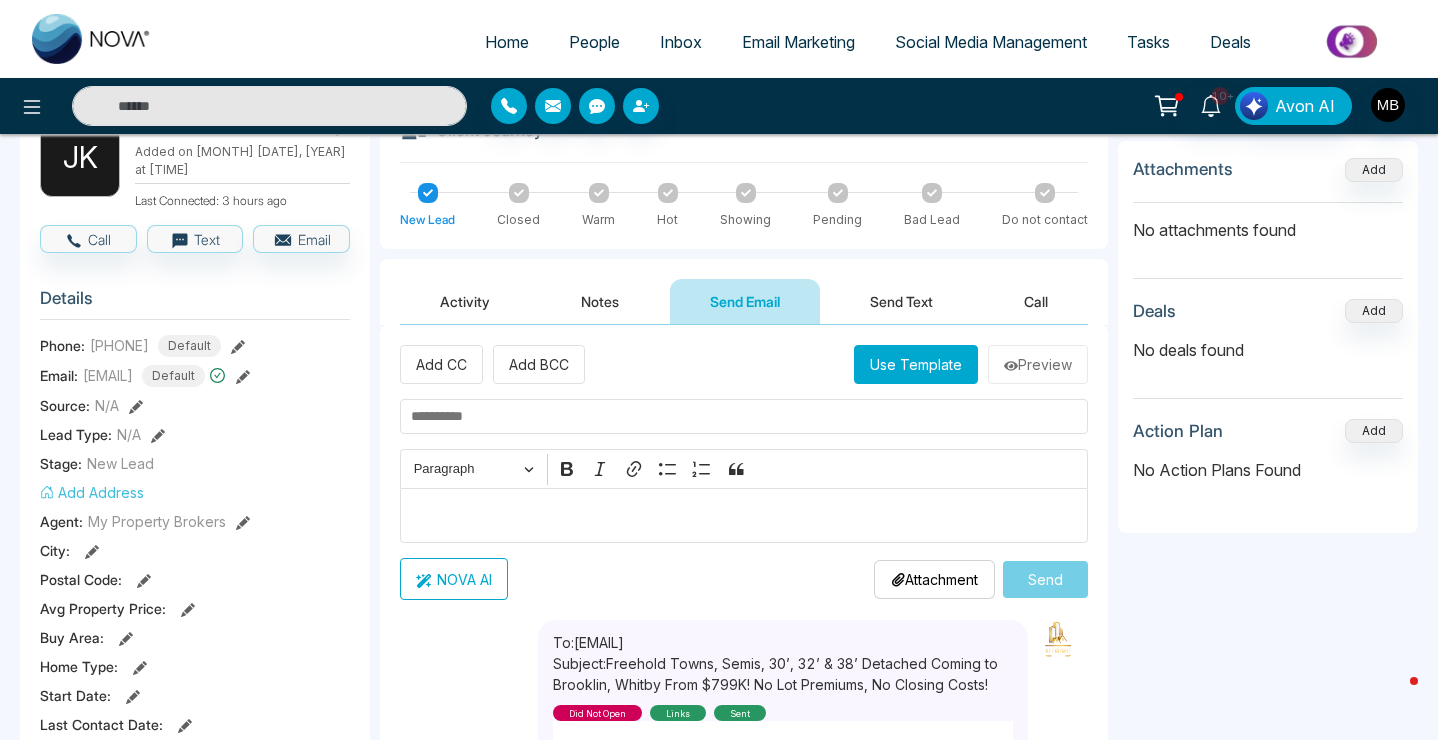 scroll, scrollTop: 0, scrollLeft: 0, axis: both 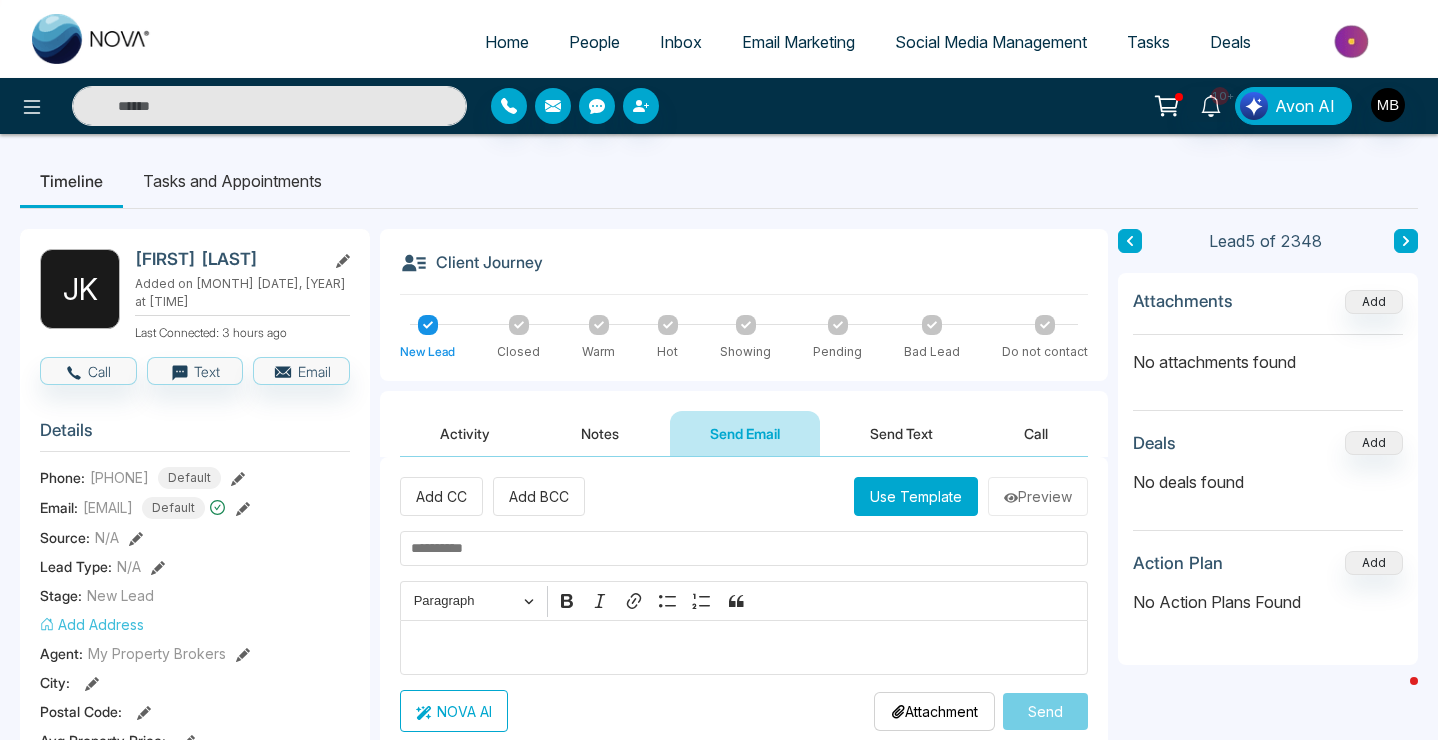 click at bounding box center [269, 106] 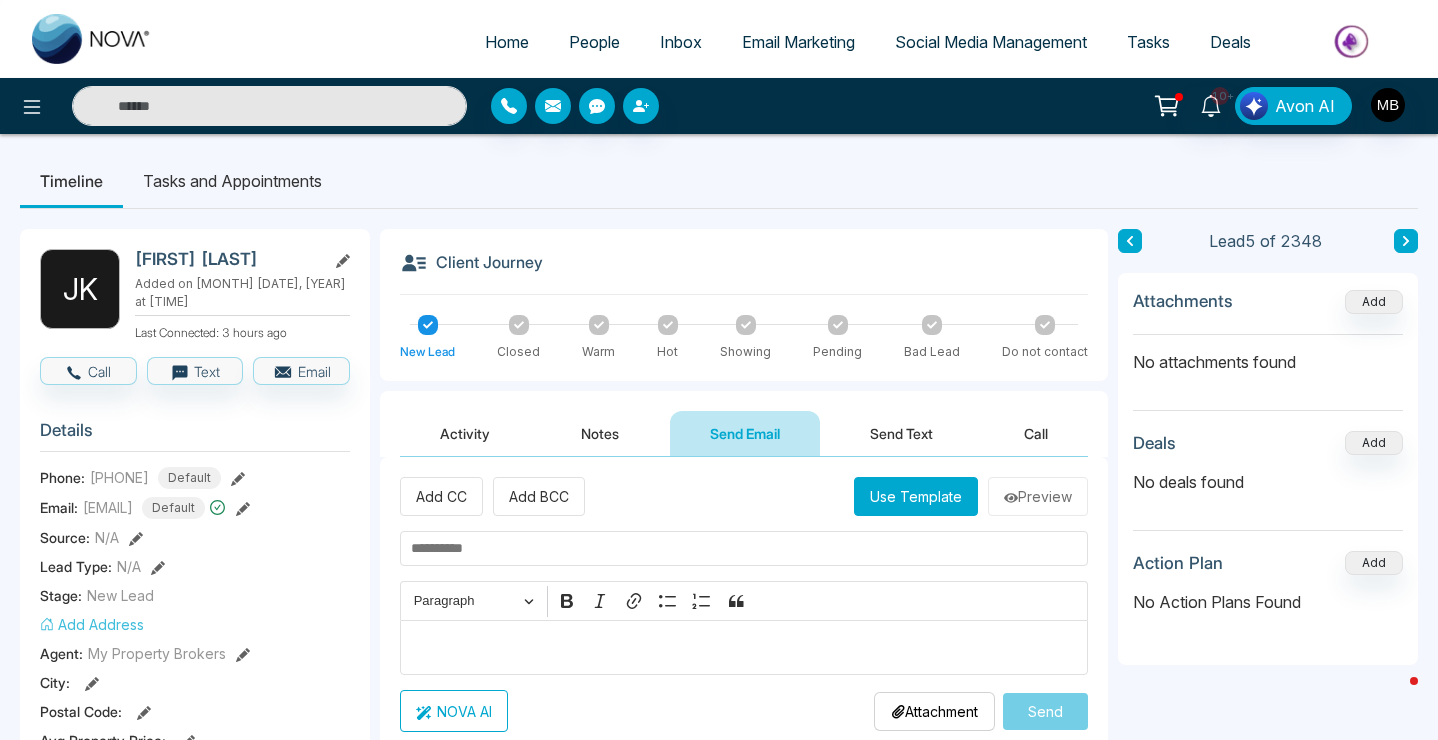 paste on "**********" 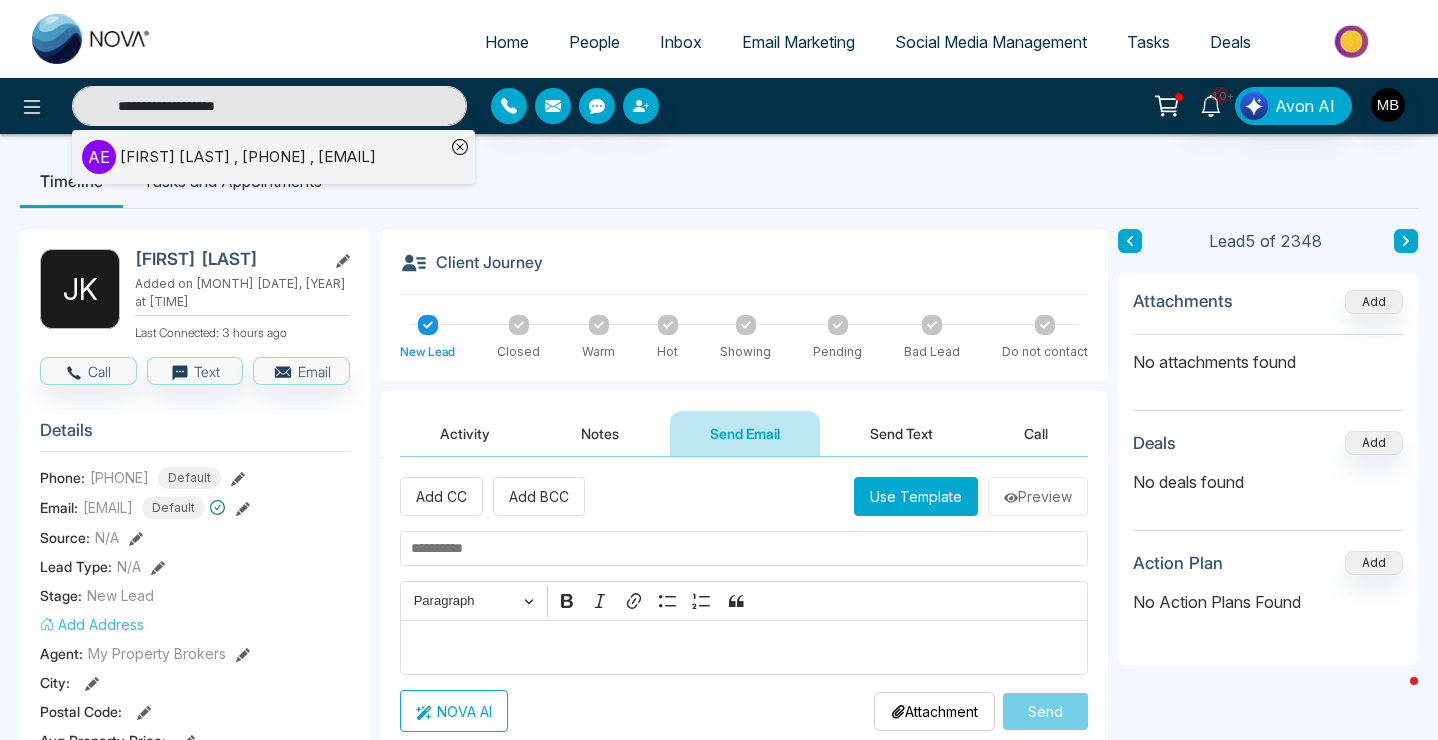 type on "**********" 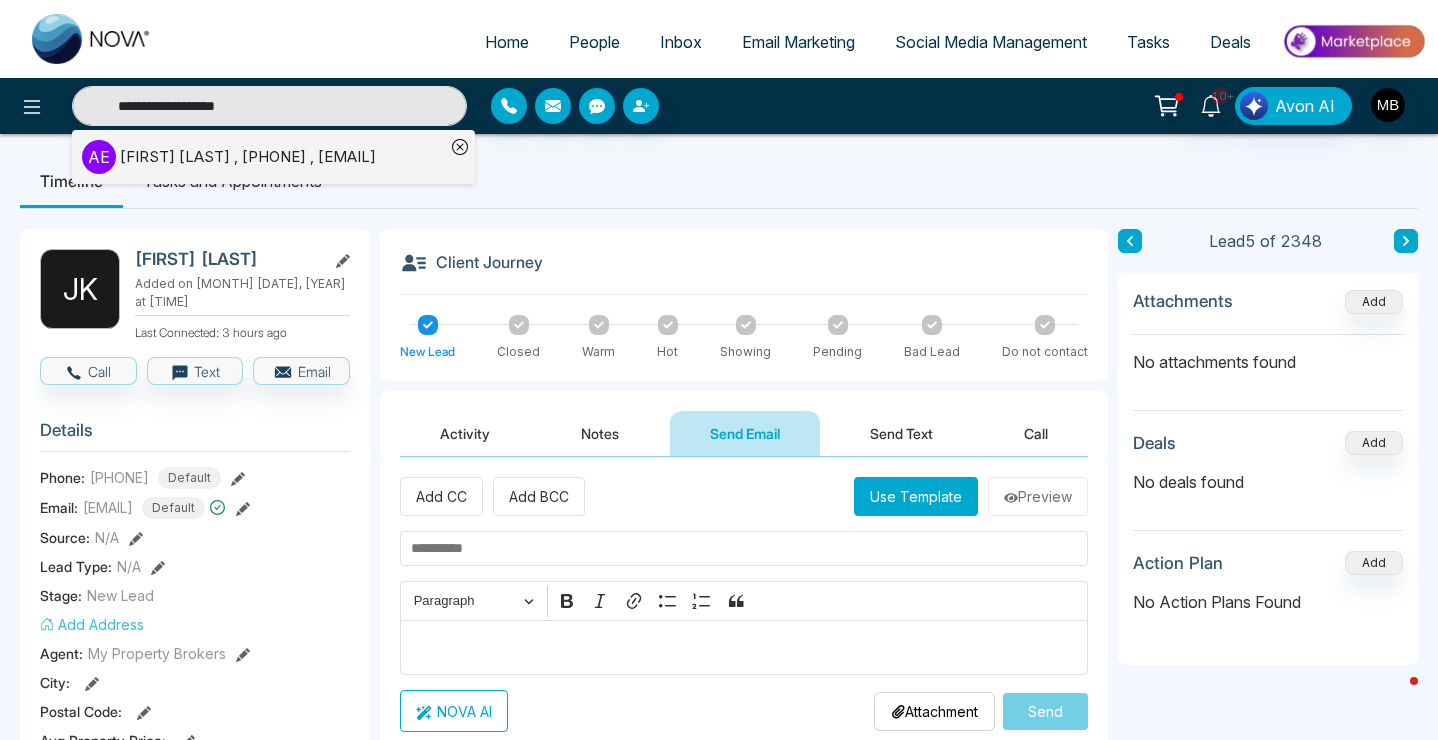 click on "[FIRST]   [LAST]   , [PHONE]   , [EMAIL]" at bounding box center [248, 157] 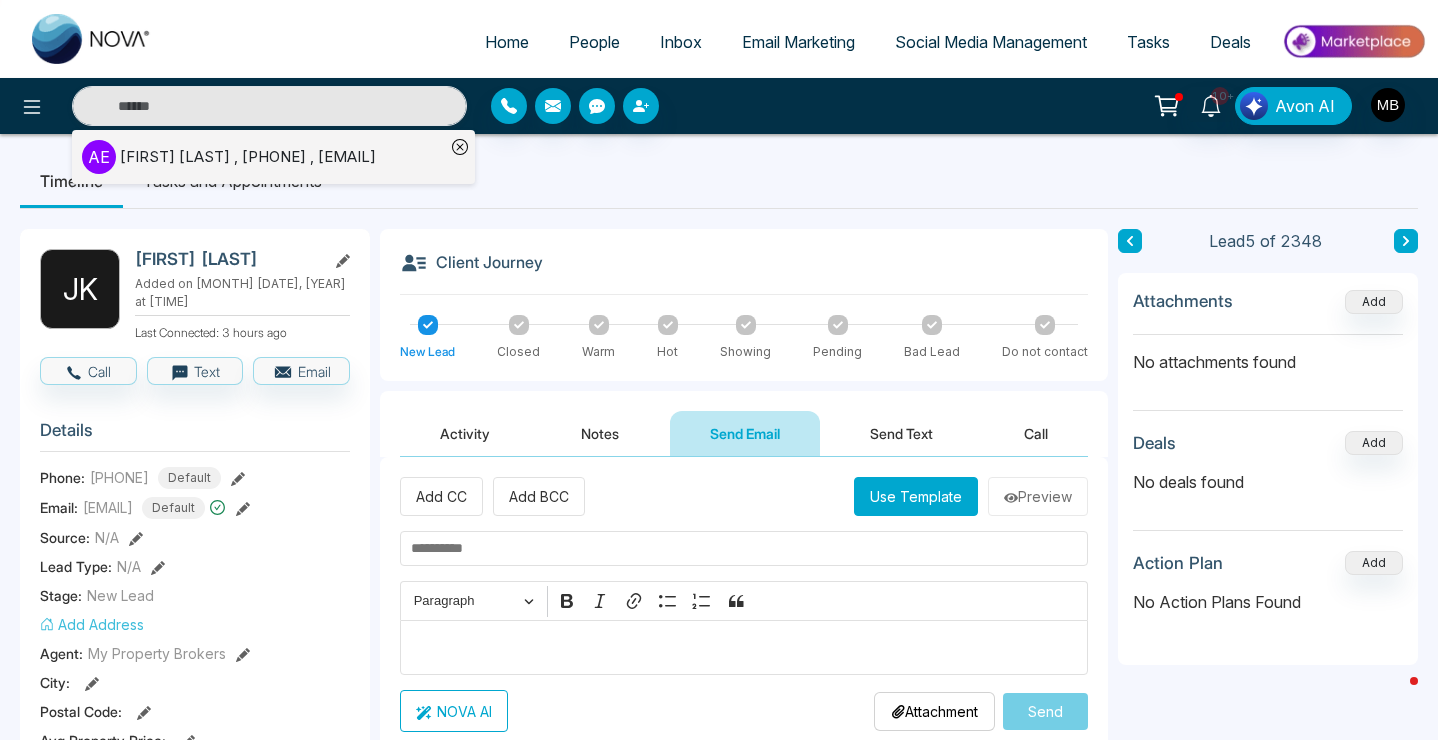 type on "**********" 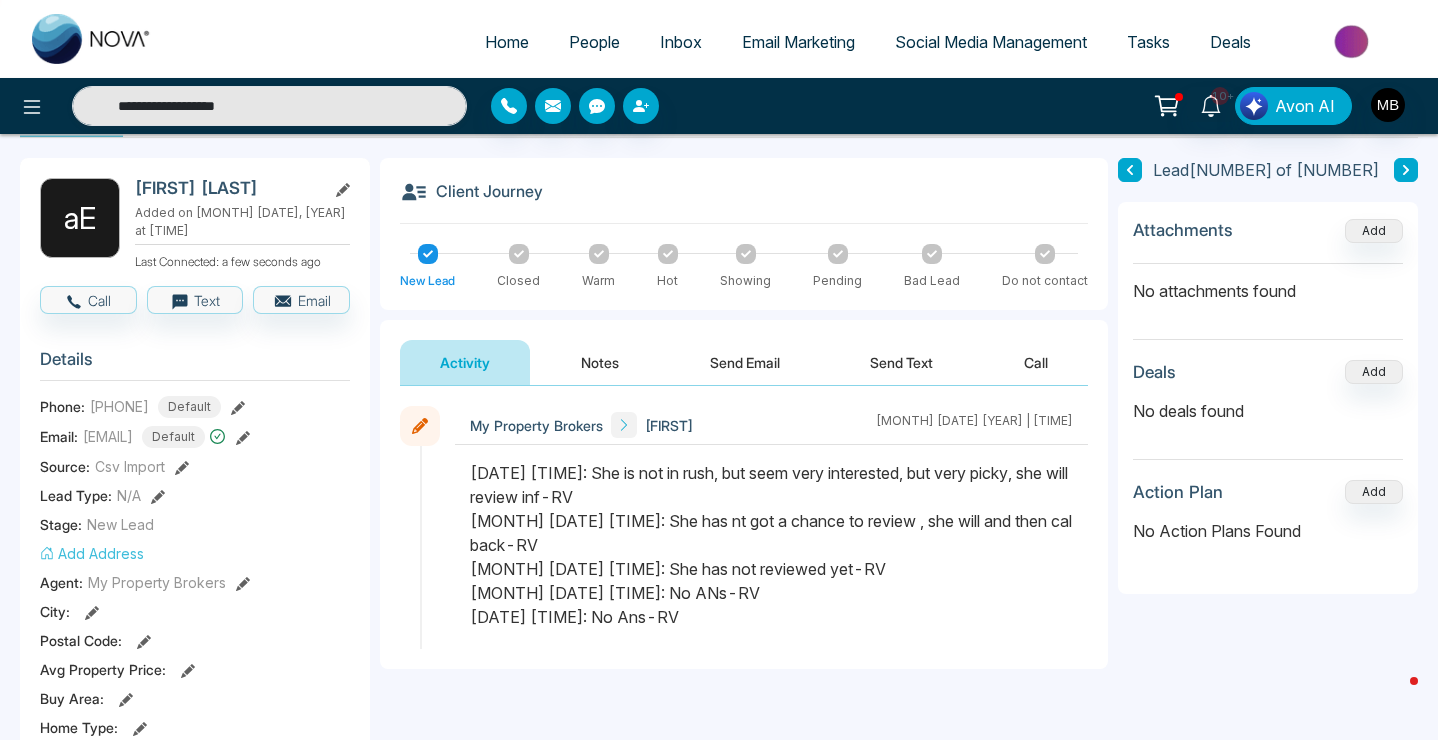 scroll, scrollTop: 55, scrollLeft: 0, axis: vertical 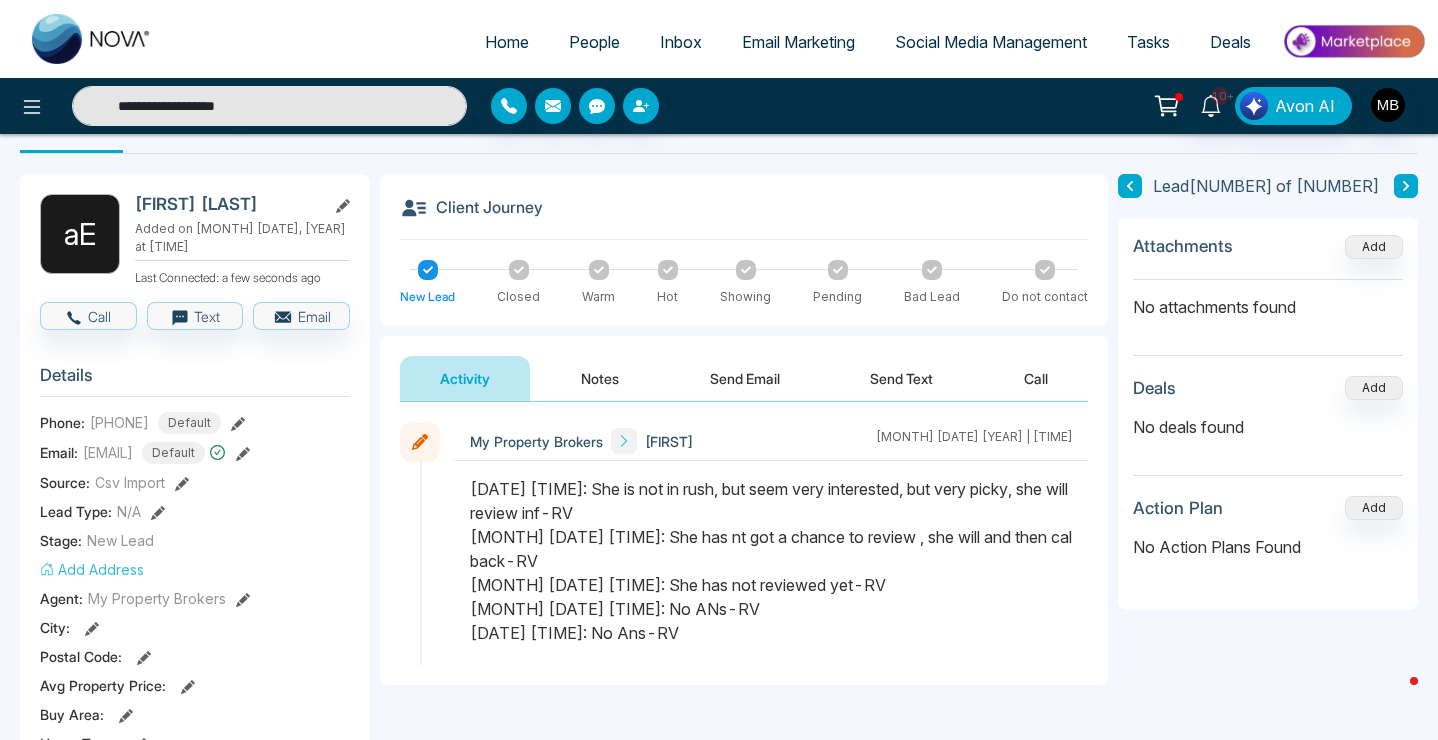 click on "**********" at bounding box center [269, 106] 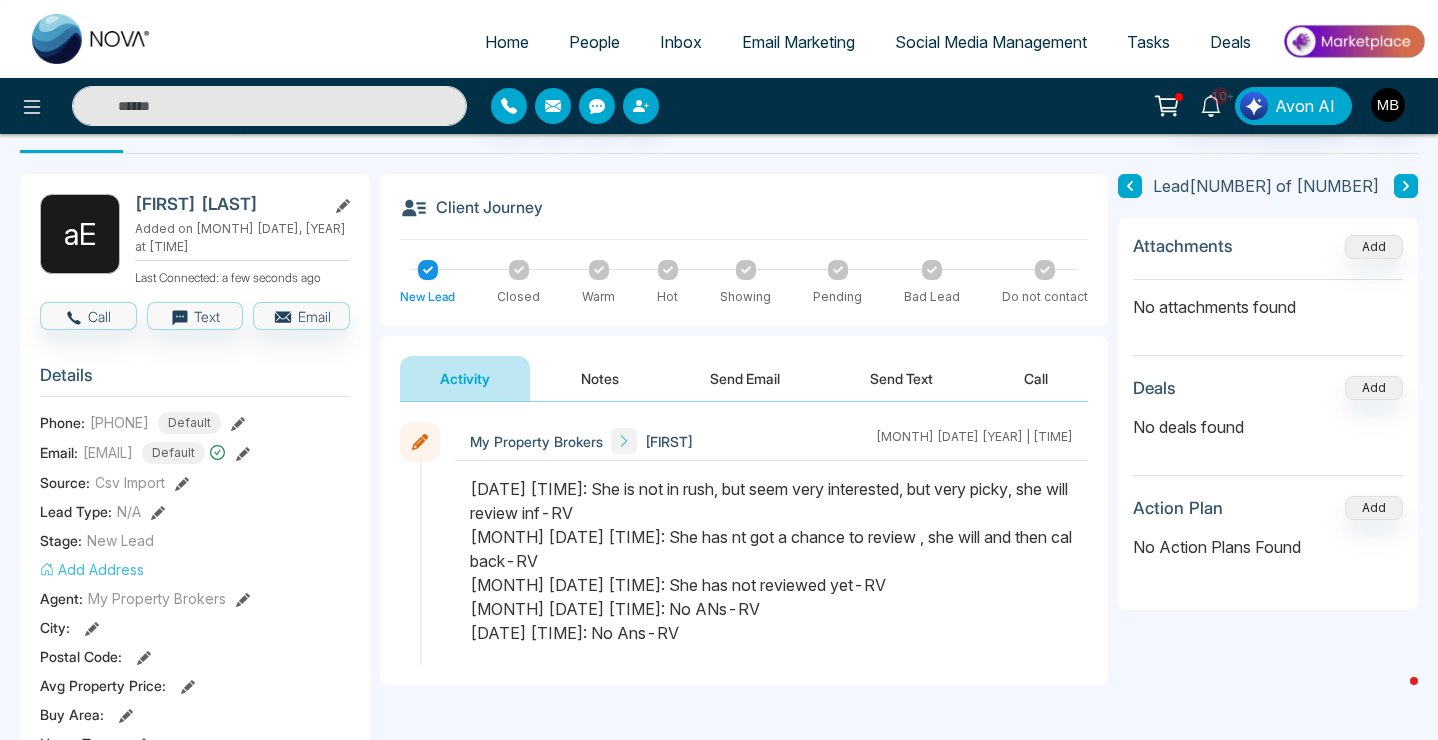 type on "**********" 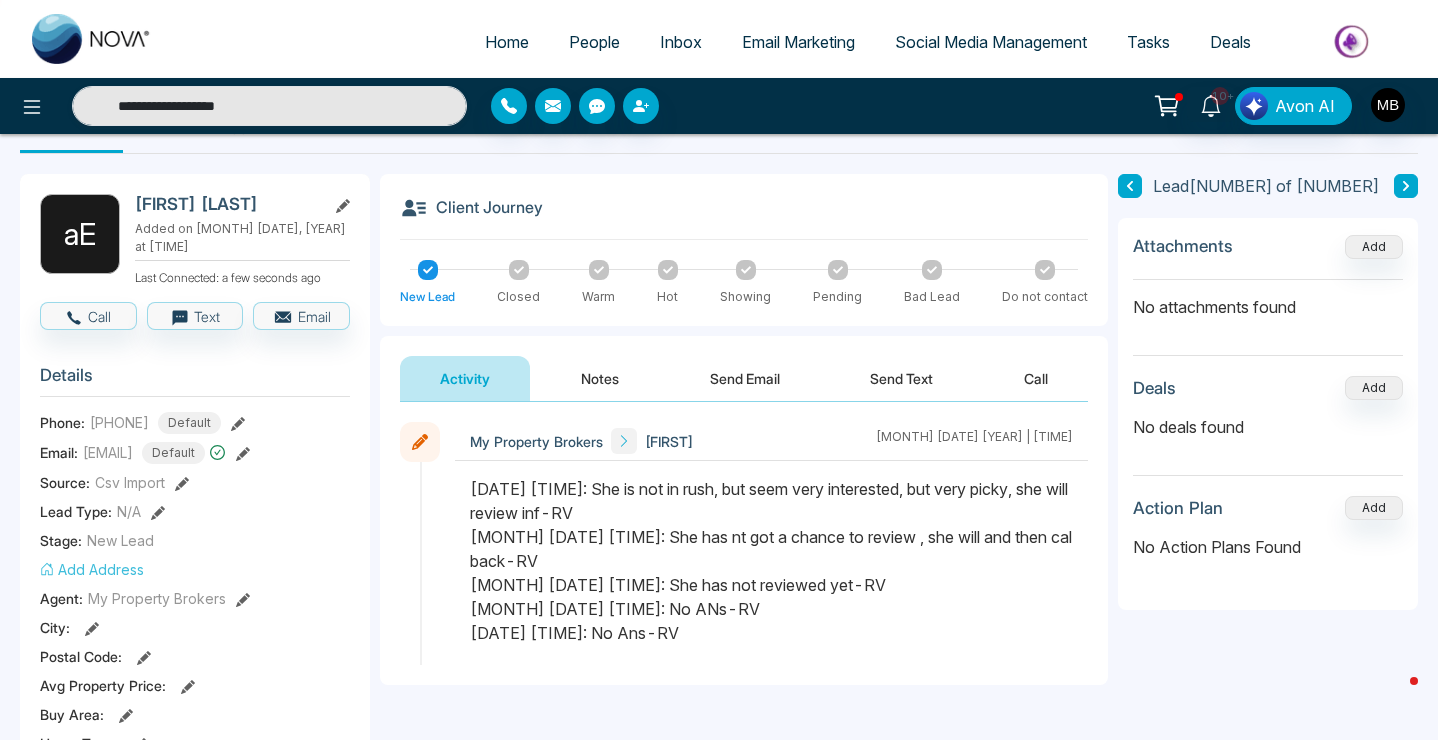 click on "Notes" at bounding box center [600, 378] 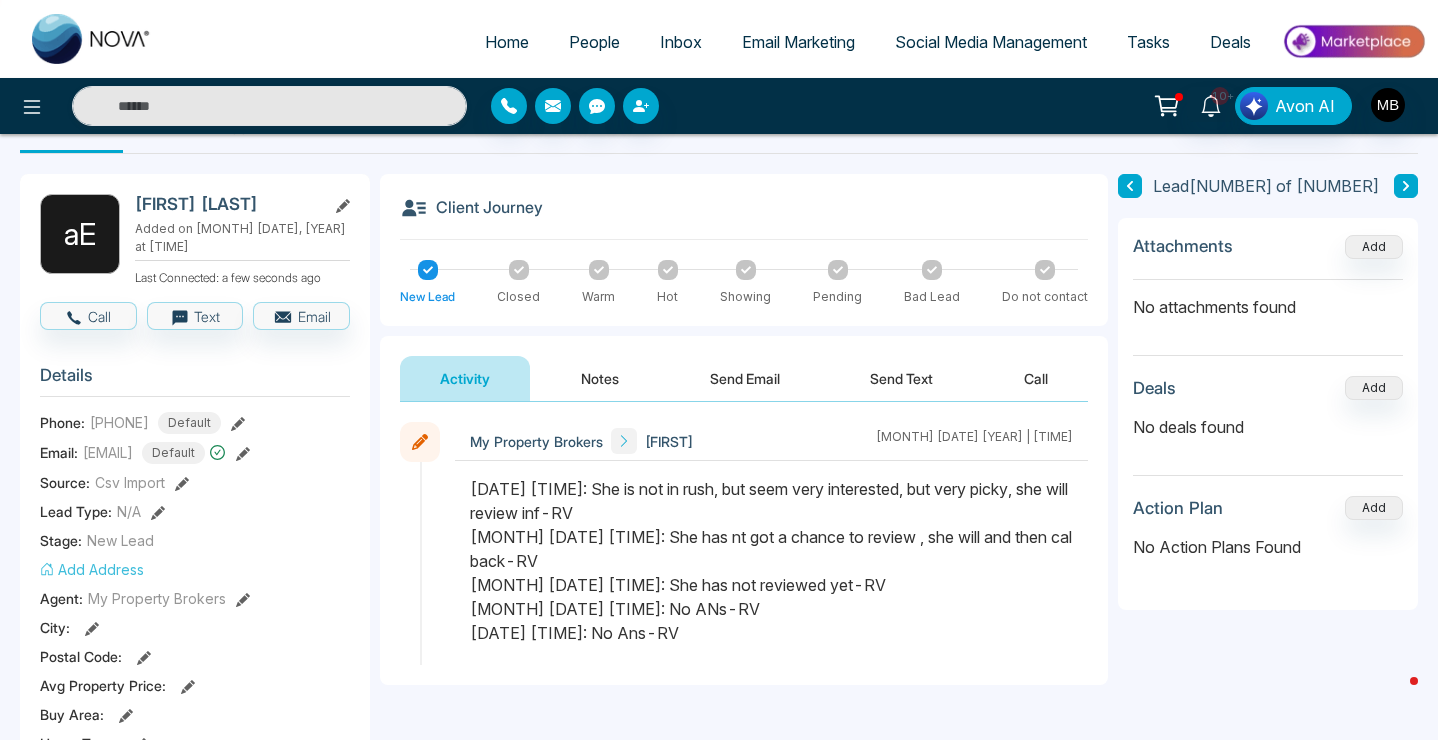 type on "**********" 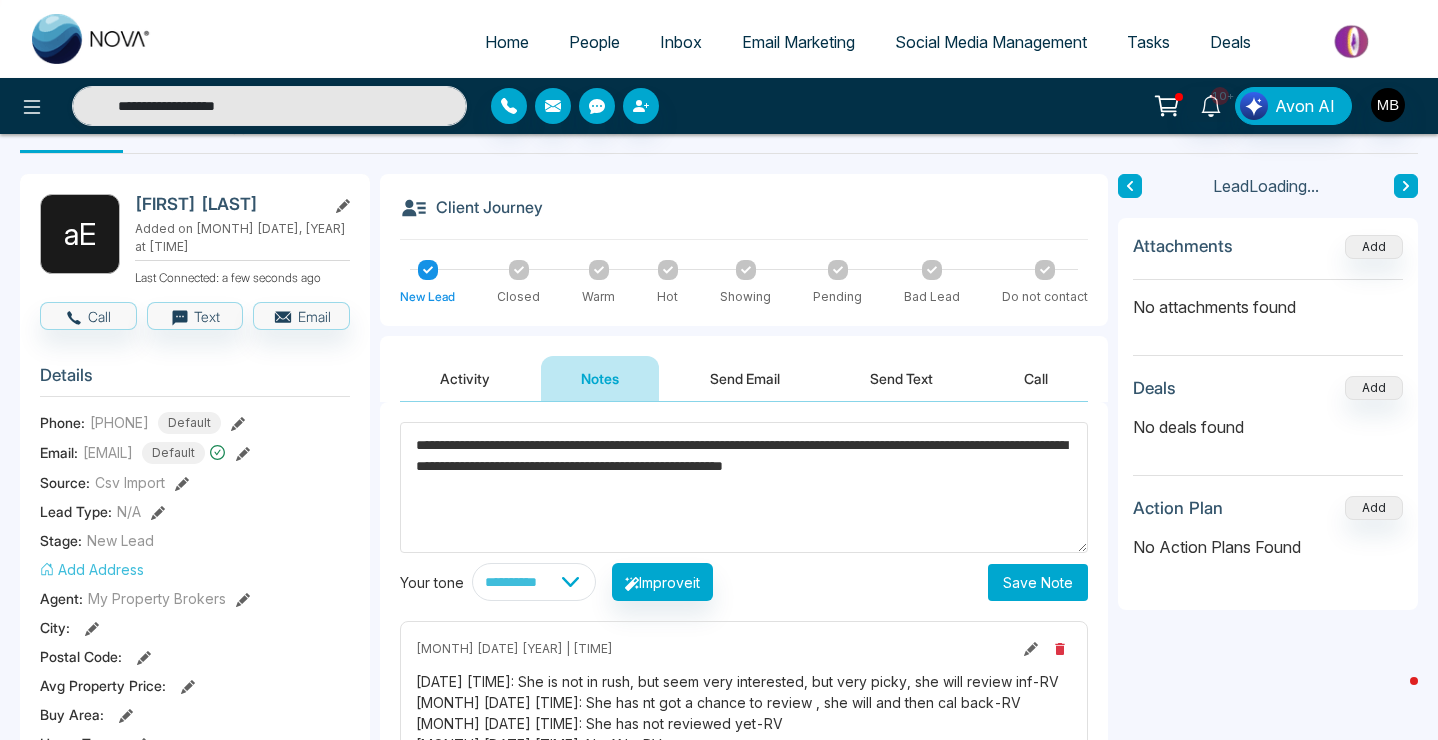 type on "**********" 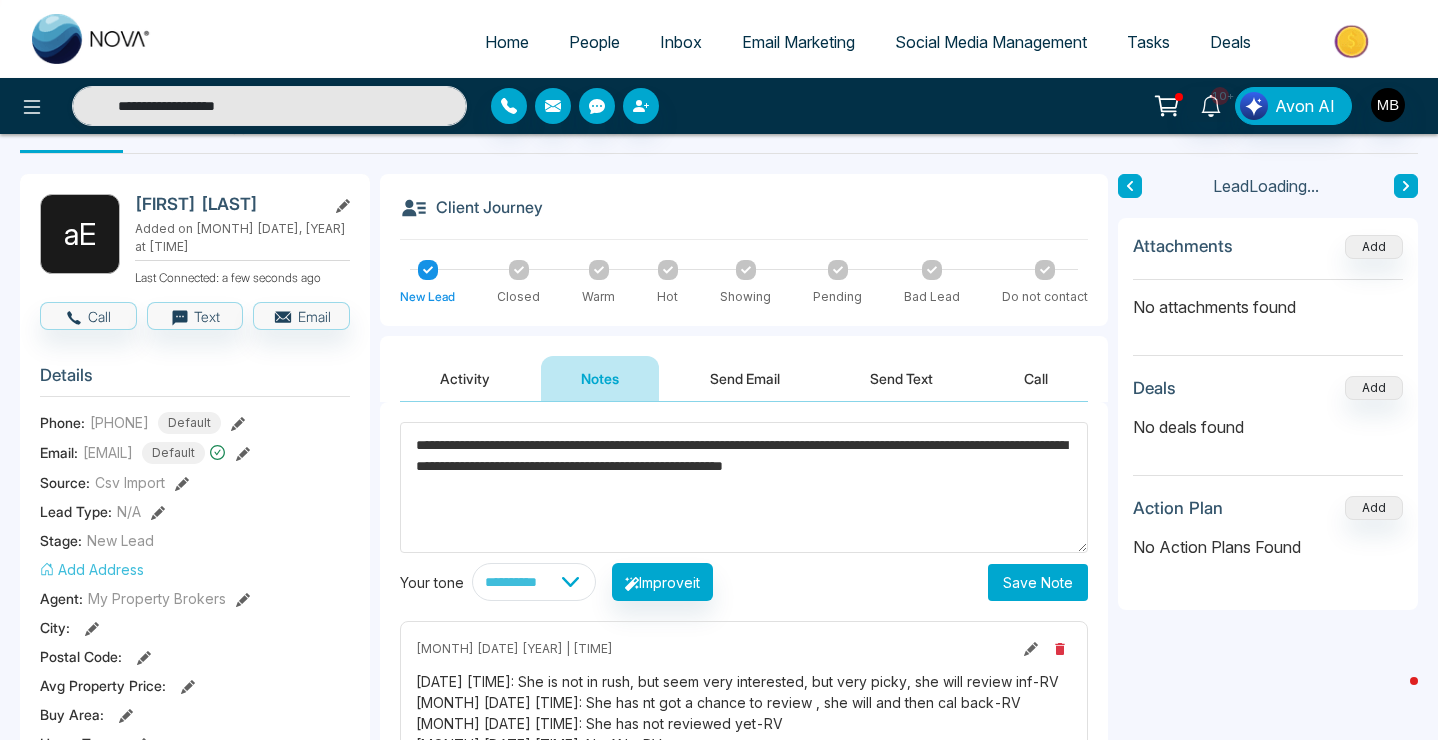 click on "Save Note" at bounding box center [1038, 582] 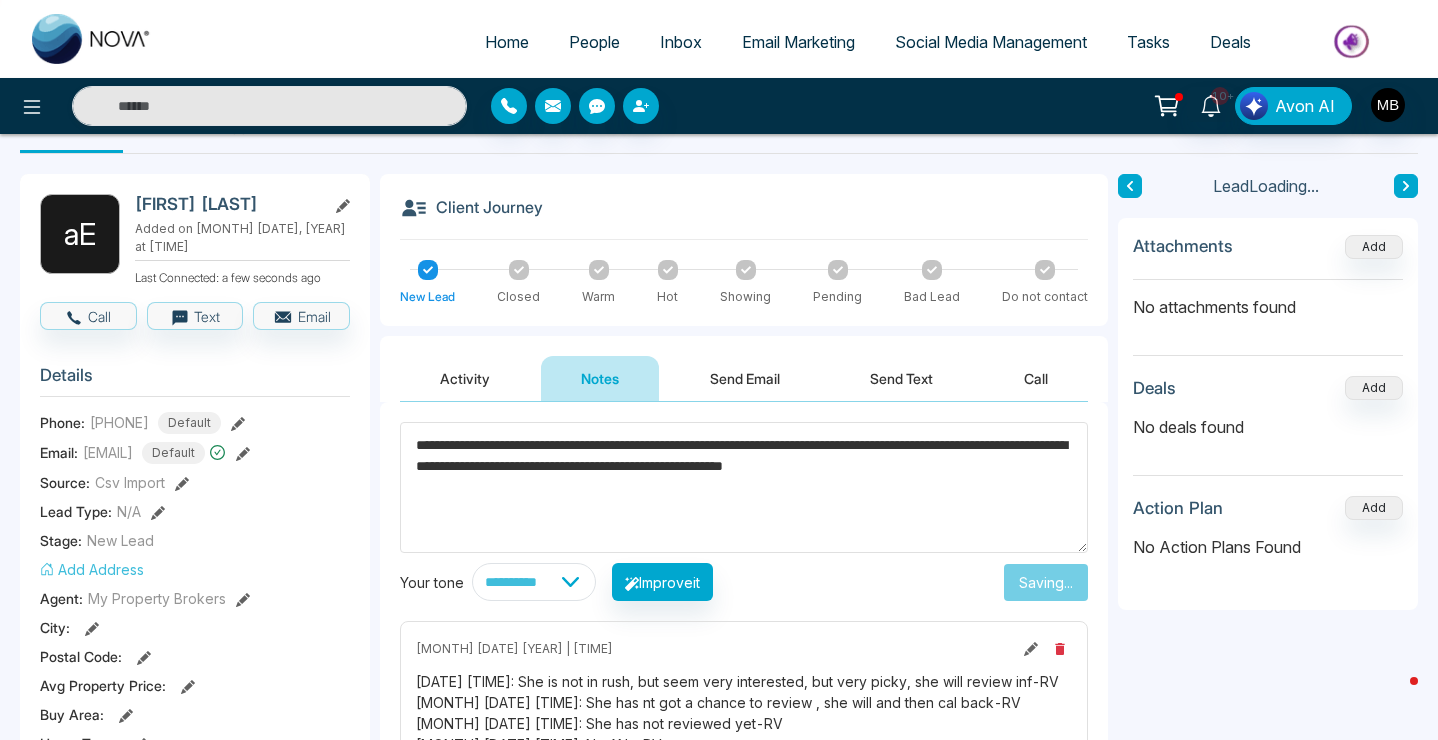 type on "**********" 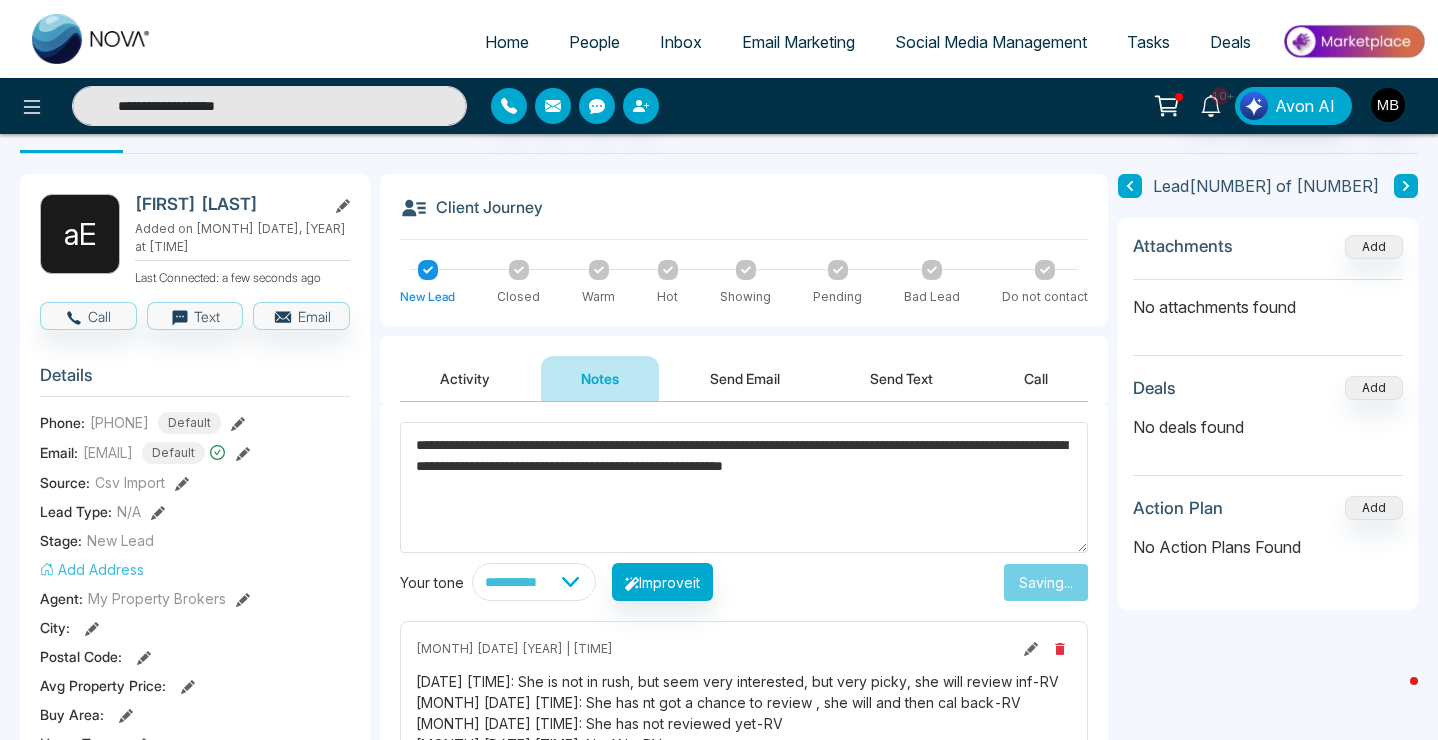 type 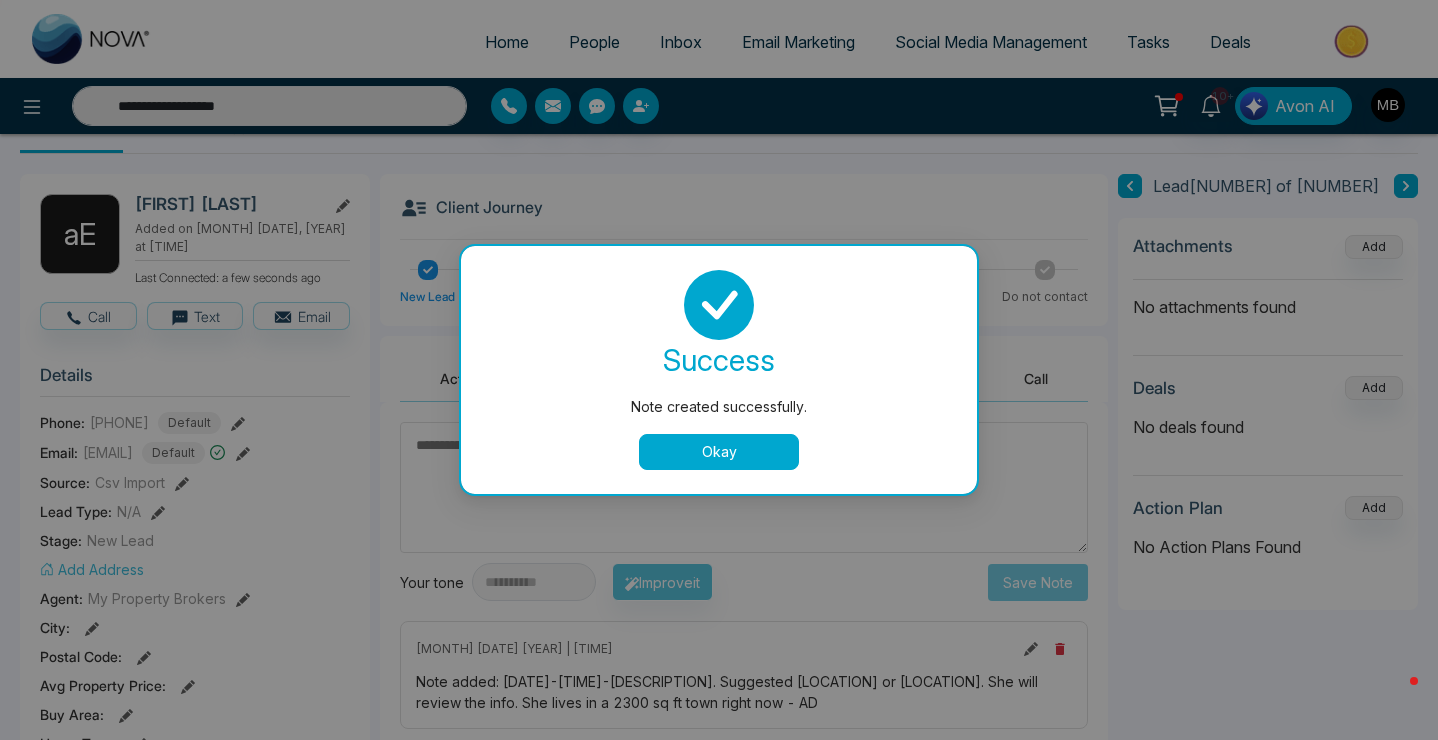 click on "Okay" at bounding box center (719, 452) 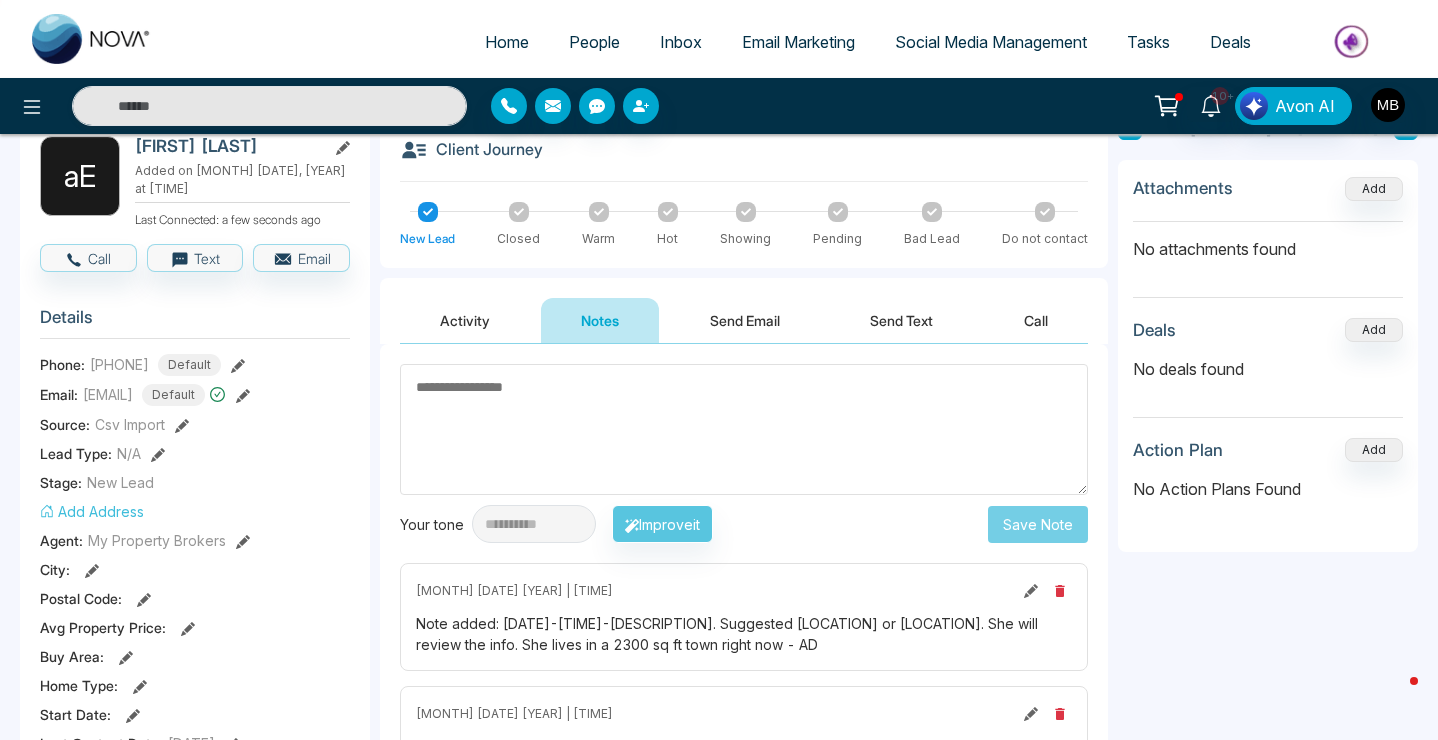 scroll, scrollTop: 0, scrollLeft: 0, axis: both 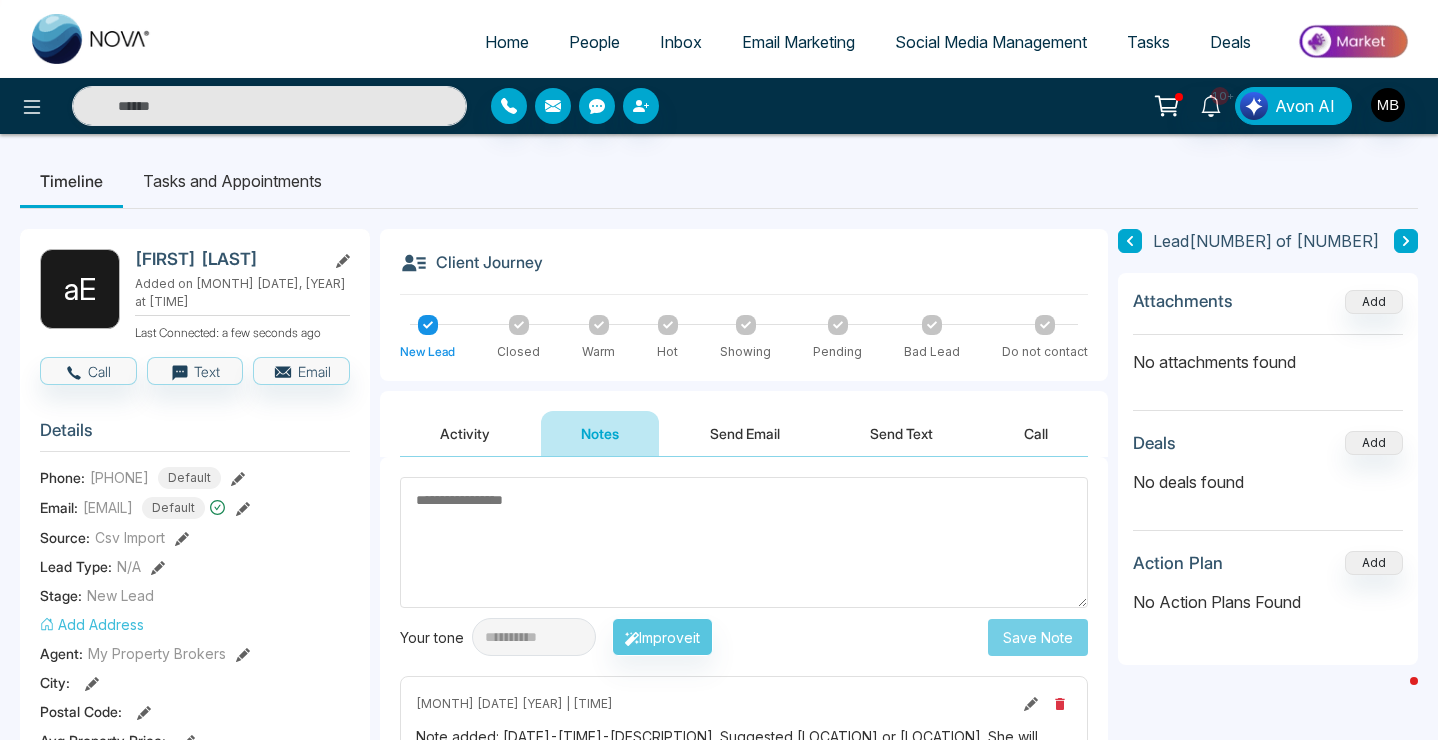 type on "**********" 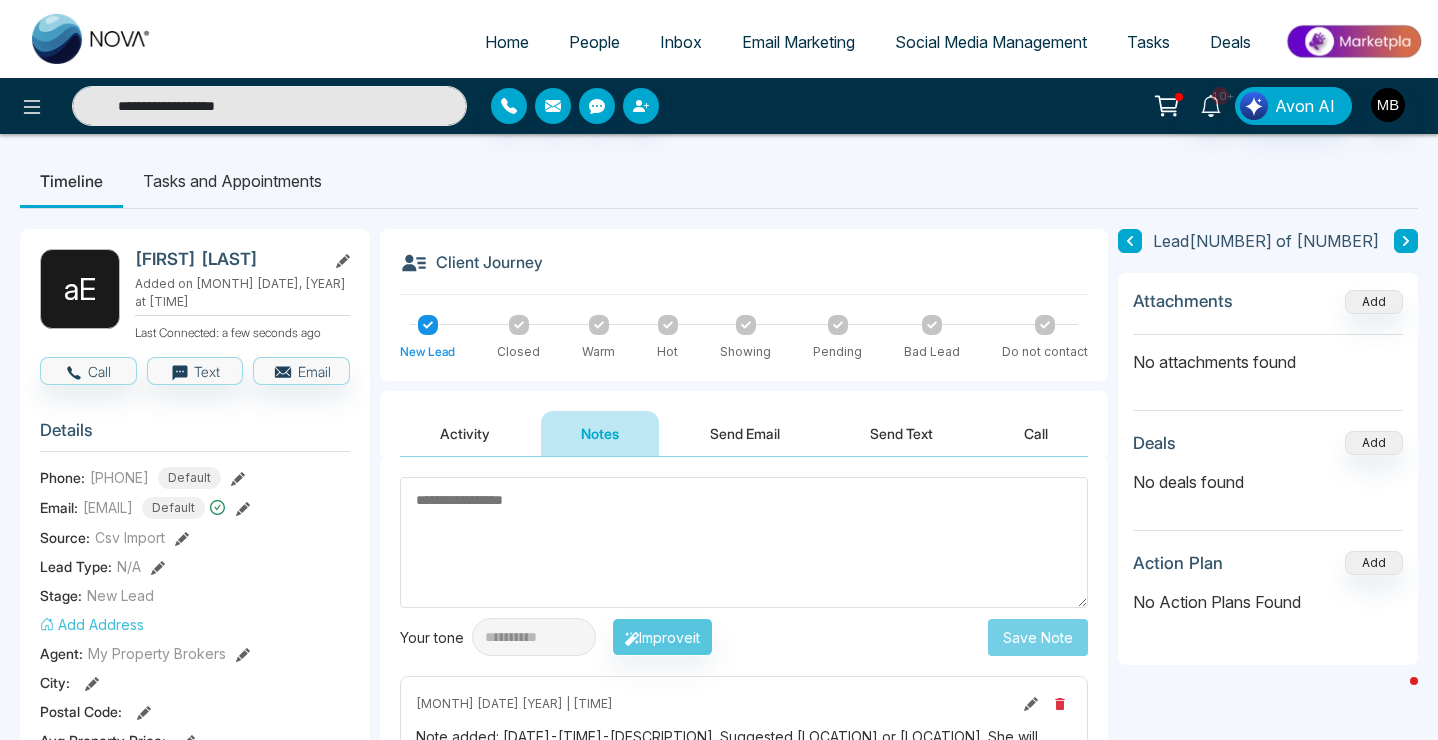 click on "**********" at bounding box center [269, 106] 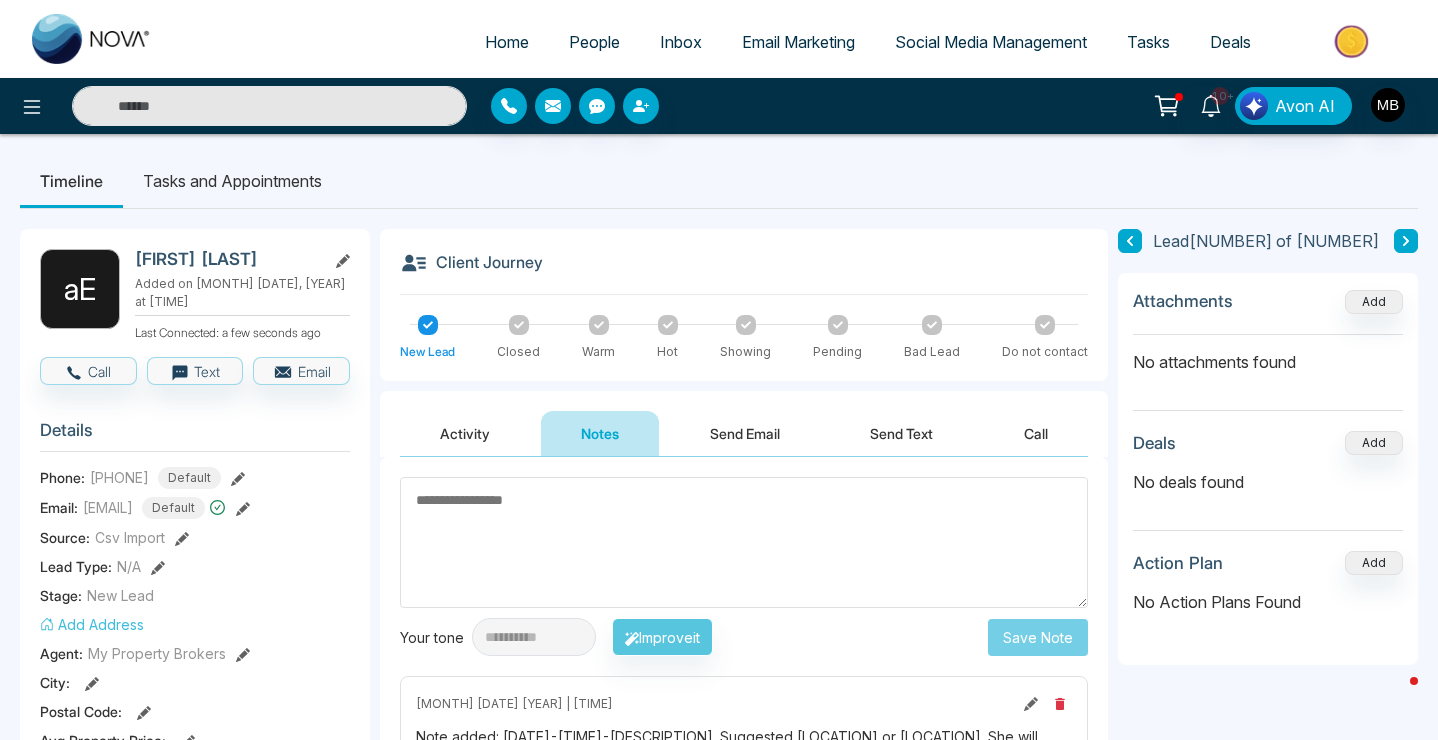 paste on "**********" 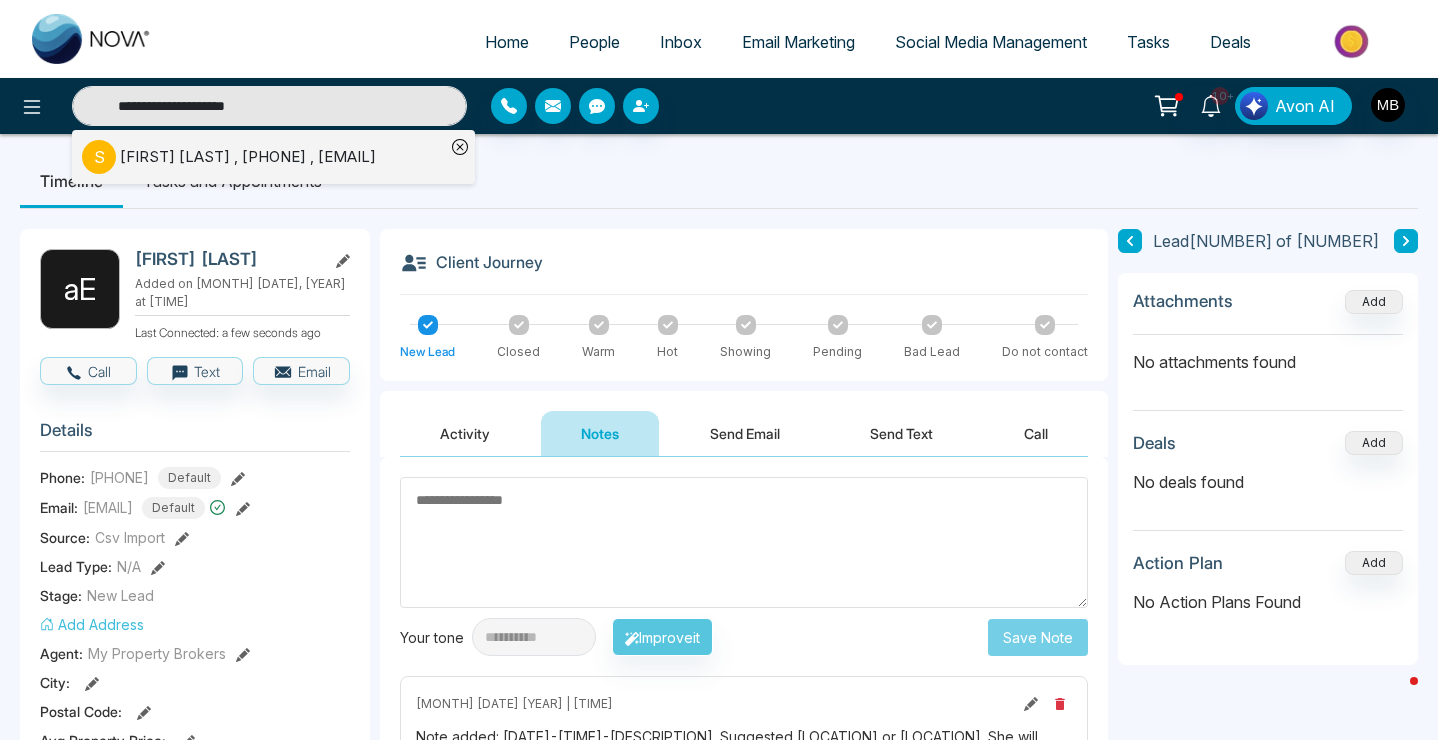 type on "**********" 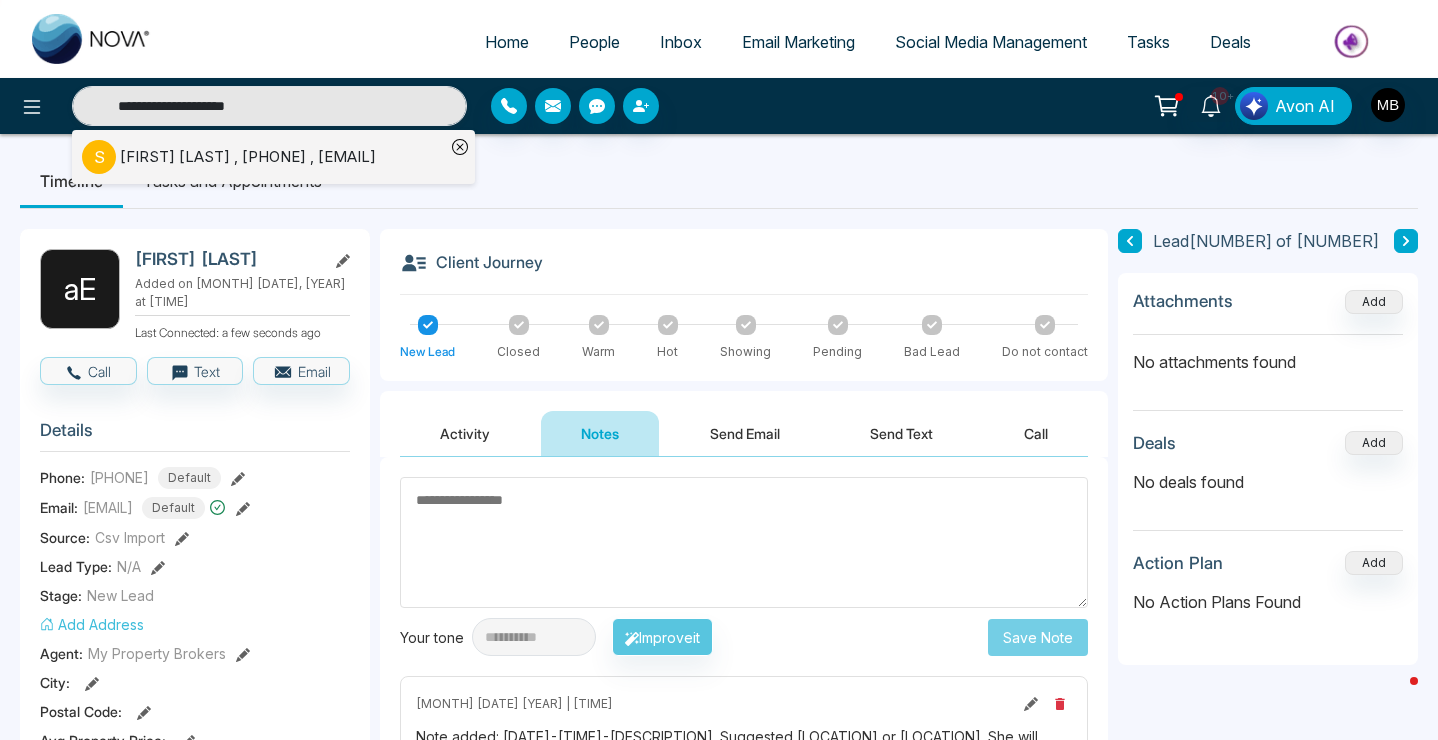 click on "[FIRST] [LAST]     , [PHONE]   , [EMAIL]" at bounding box center (248, 157) 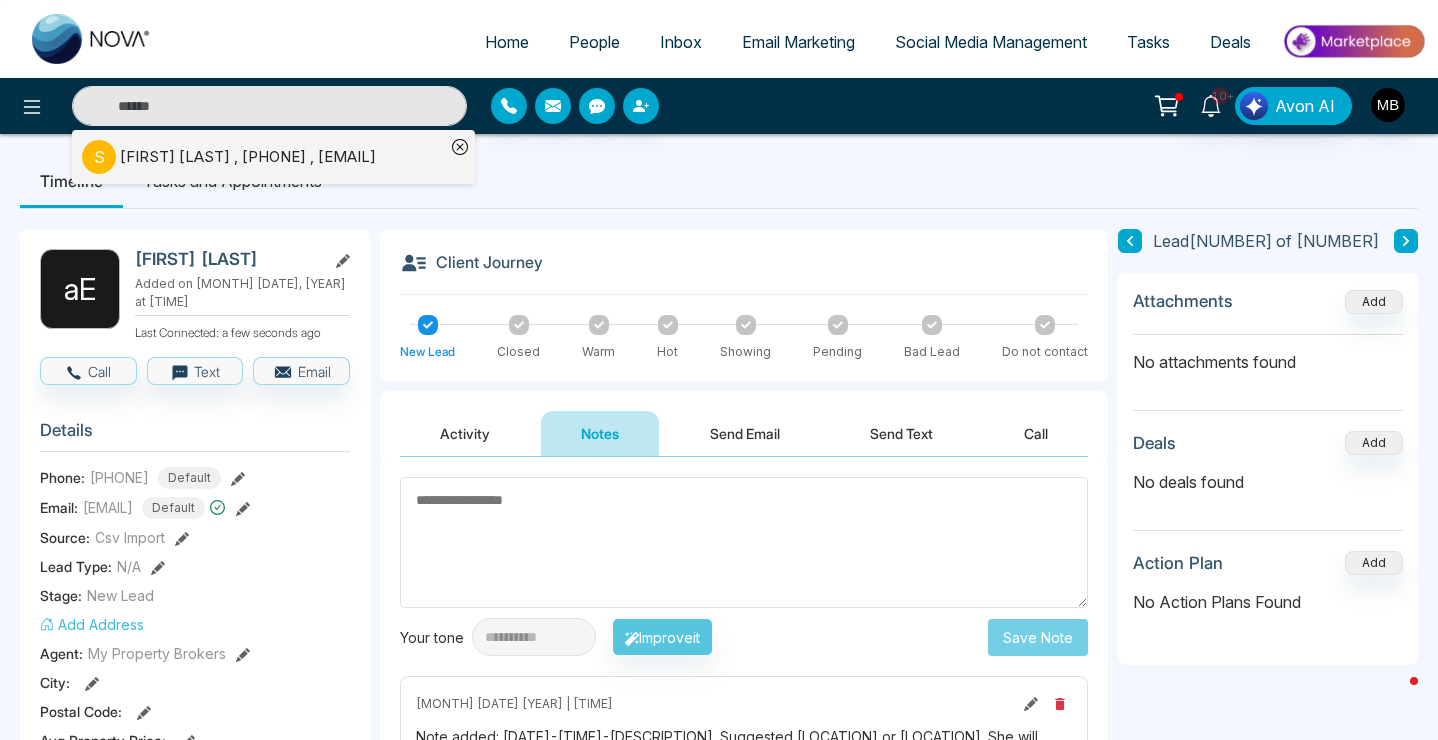 type on "**********" 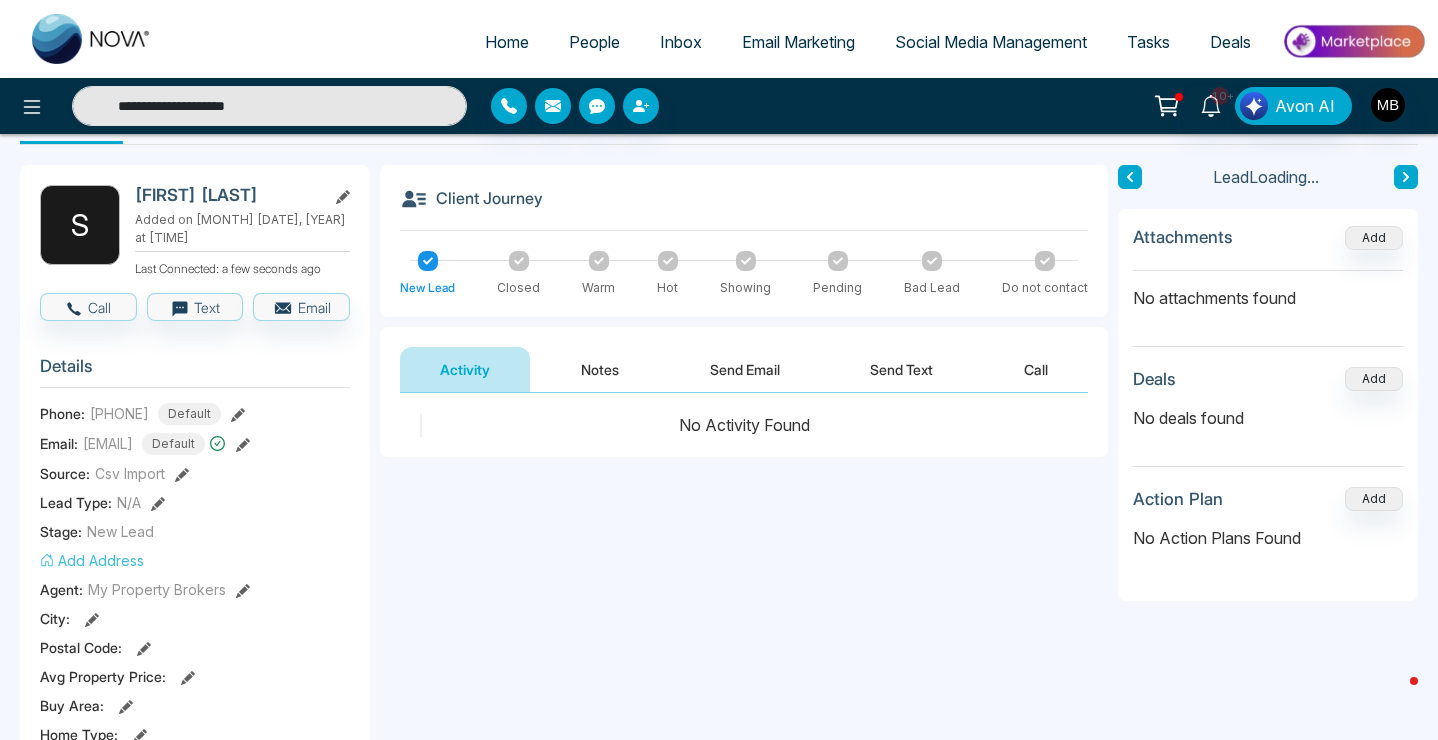 scroll, scrollTop: 22, scrollLeft: 0, axis: vertical 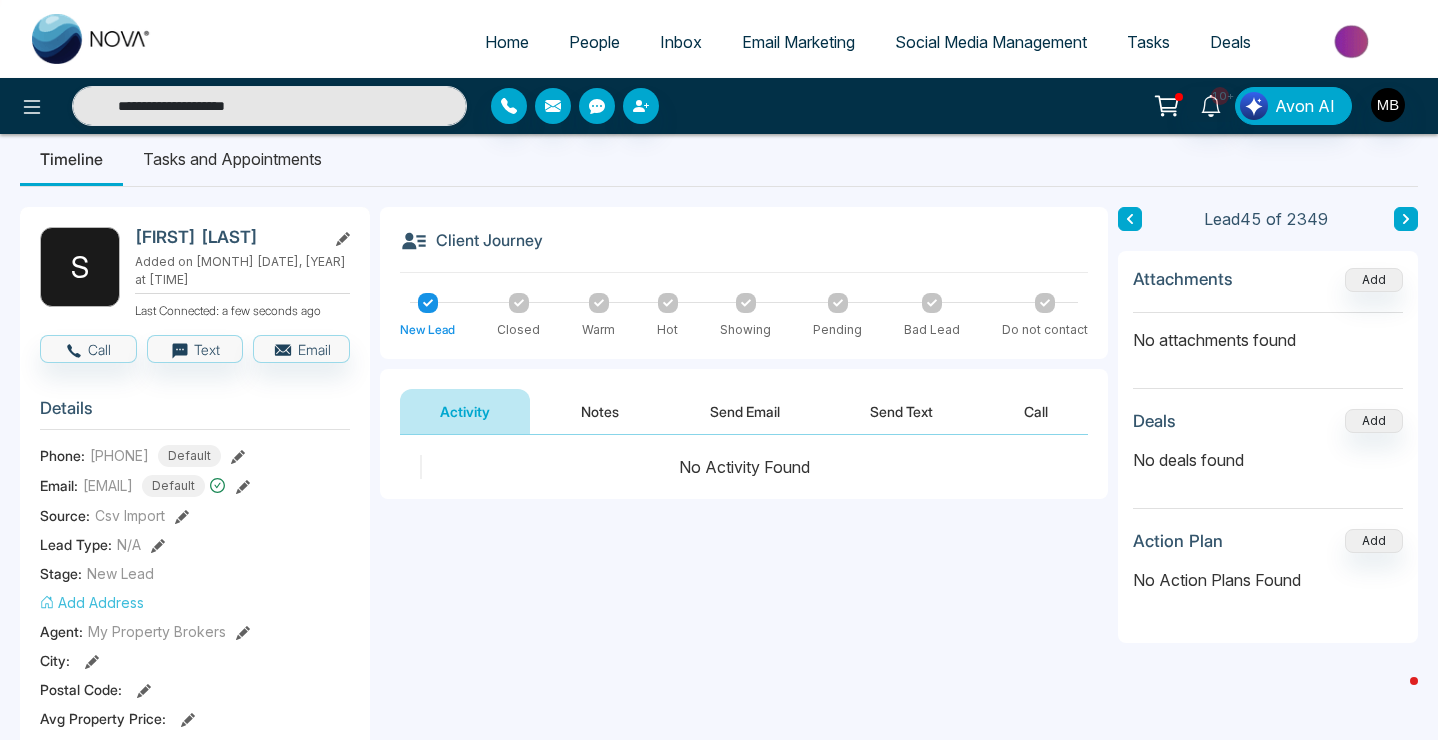 click on "Send Email" at bounding box center (745, 411) 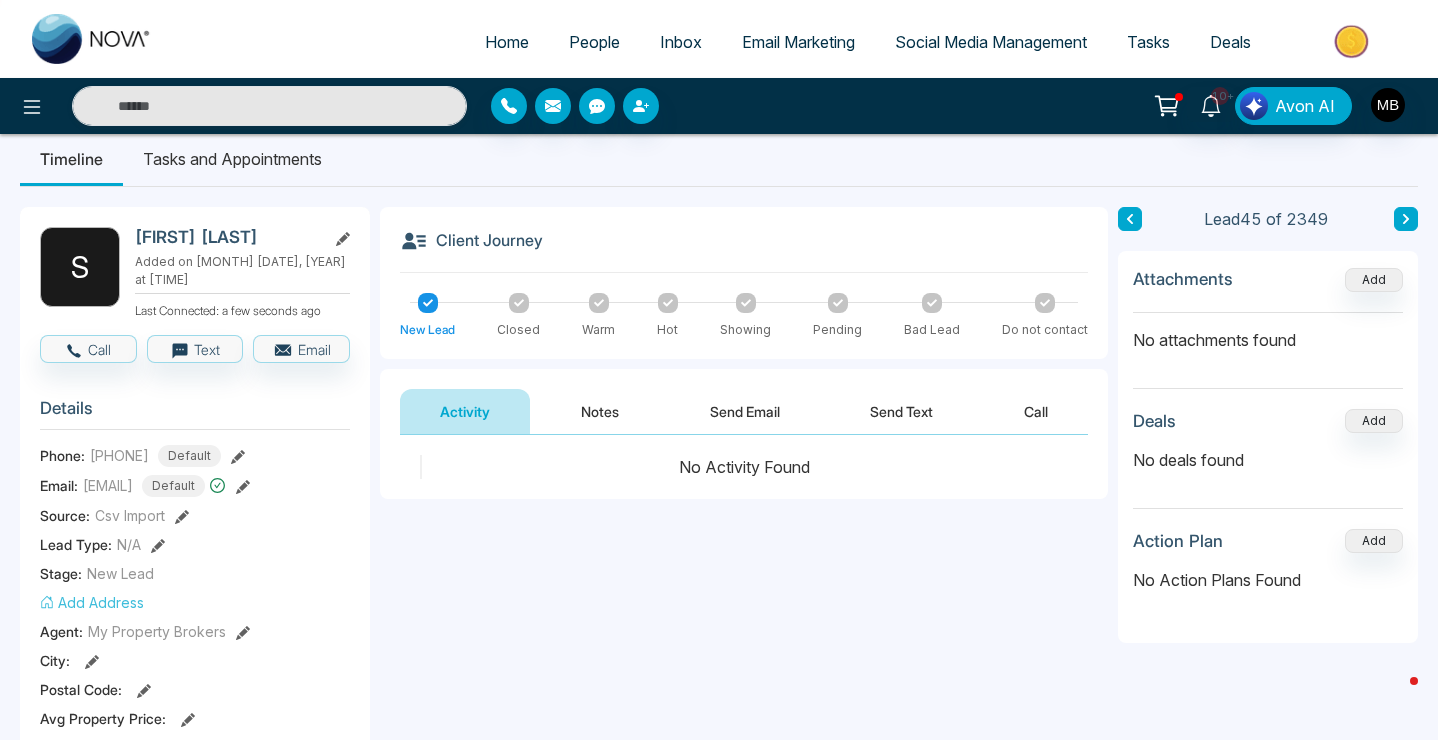 type on "**********" 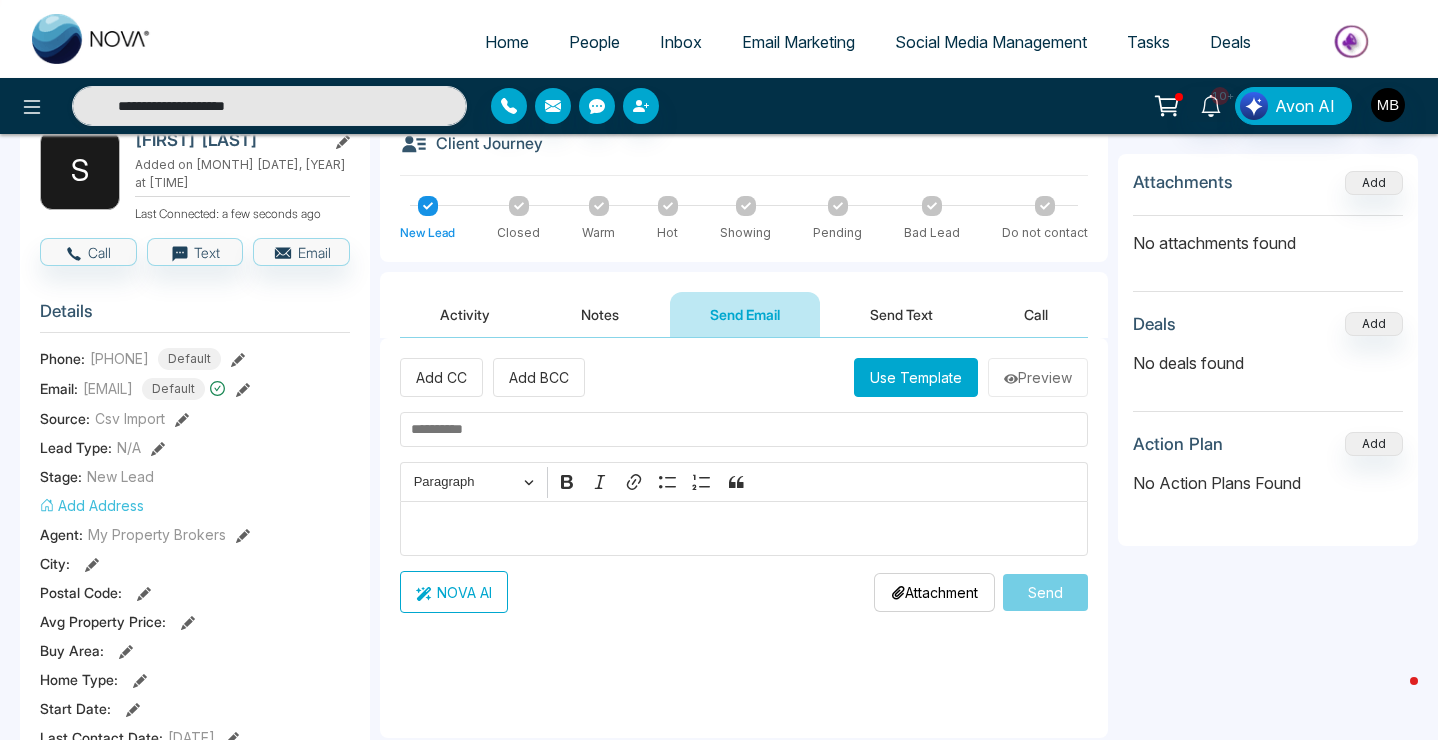 scroll, scrollTop: 214, scrollLeft: 0, axis: vertical 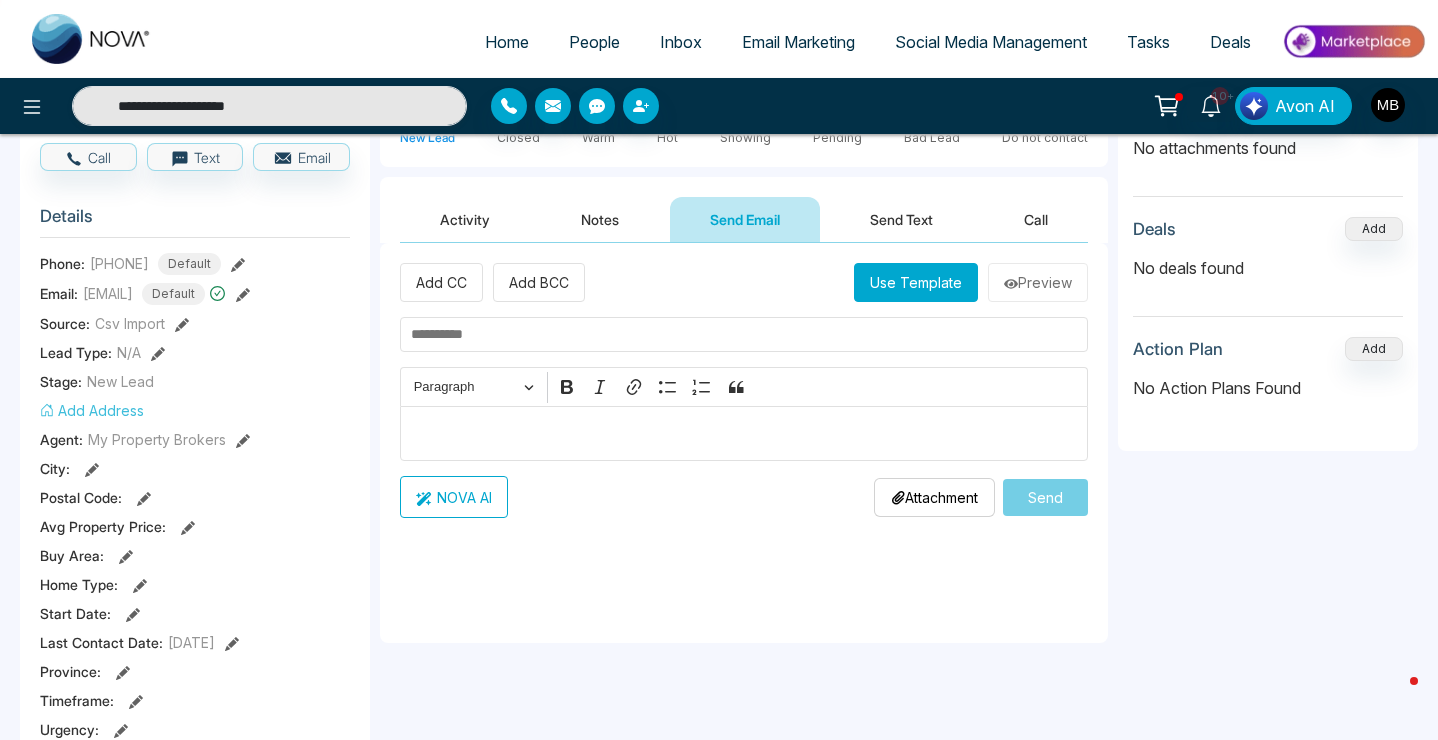 click on "Use Template" at bounding box center (916, 282) 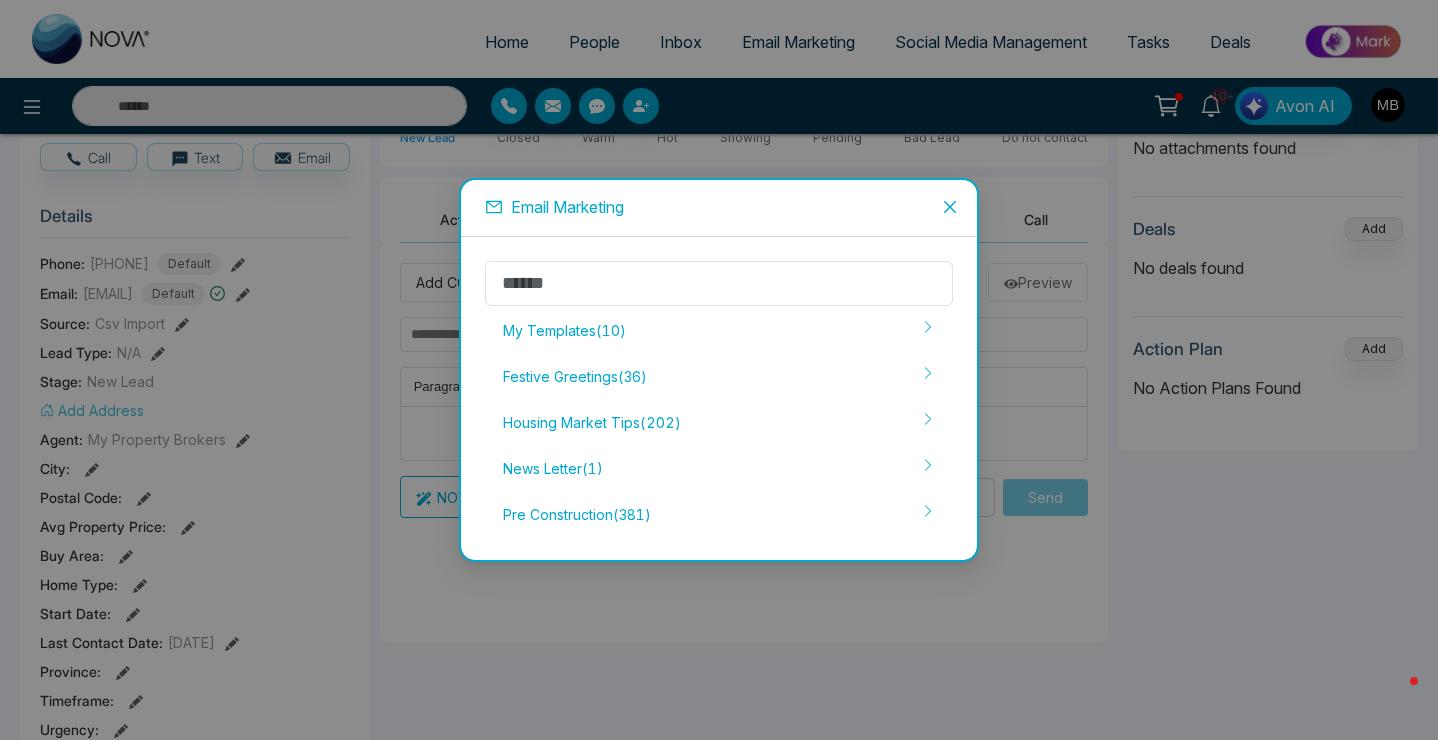 type on "**********" 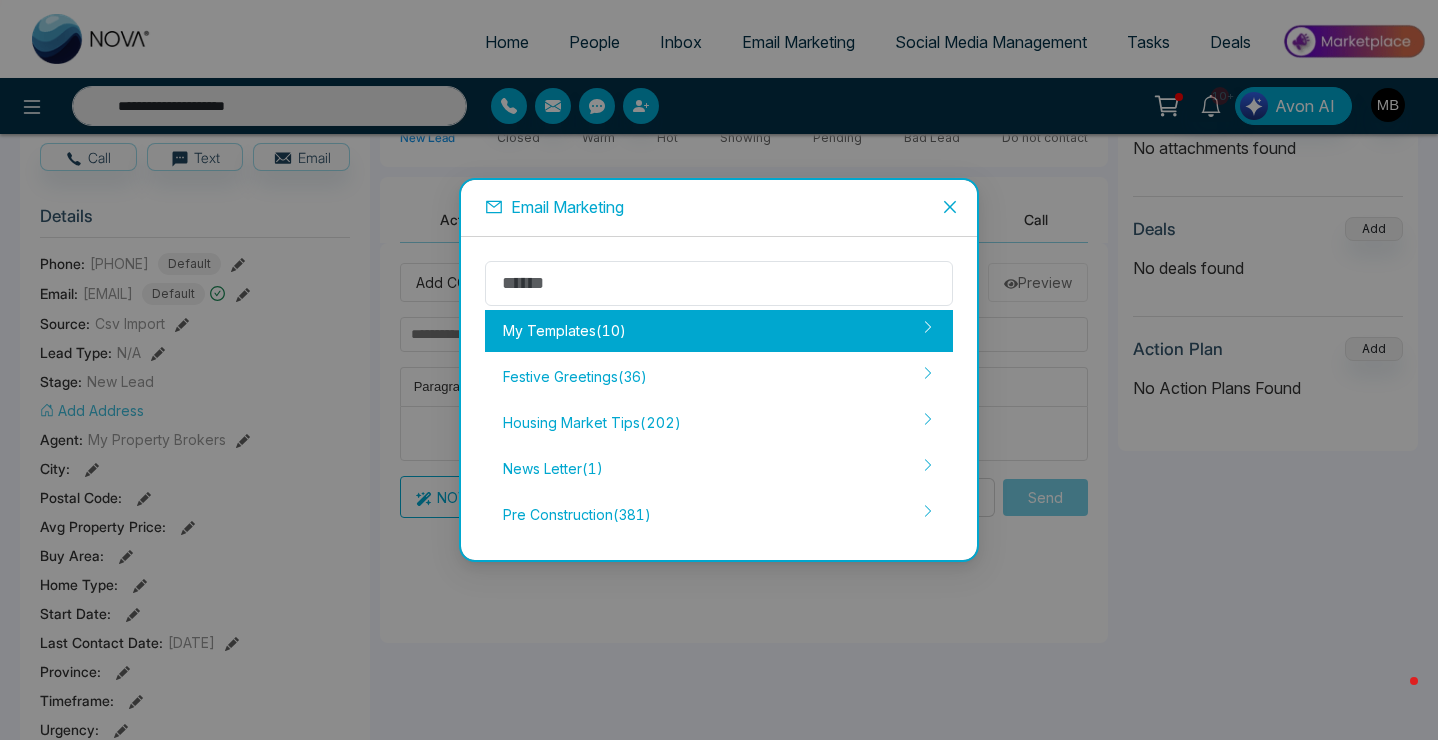 click on "My Templates  ( 10 )" at bounding box center (719, 331) 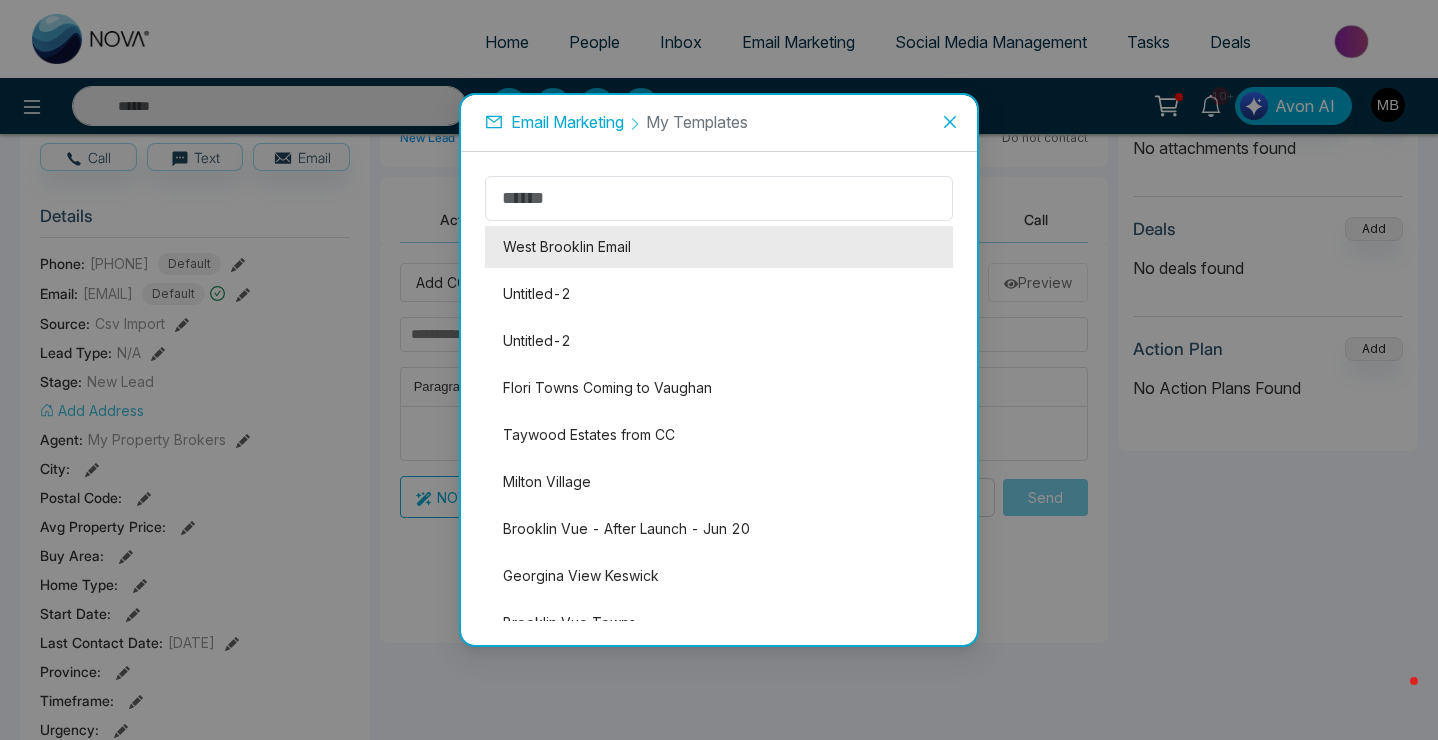 click on "West Brooklin Email" at bounding box center (719, 247) 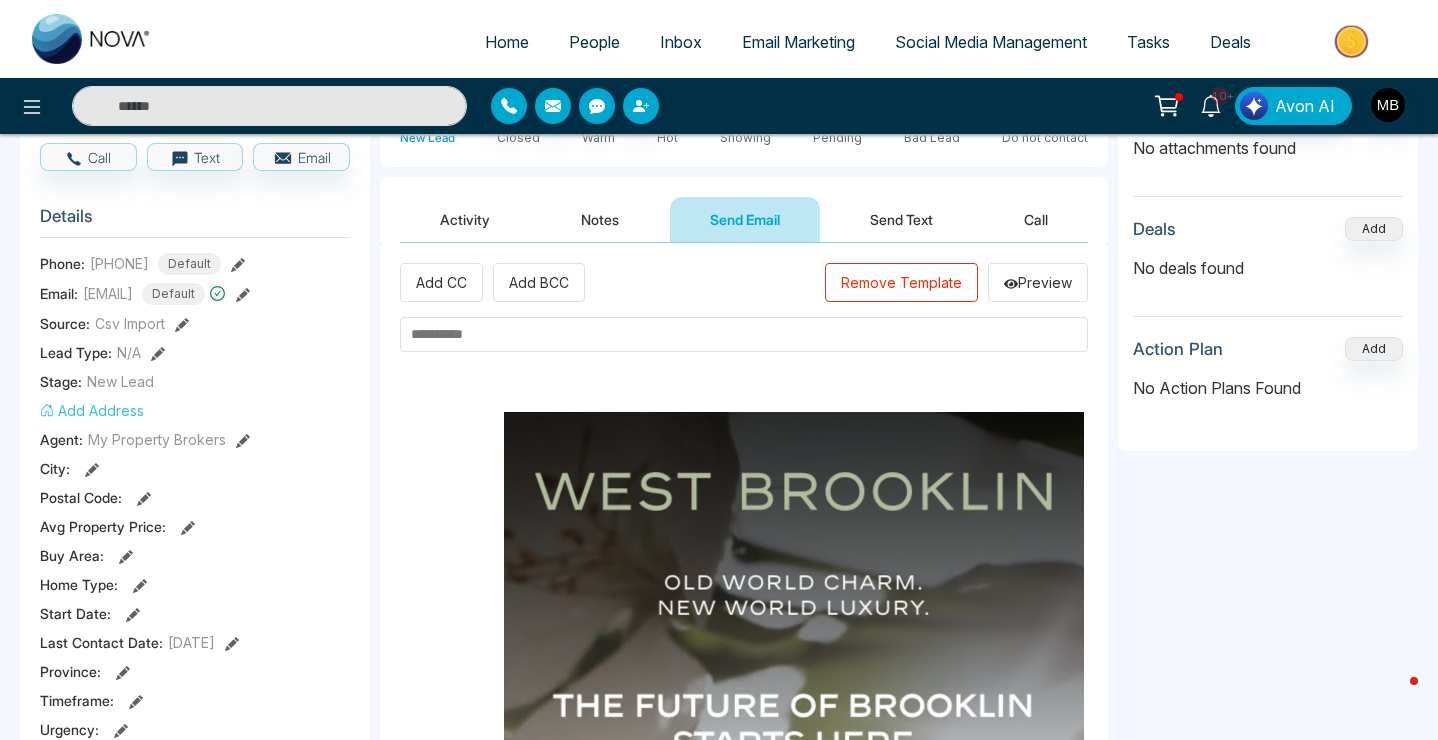 type on "**********" 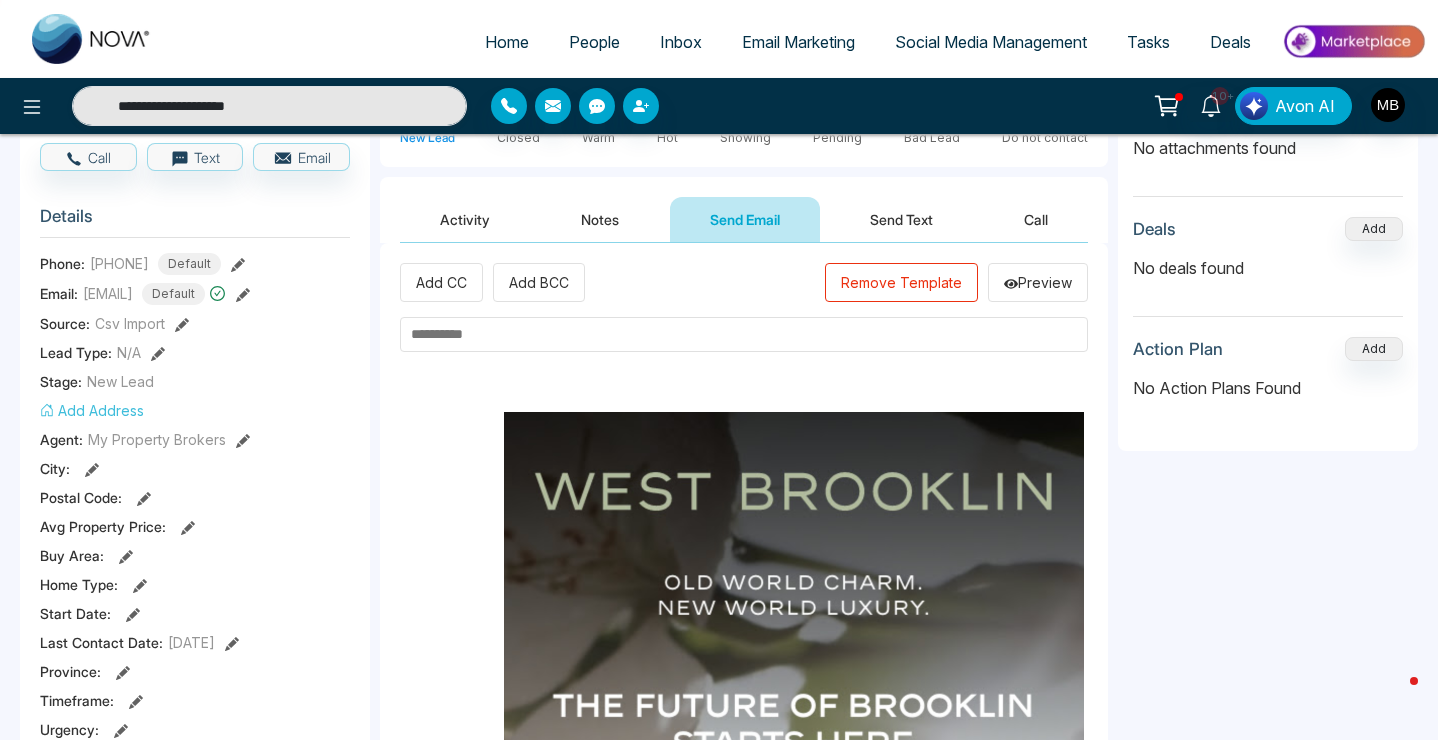 click at bounding box center [744, 334] 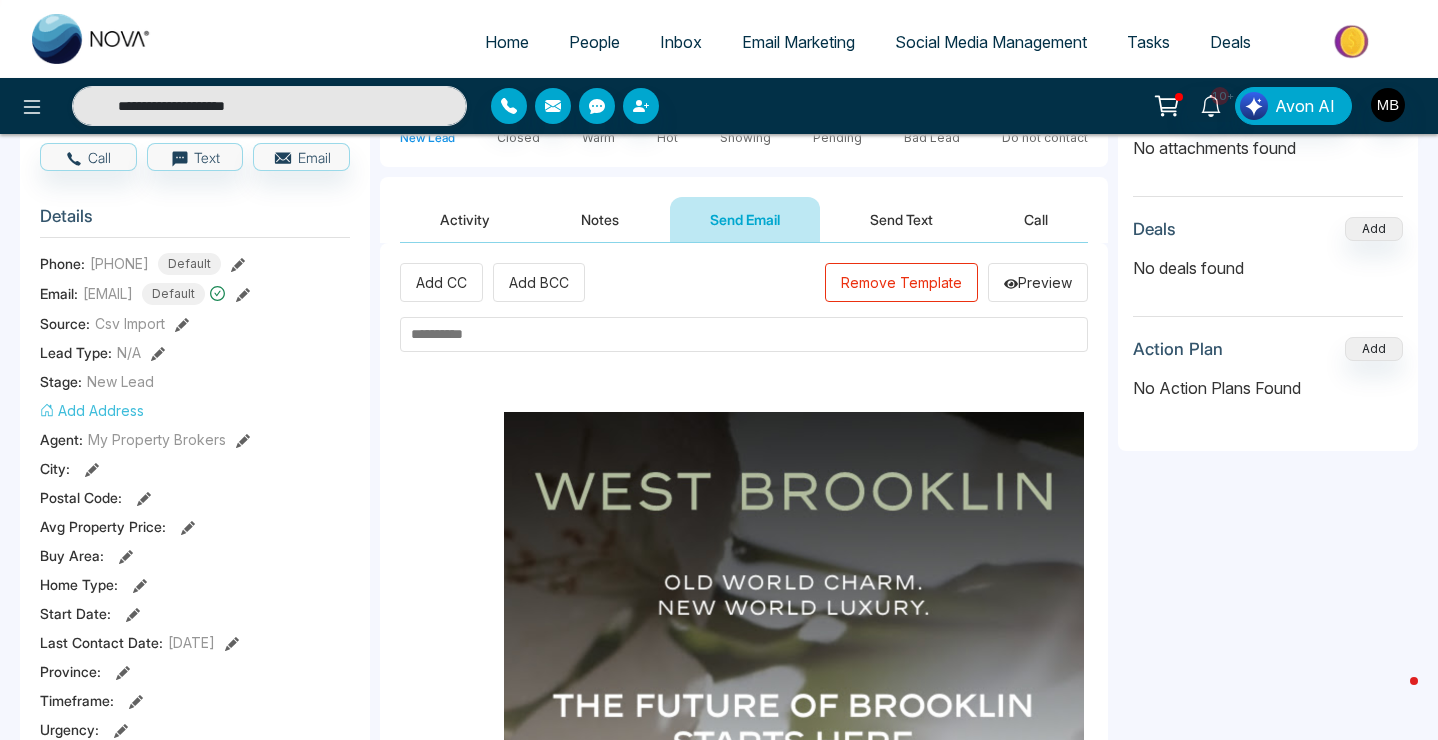 type 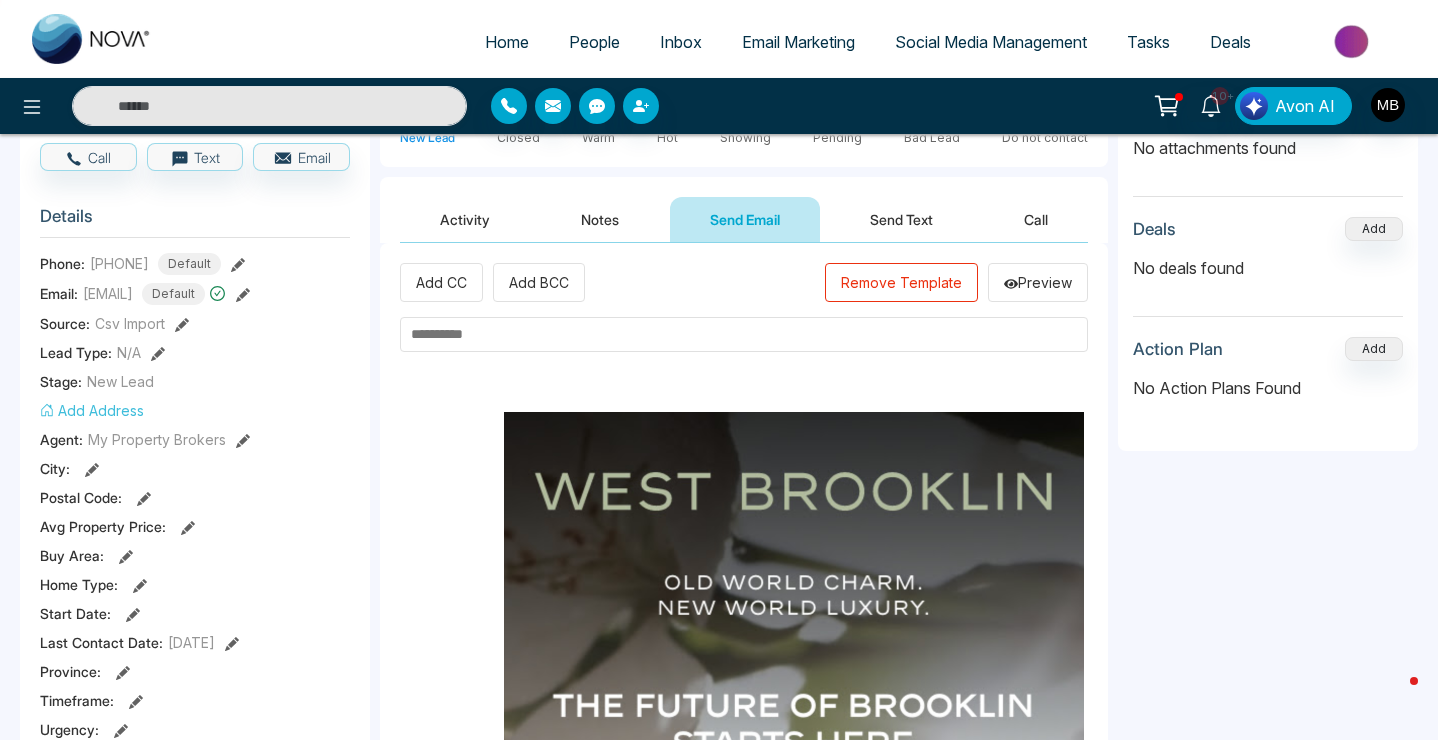 paste on "**********" 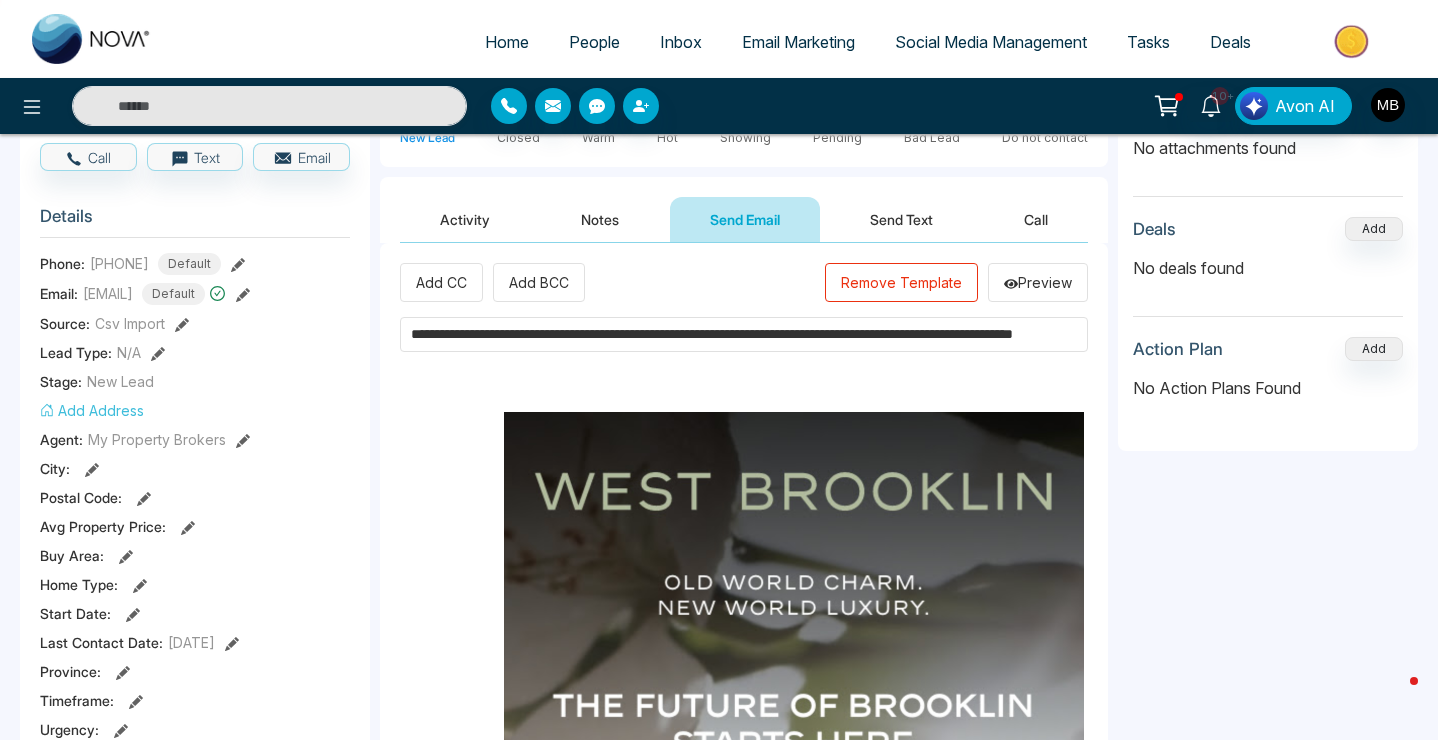 scroll, scrollTop: 0, scrollLeft: 165, axis: horizontal 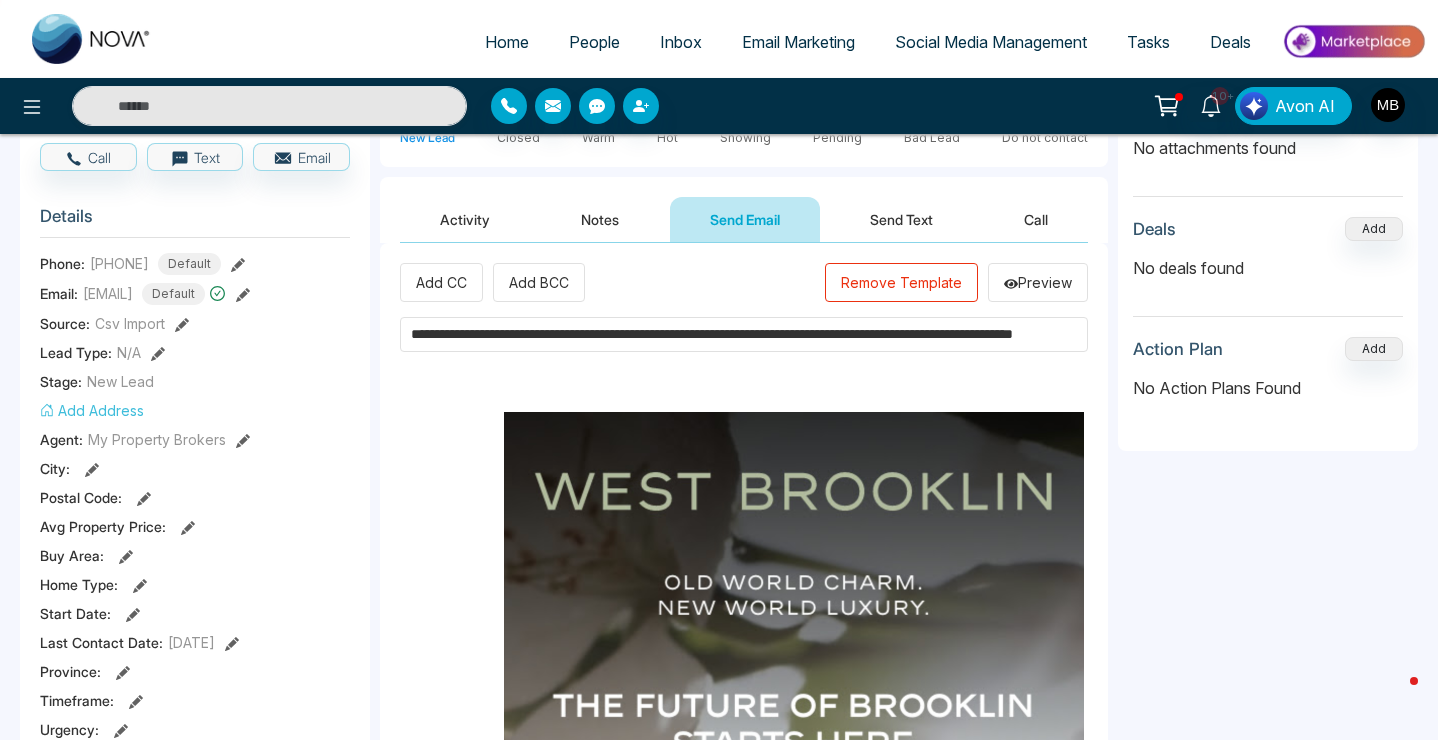 type on "**********" 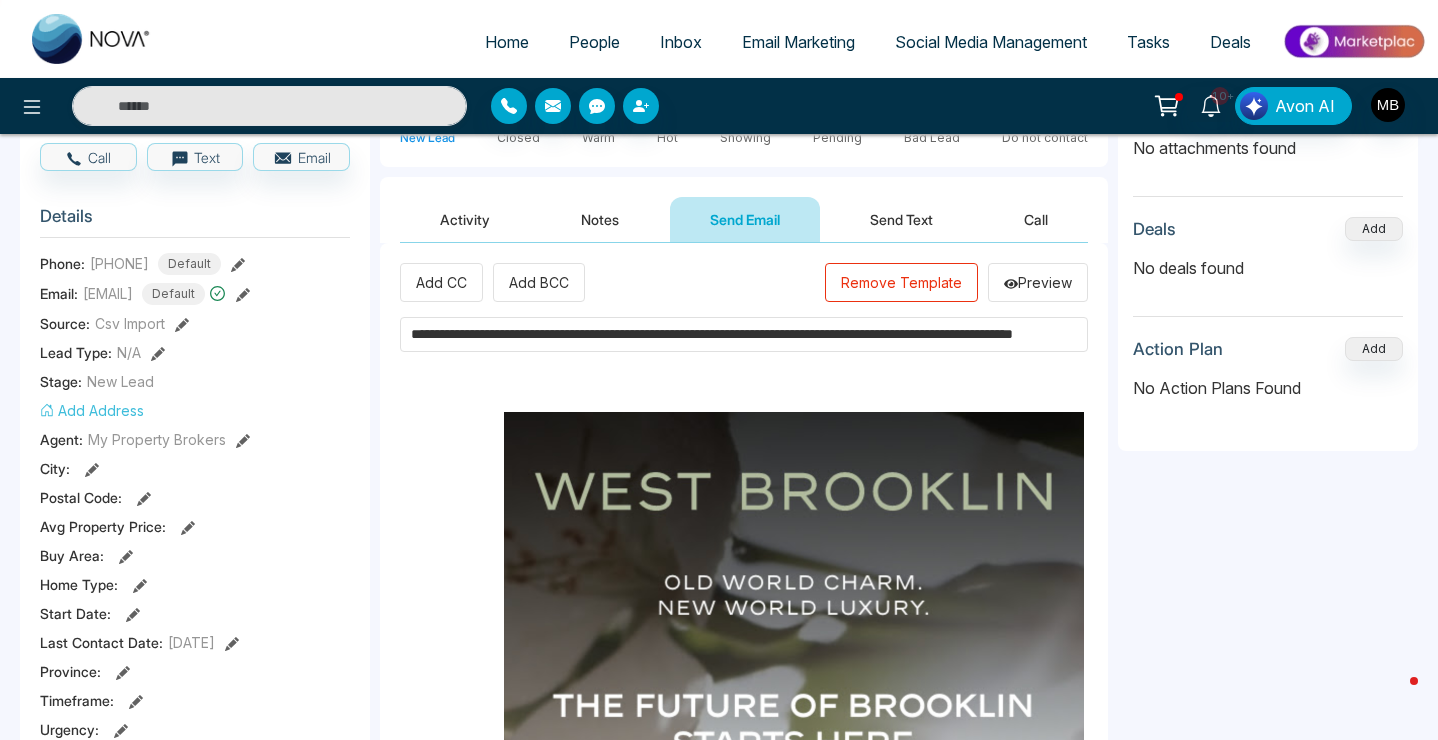 click on "Lead  45 of 2349 Attachments Add No attachments found Deals Add No deals found Action Plan Add No Action Plans Found" at bounding box center [1268, 708] 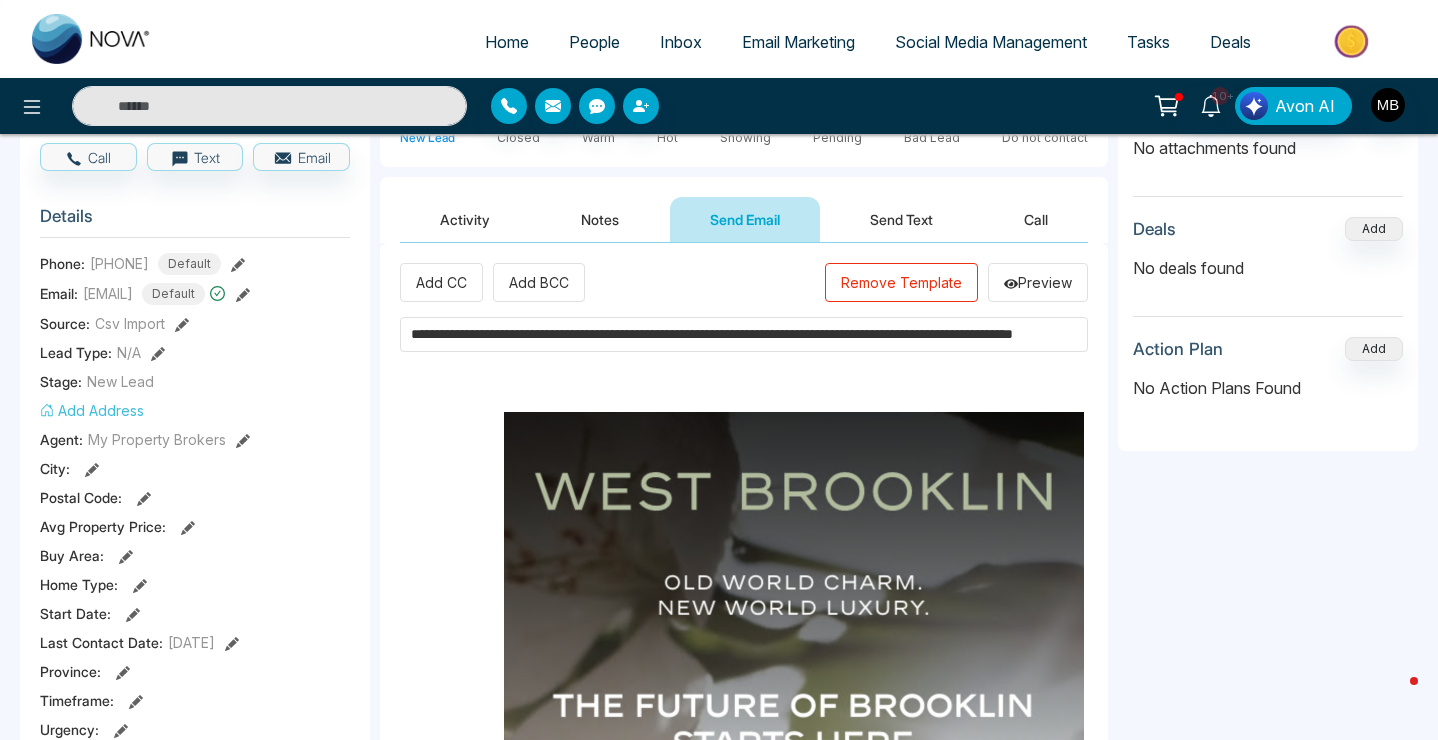 scroll, scrollTop: 0, scrollLeft: 0, axis: both 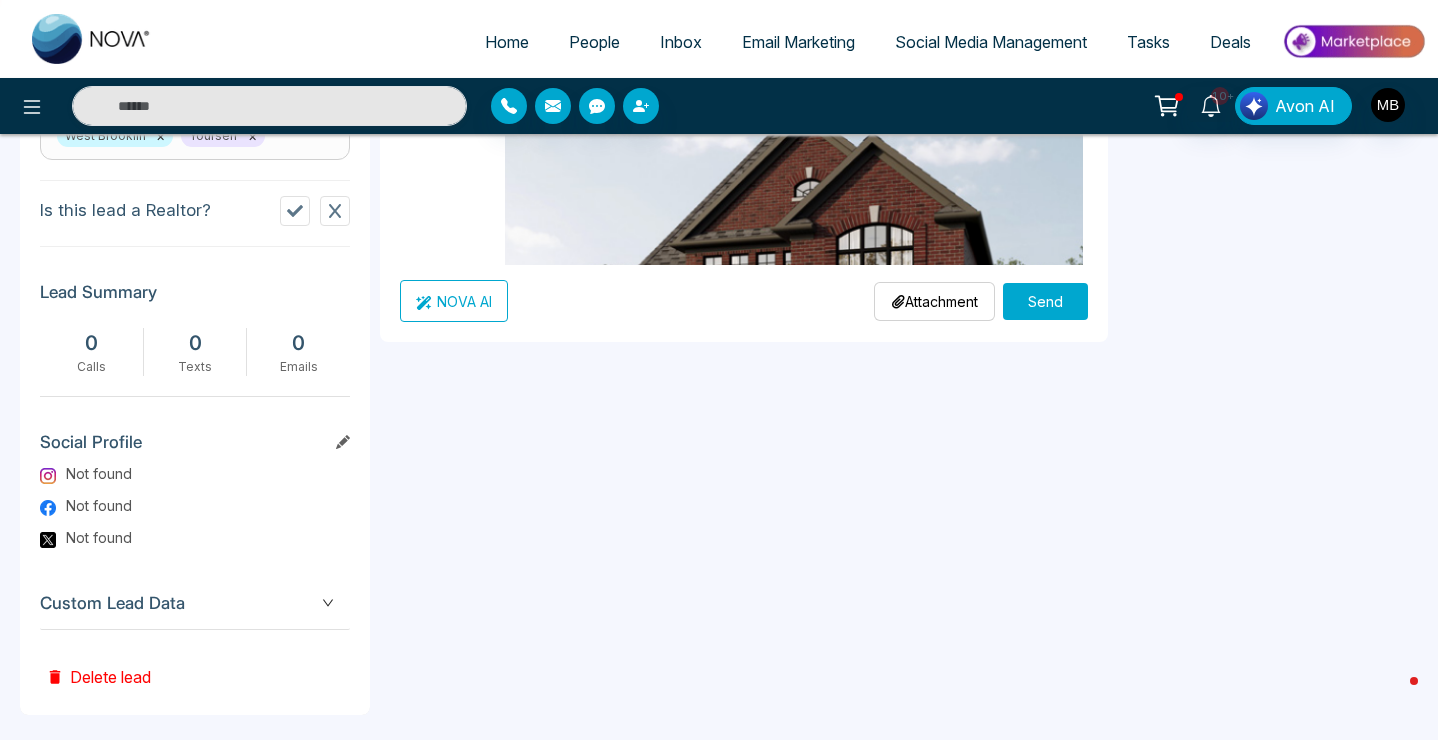 click on "Send" at bounding box center (1045, 301) 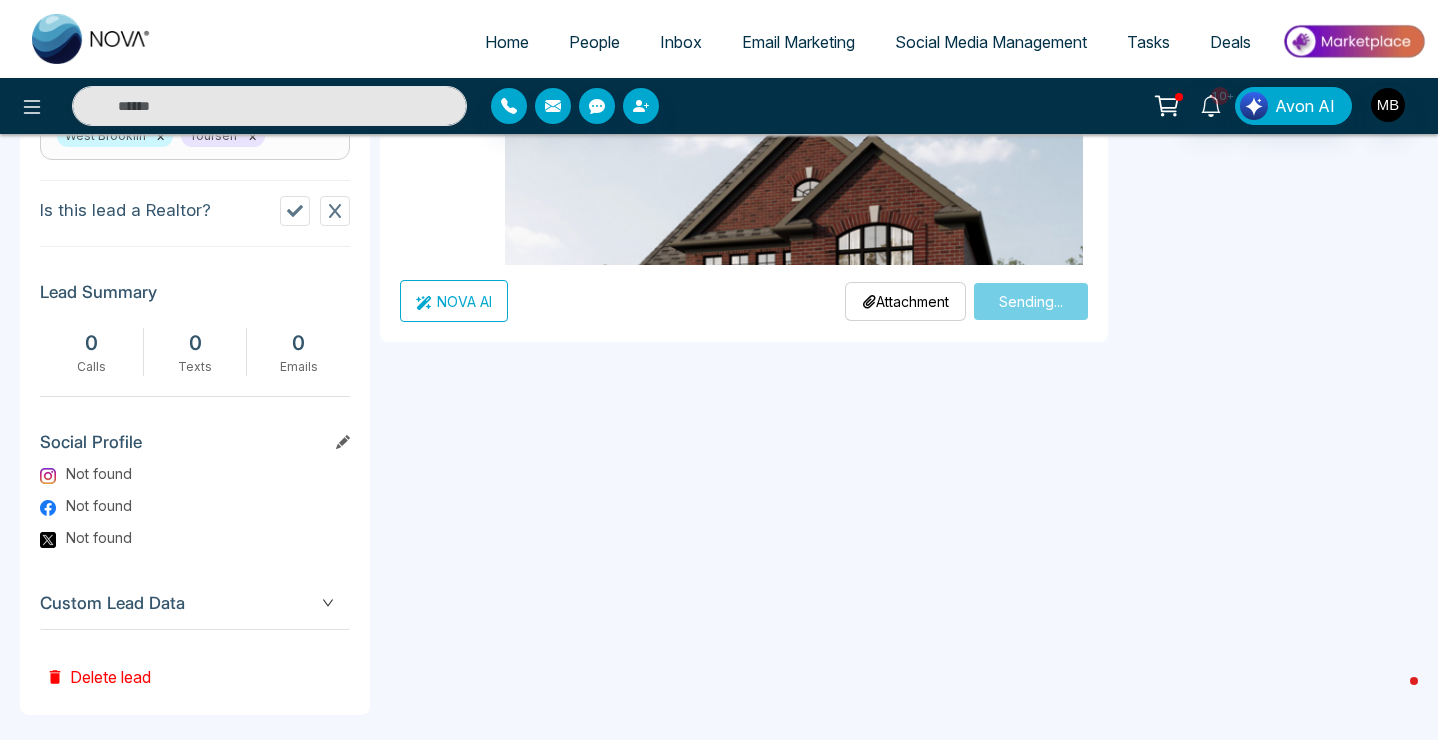 type on "**********" 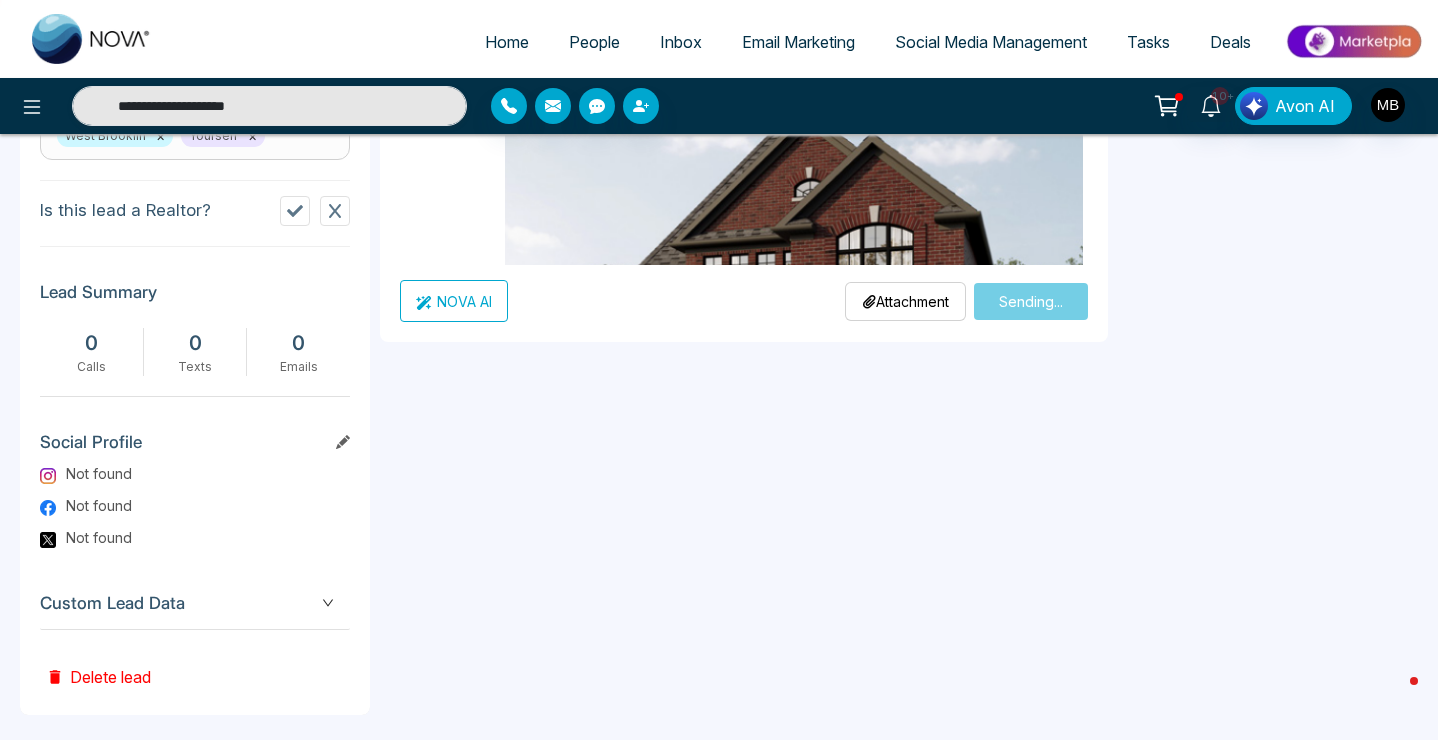 type 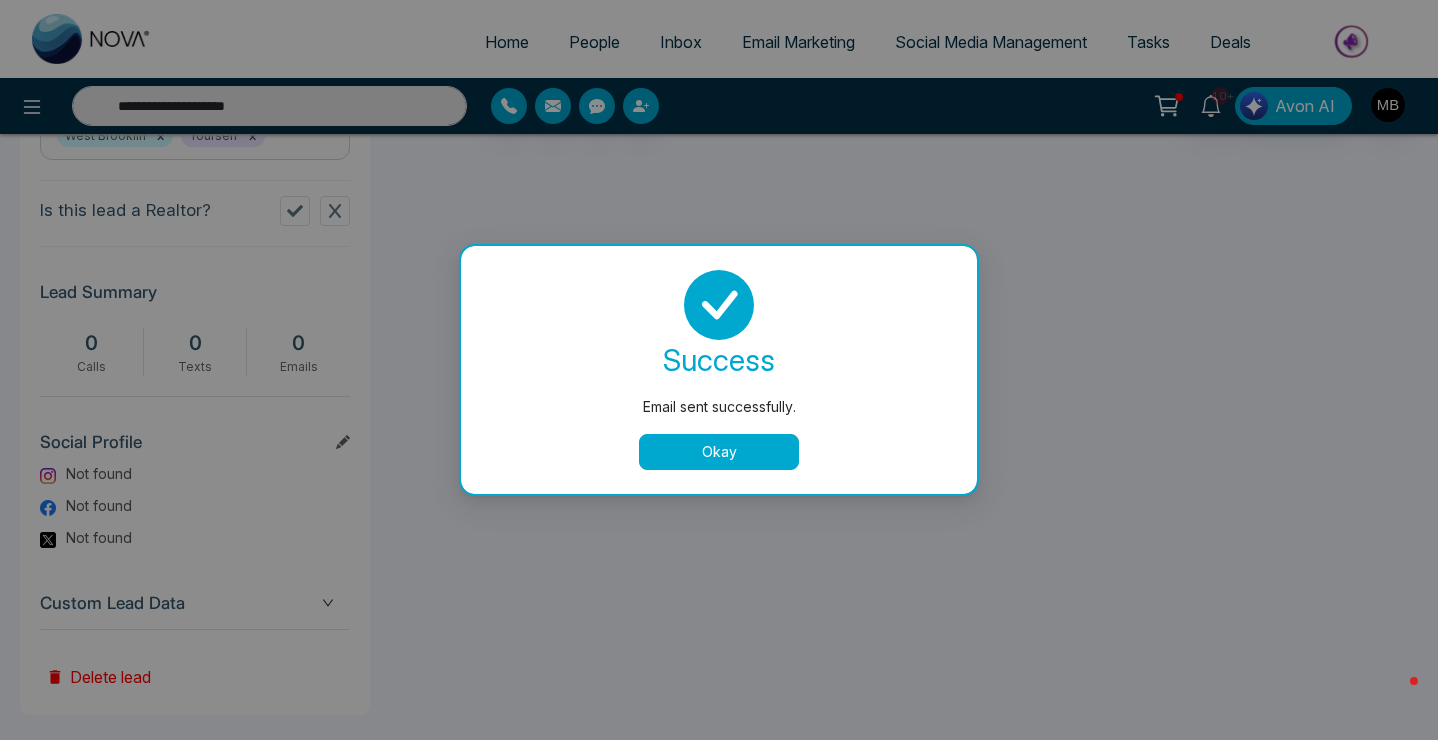 click on "success Email sent successfully.   Okay" at bounding box center (719, 370) 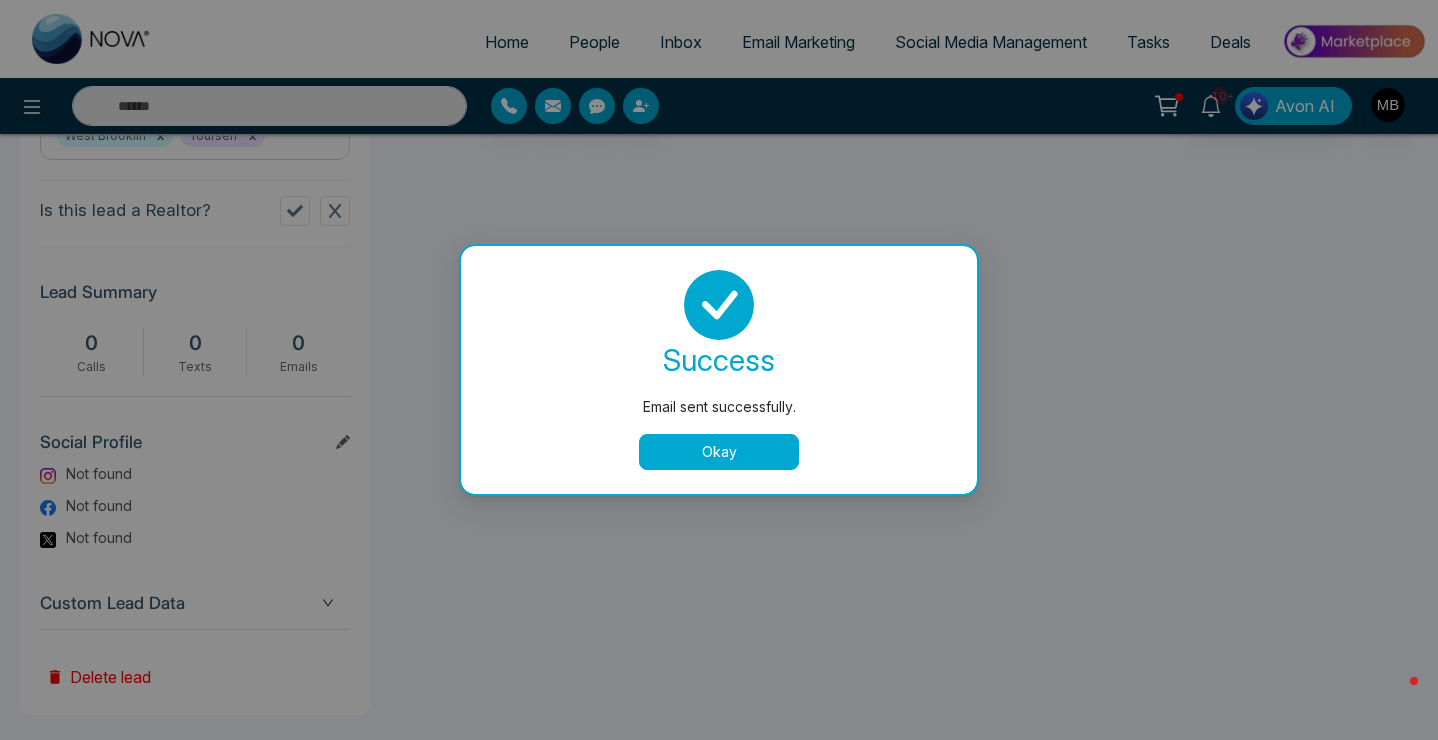 click on "Okay" at bounding box center [719, 452] 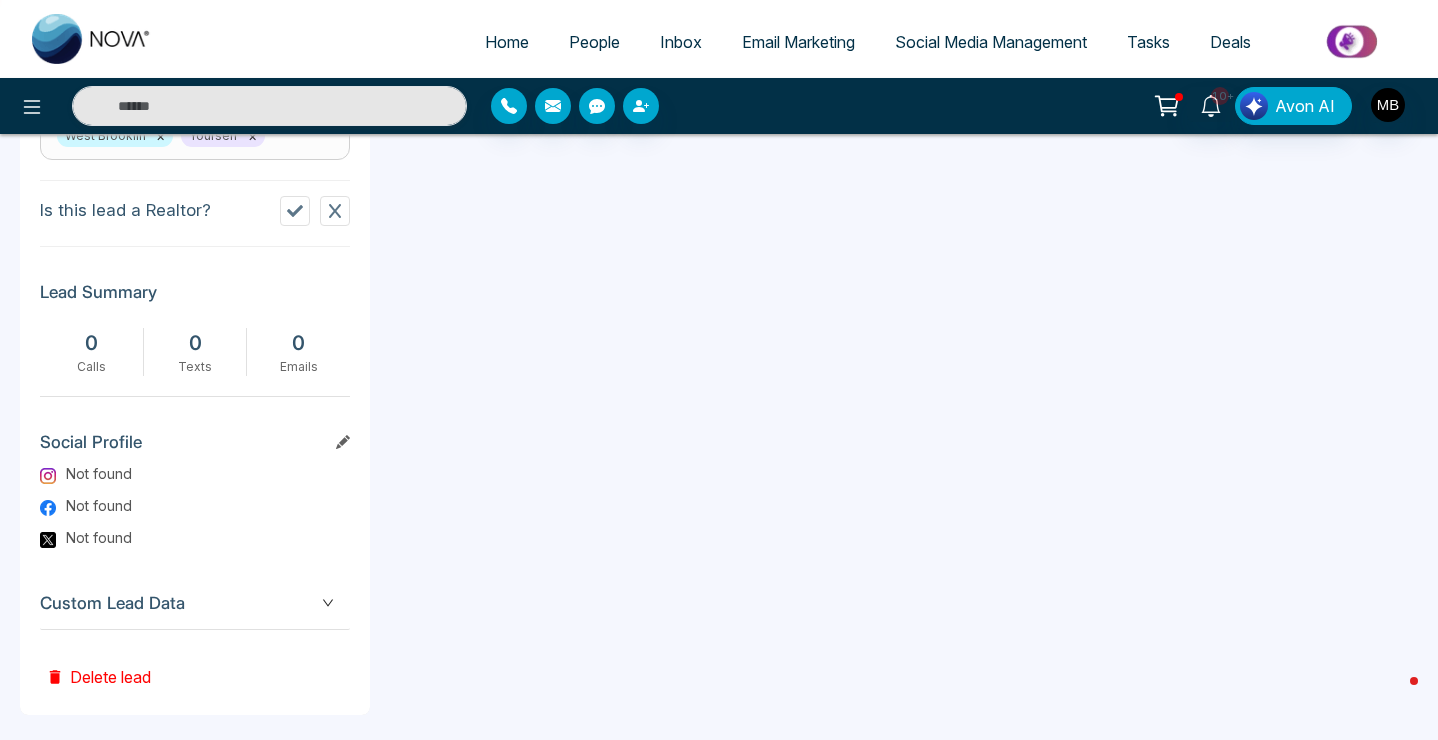 type on "**********" 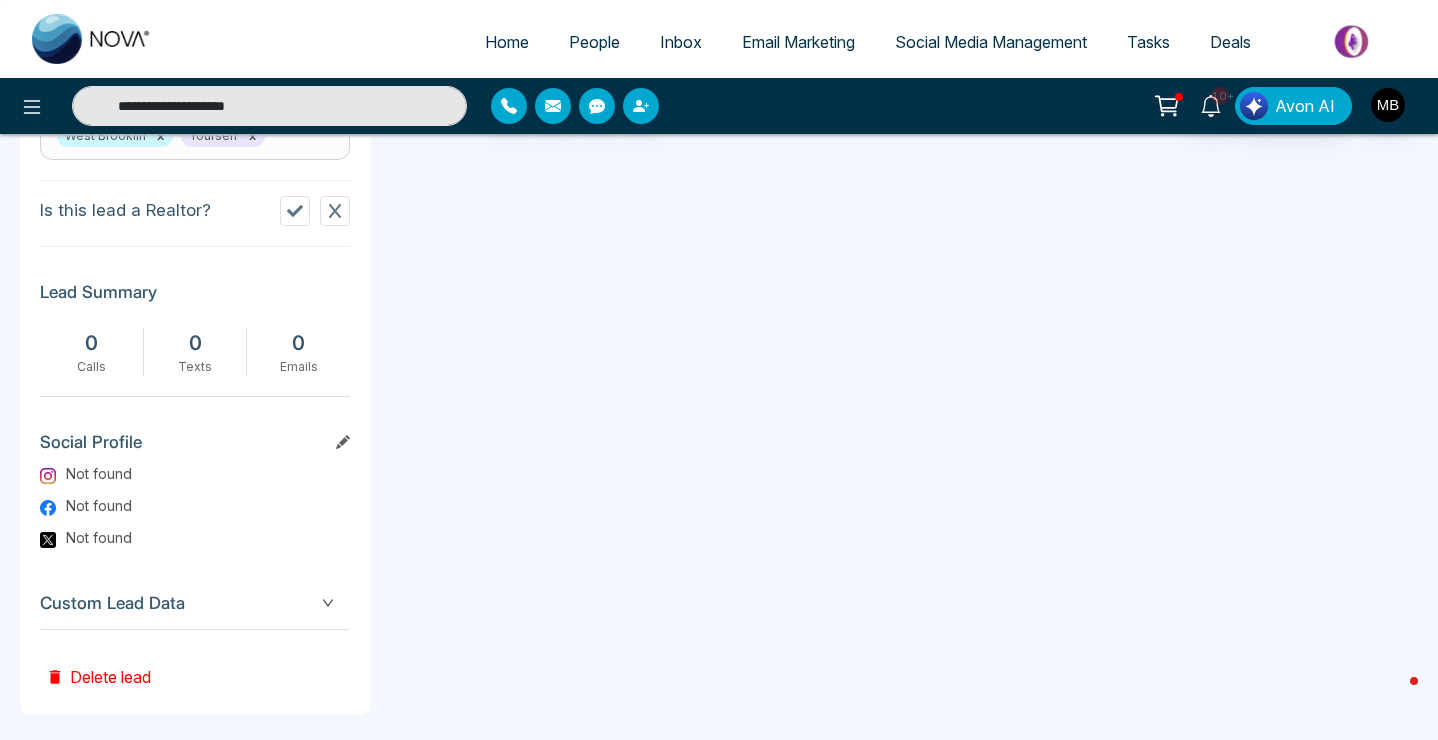click on "**********" at bounding box center (269, 106) 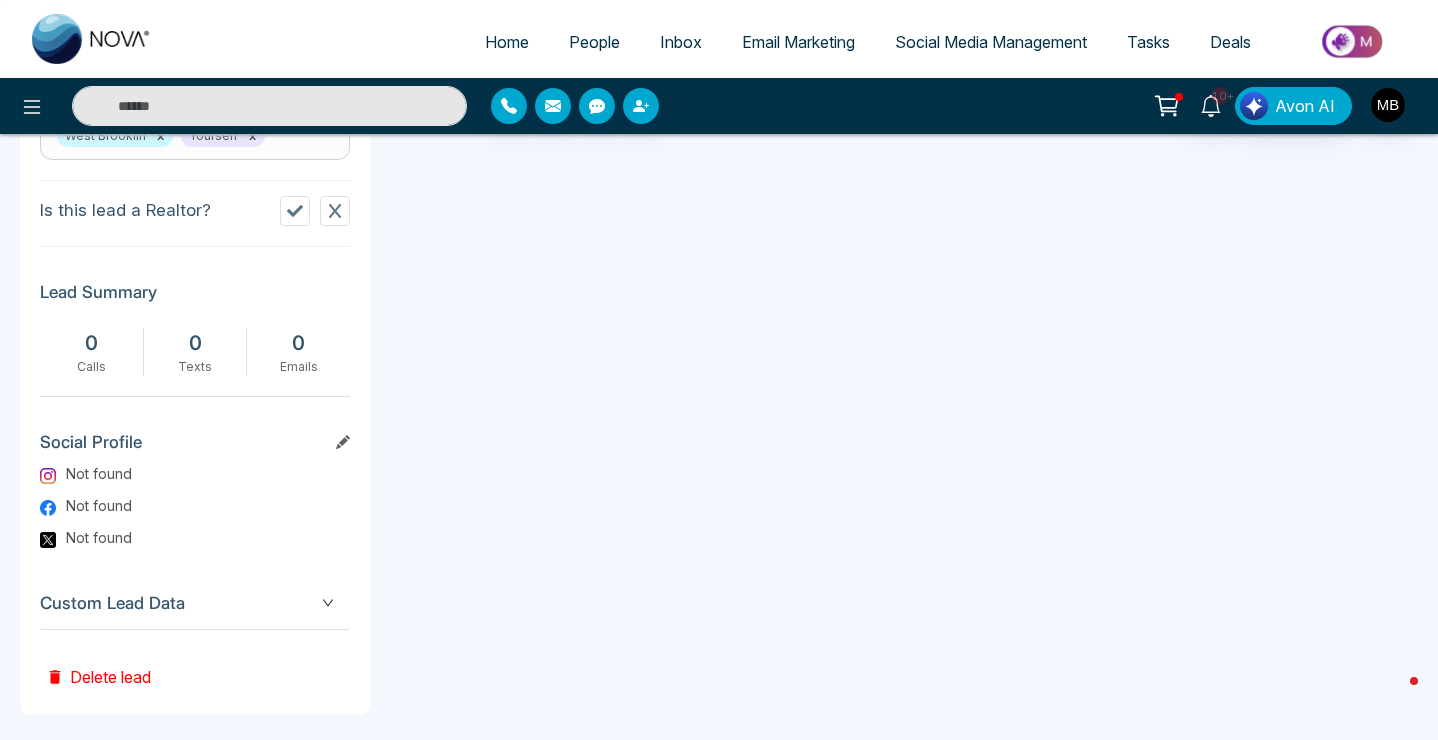 paste on "**********" 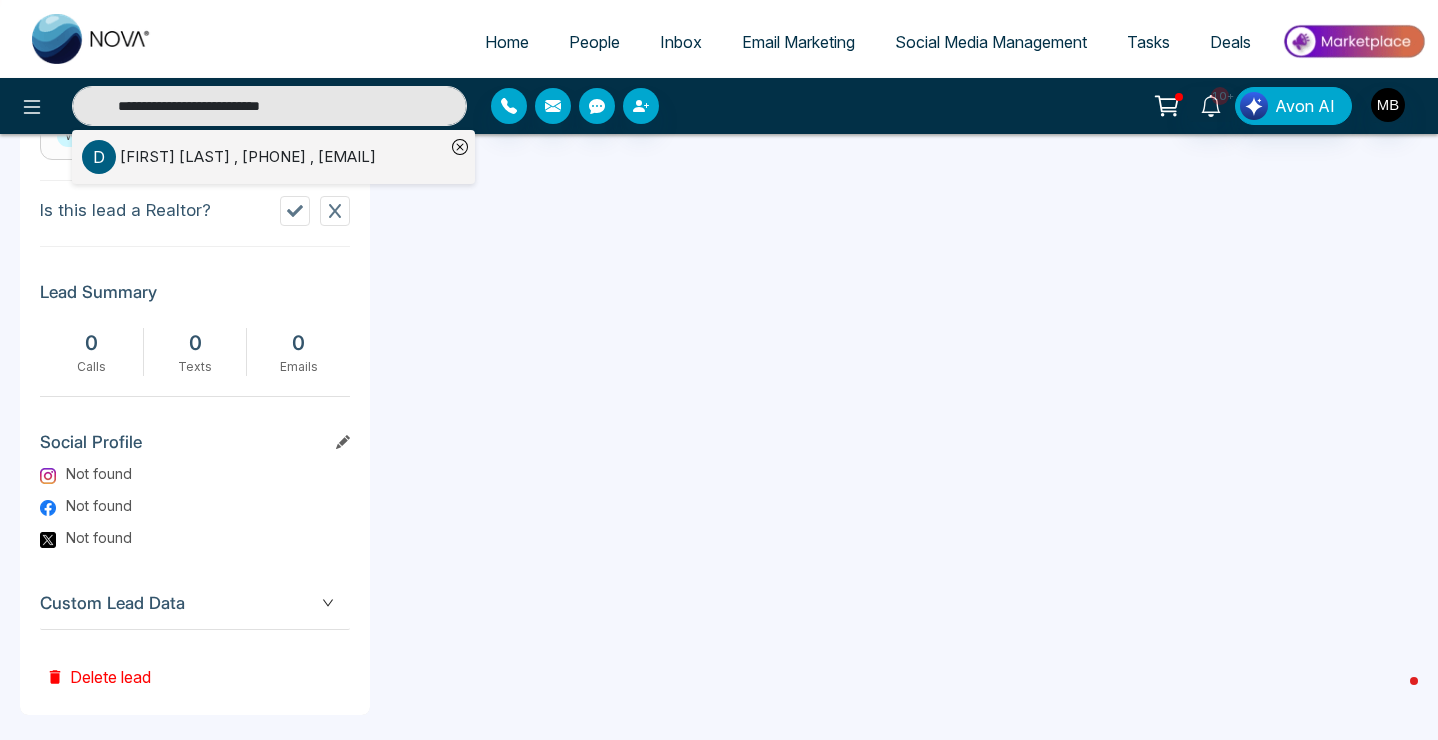type on "**********" 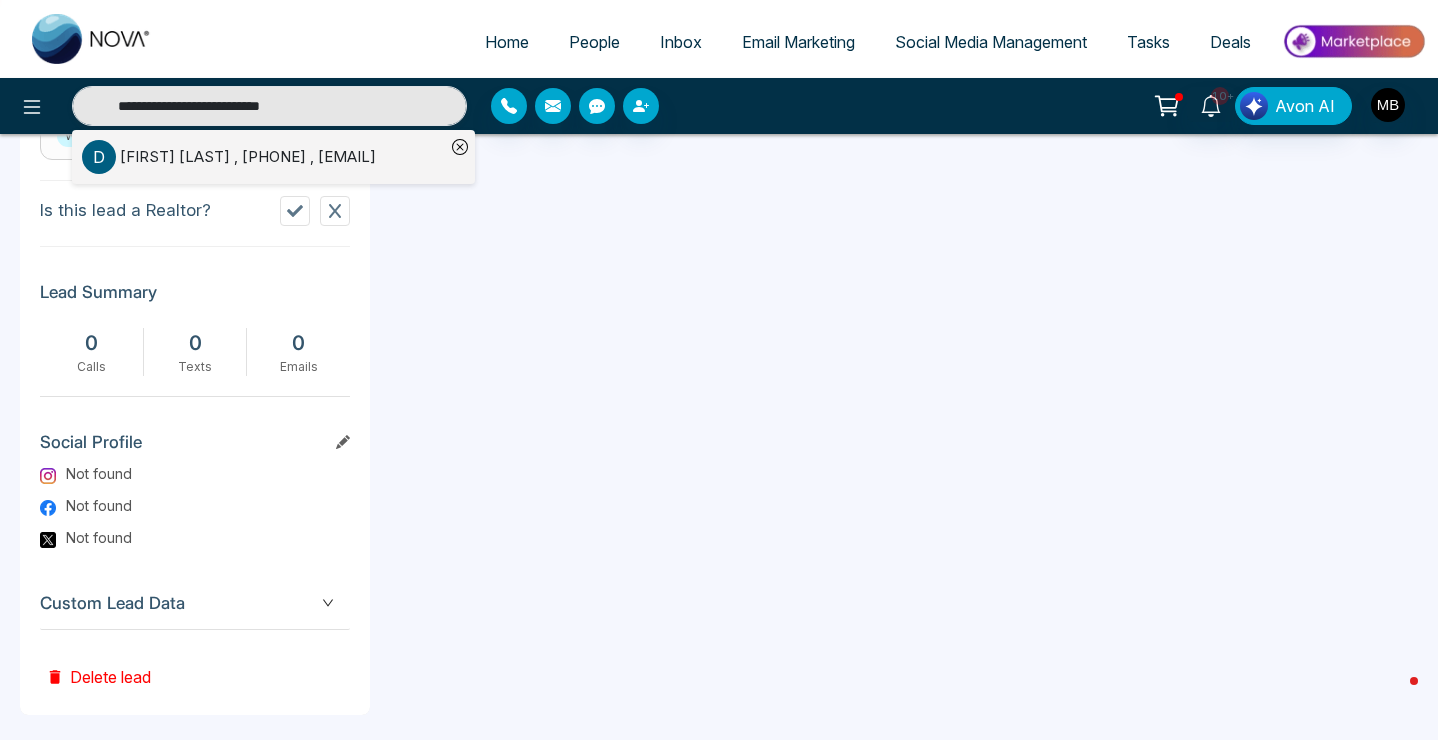 click on "[FIRST] [LAST]     , [PHONE]   , [EMAIL]" at bounding box center [248, 157] 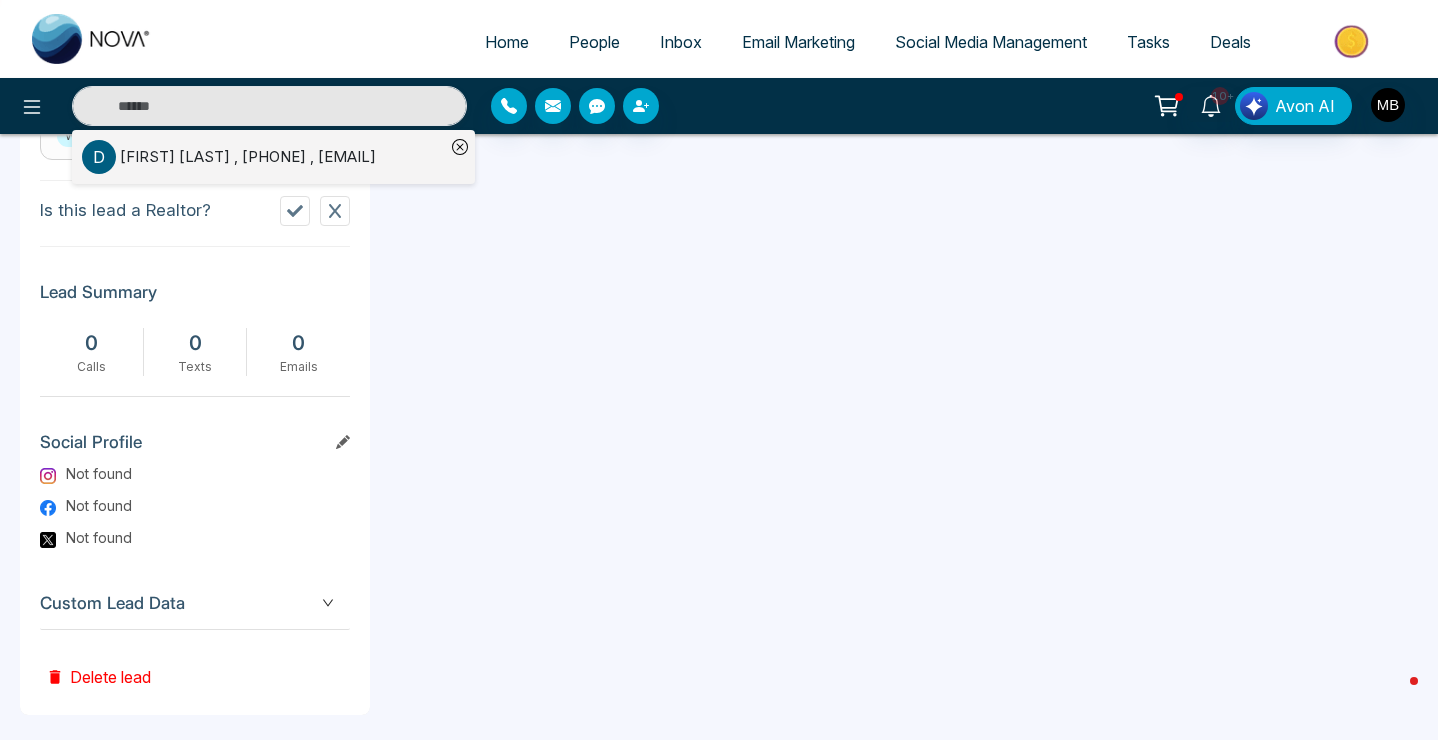 type on "**********" 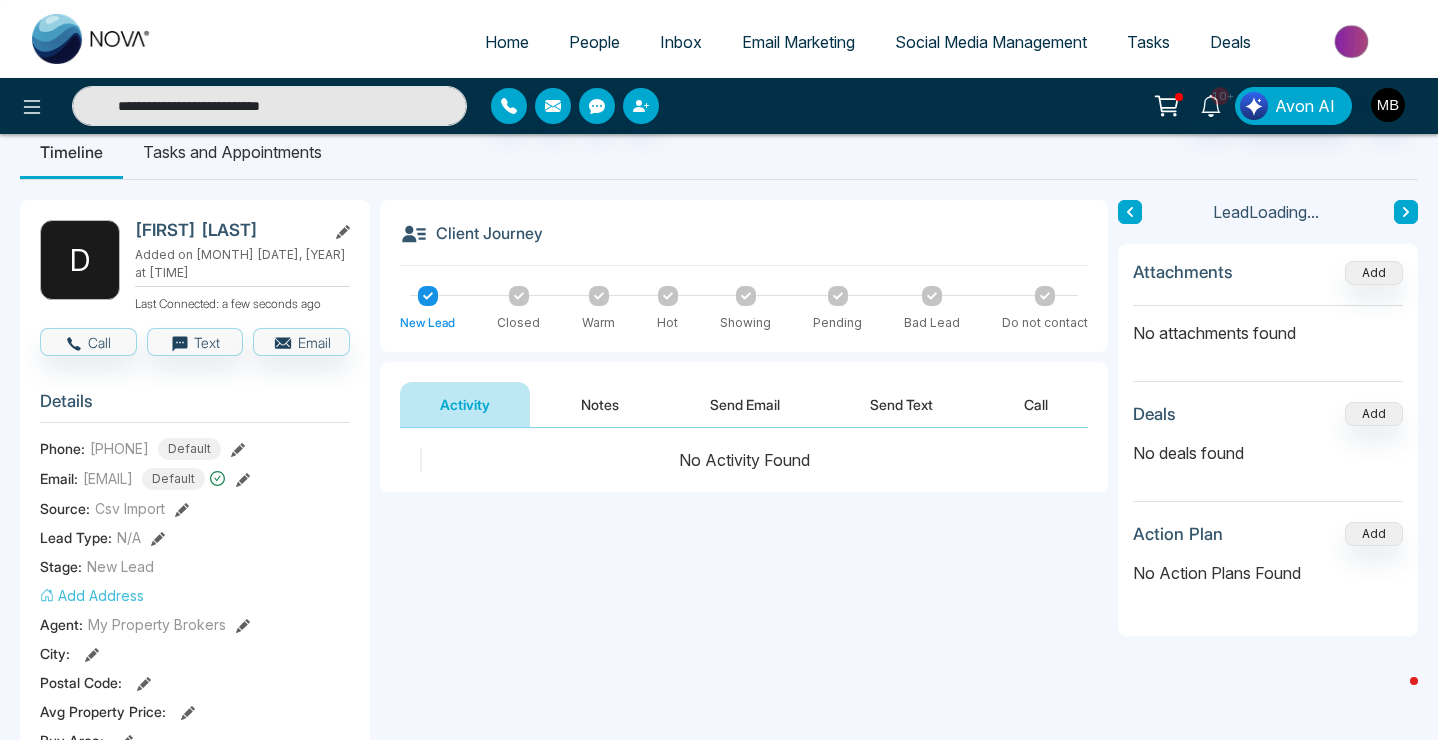 scroll, scrollTop: 54, scrollLeft: 0, axis: vertical 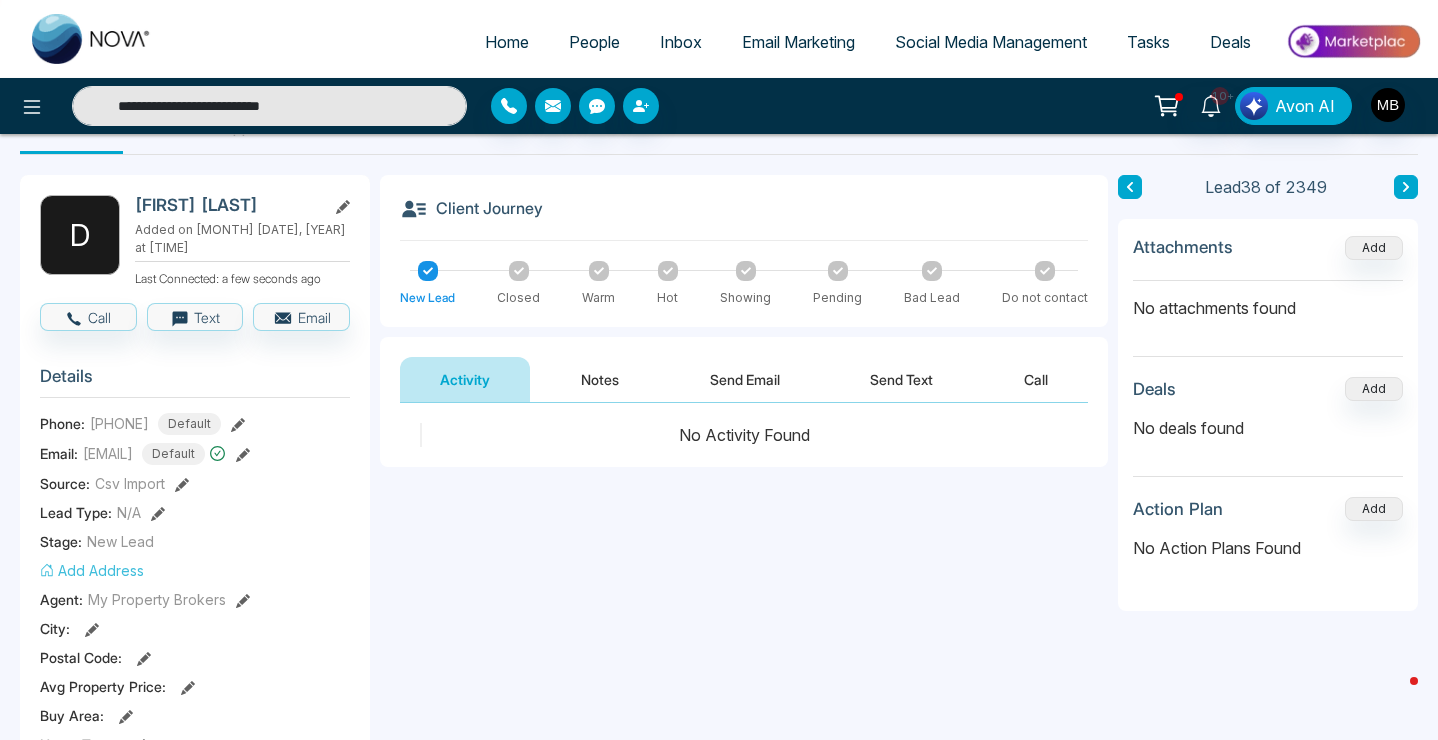 click on "**********" at bounding box center (269, 106) 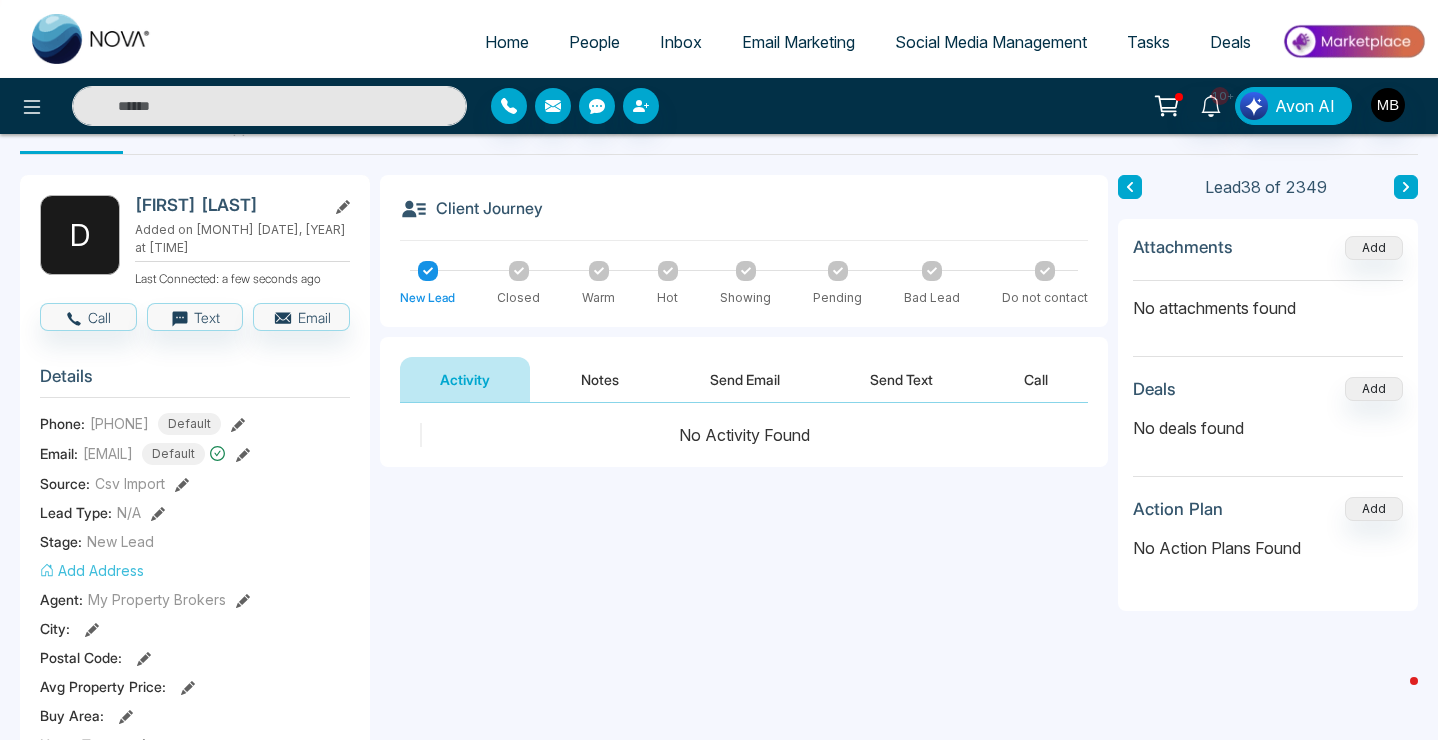 paste on "**********" 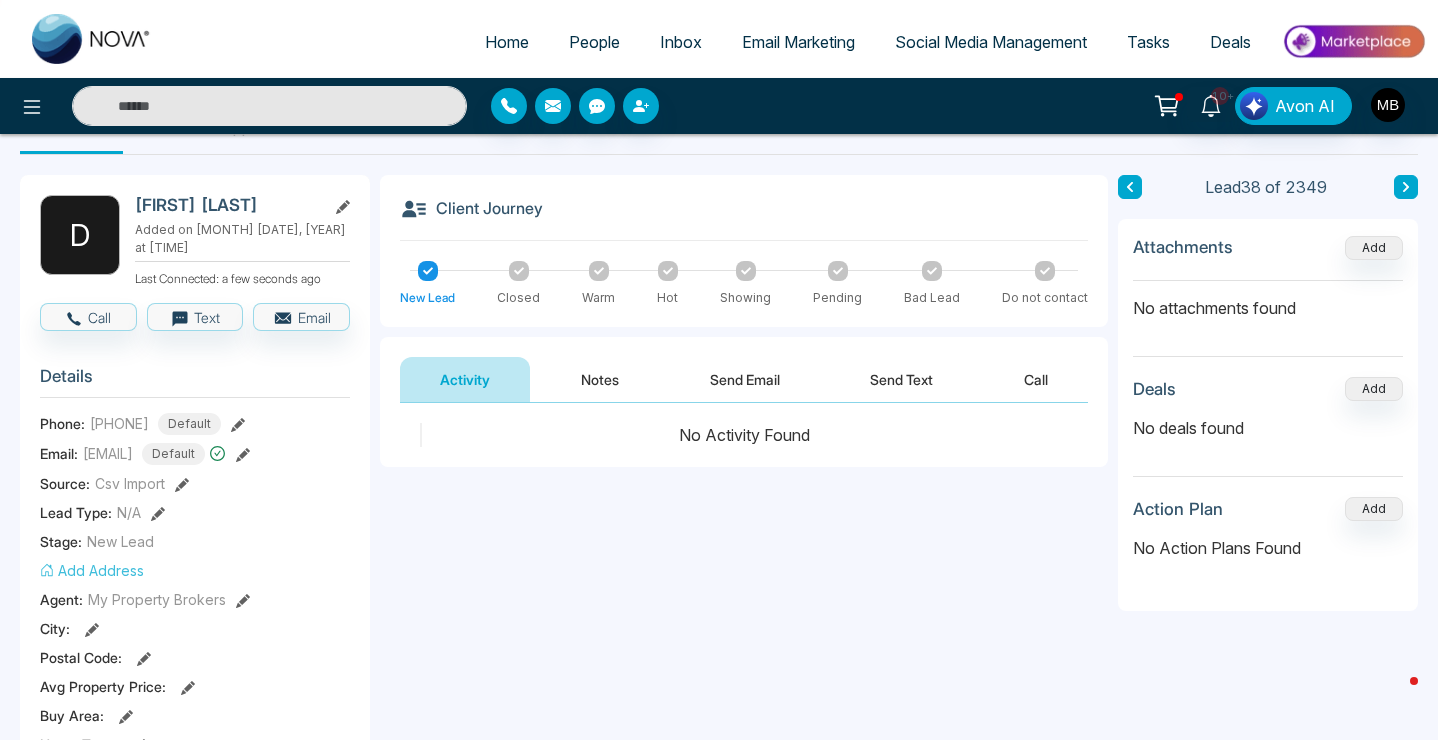 type on "**********" 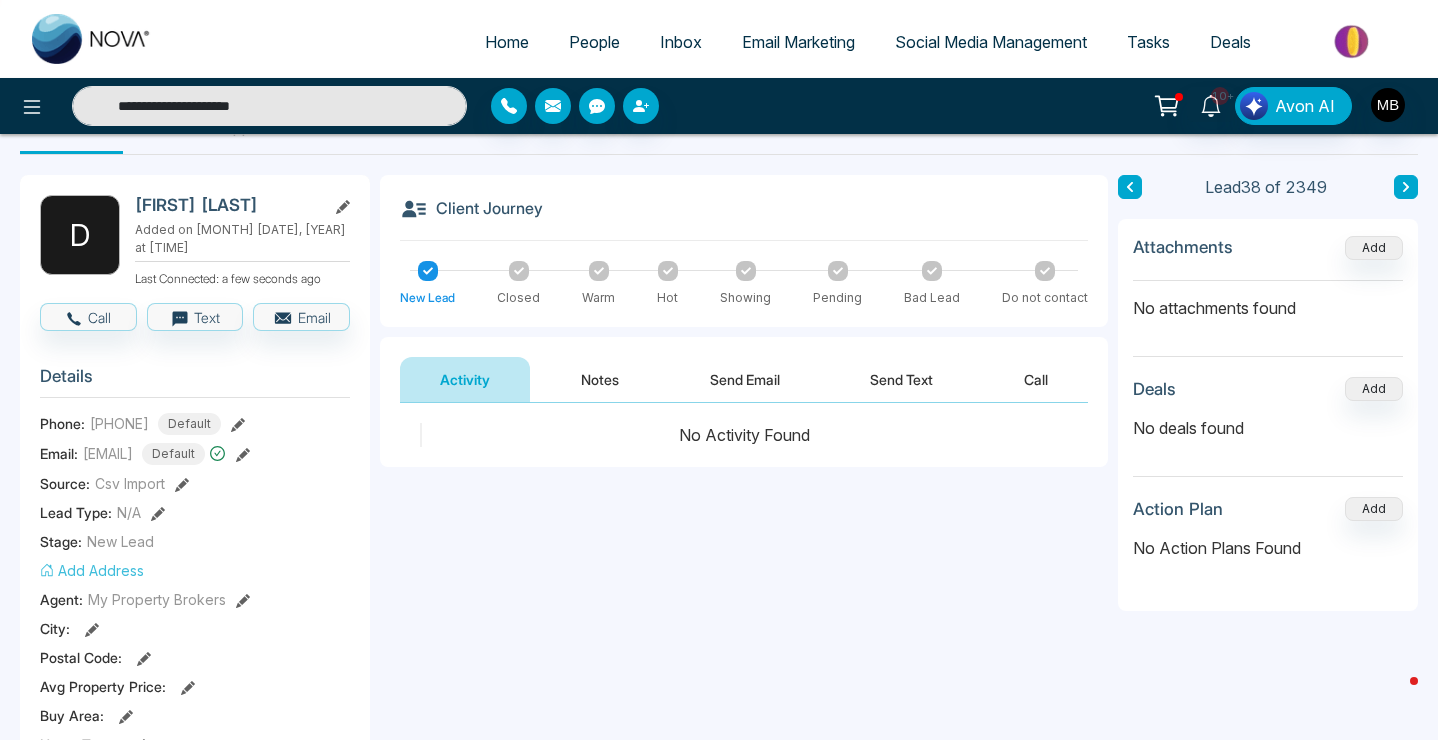 click on "**********" at bounding box center [269, 106] 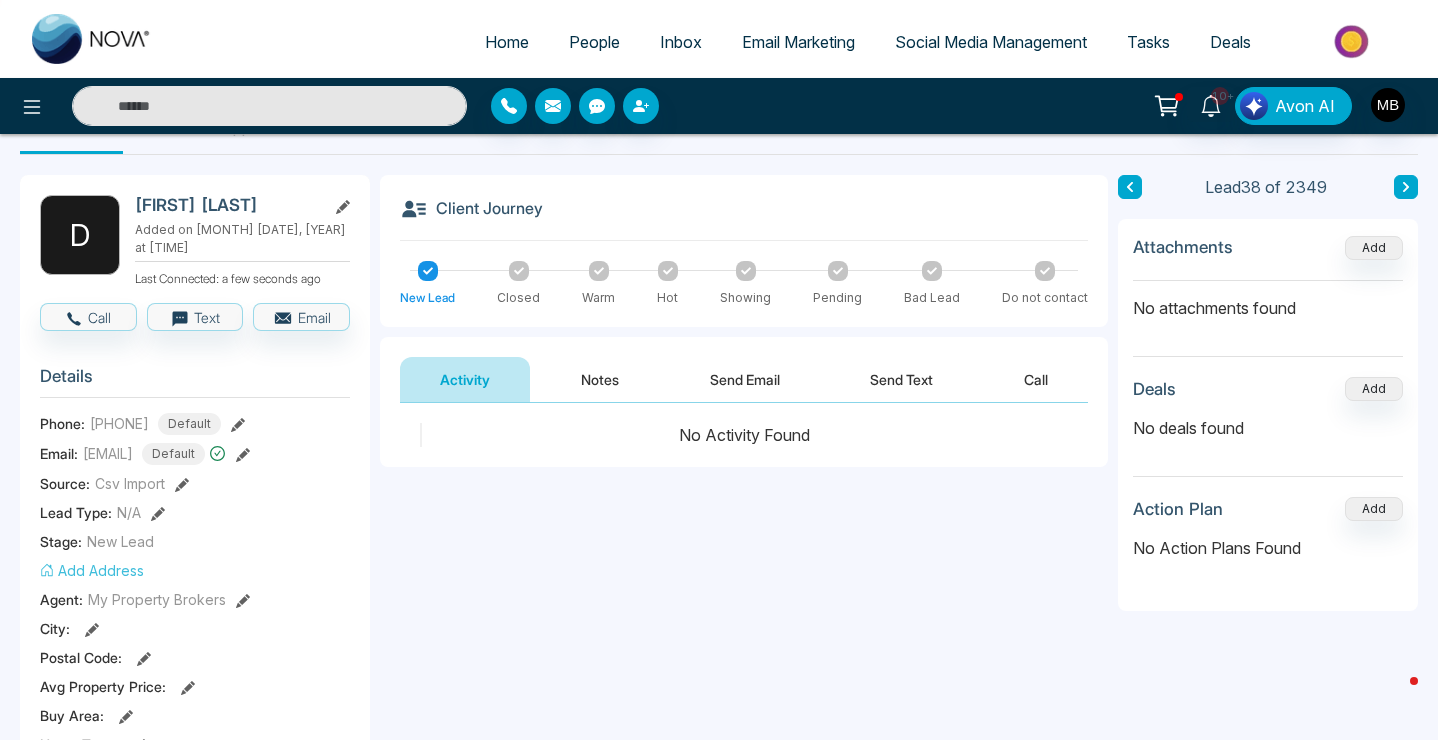 paste on "**********" 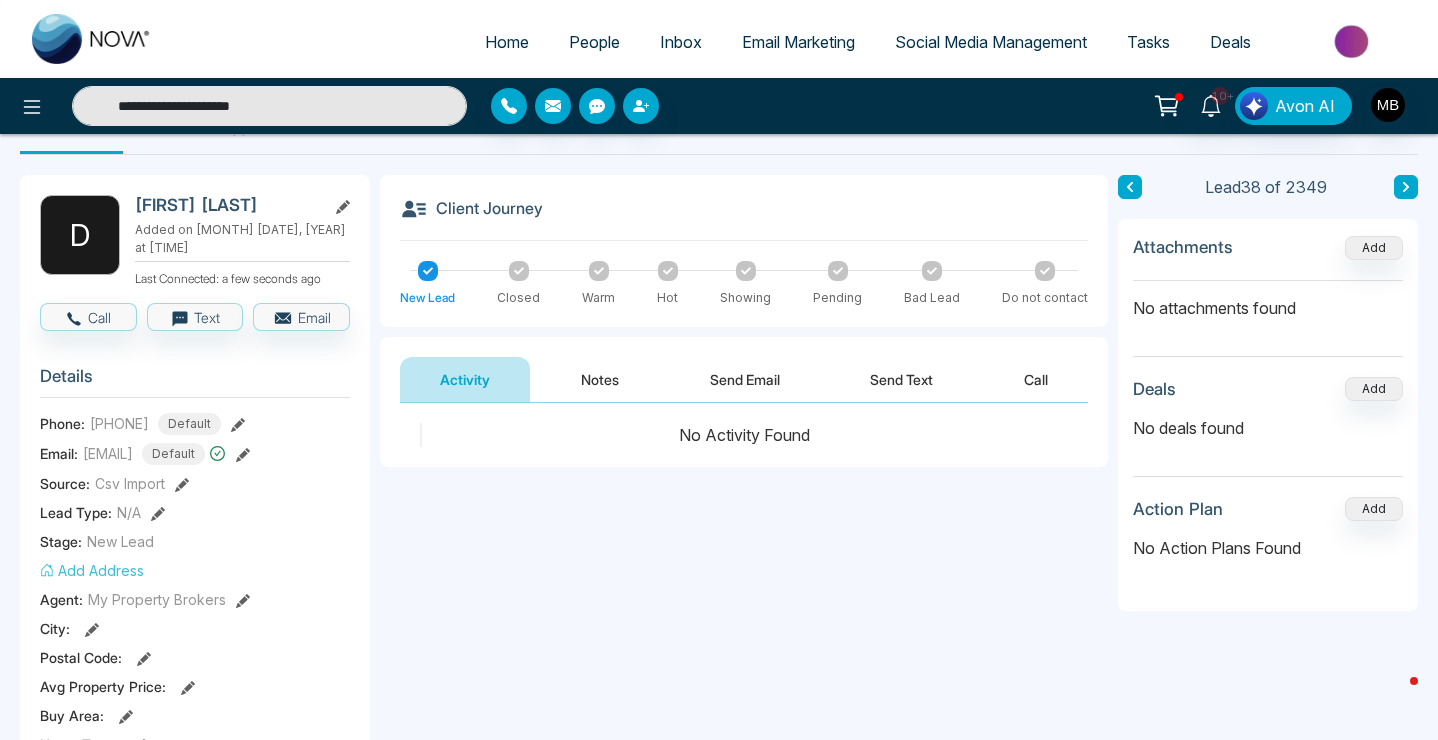 type on "**********" 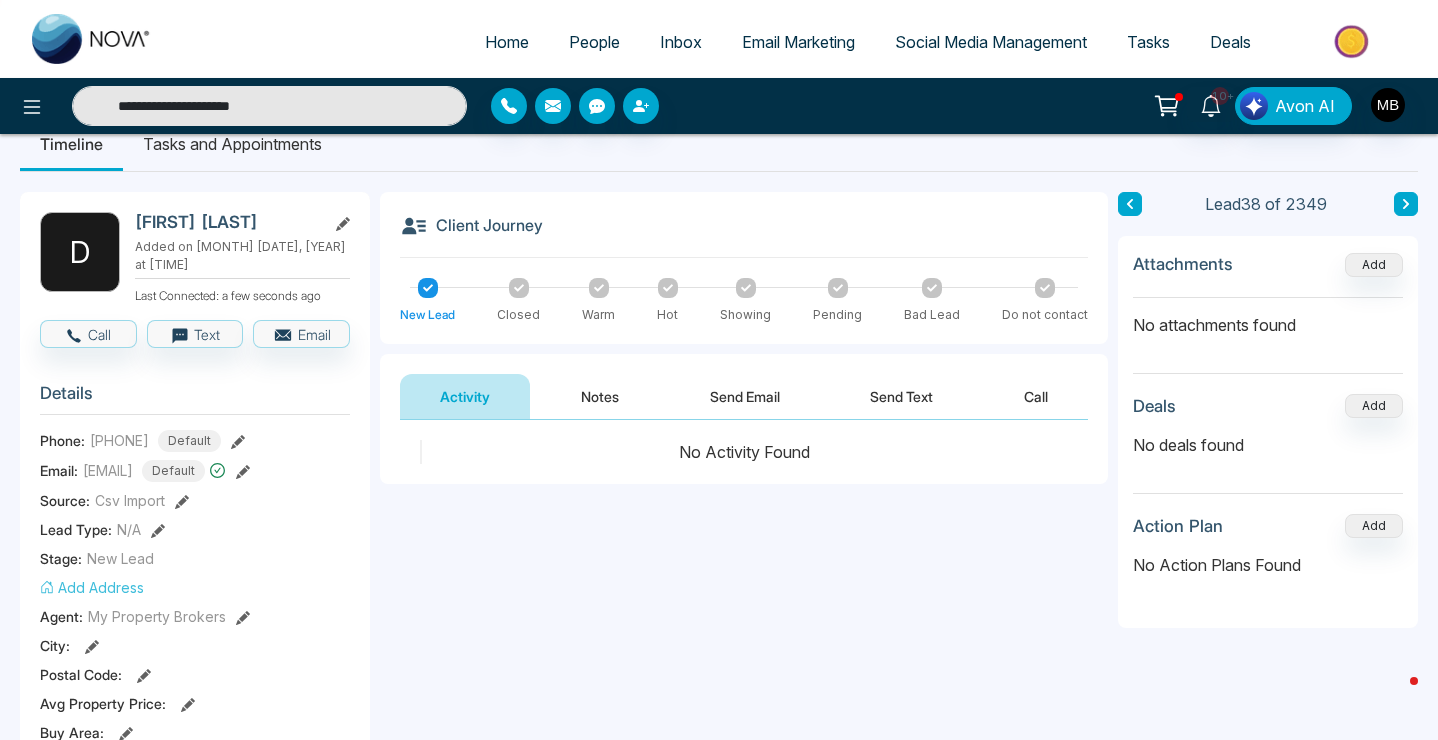 scroll, scrollTop: 0, scrollLeft: 0, axis: both 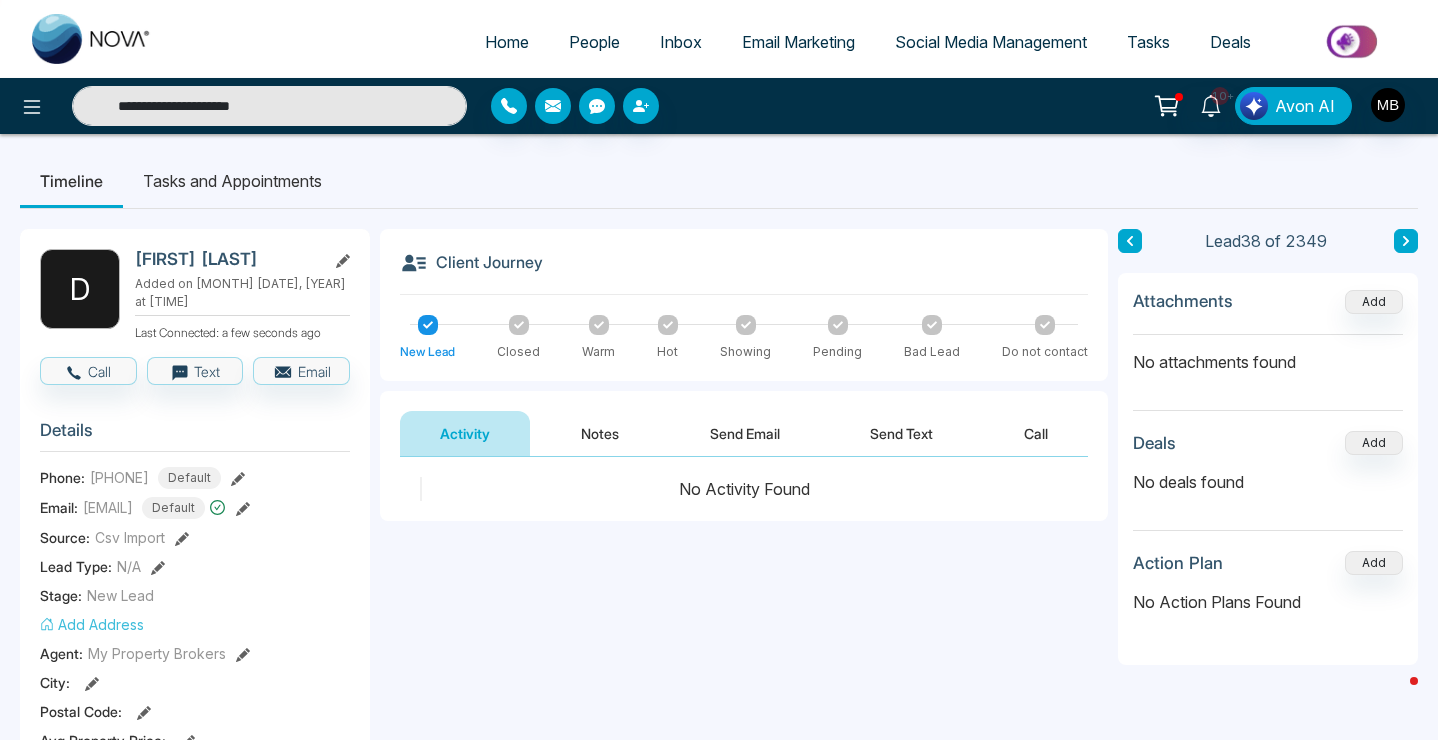 click on "**********" at bounding box center (269, 106) 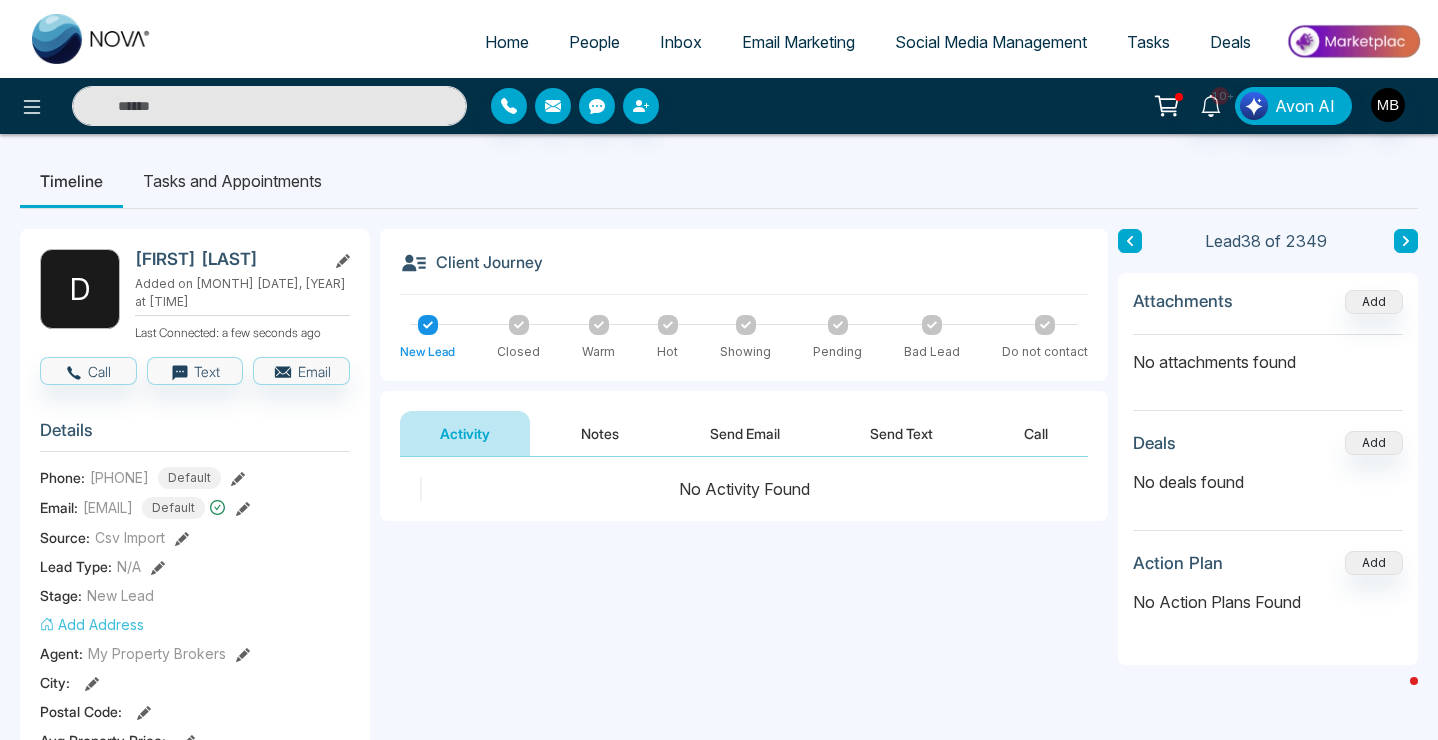 paste on "**********" 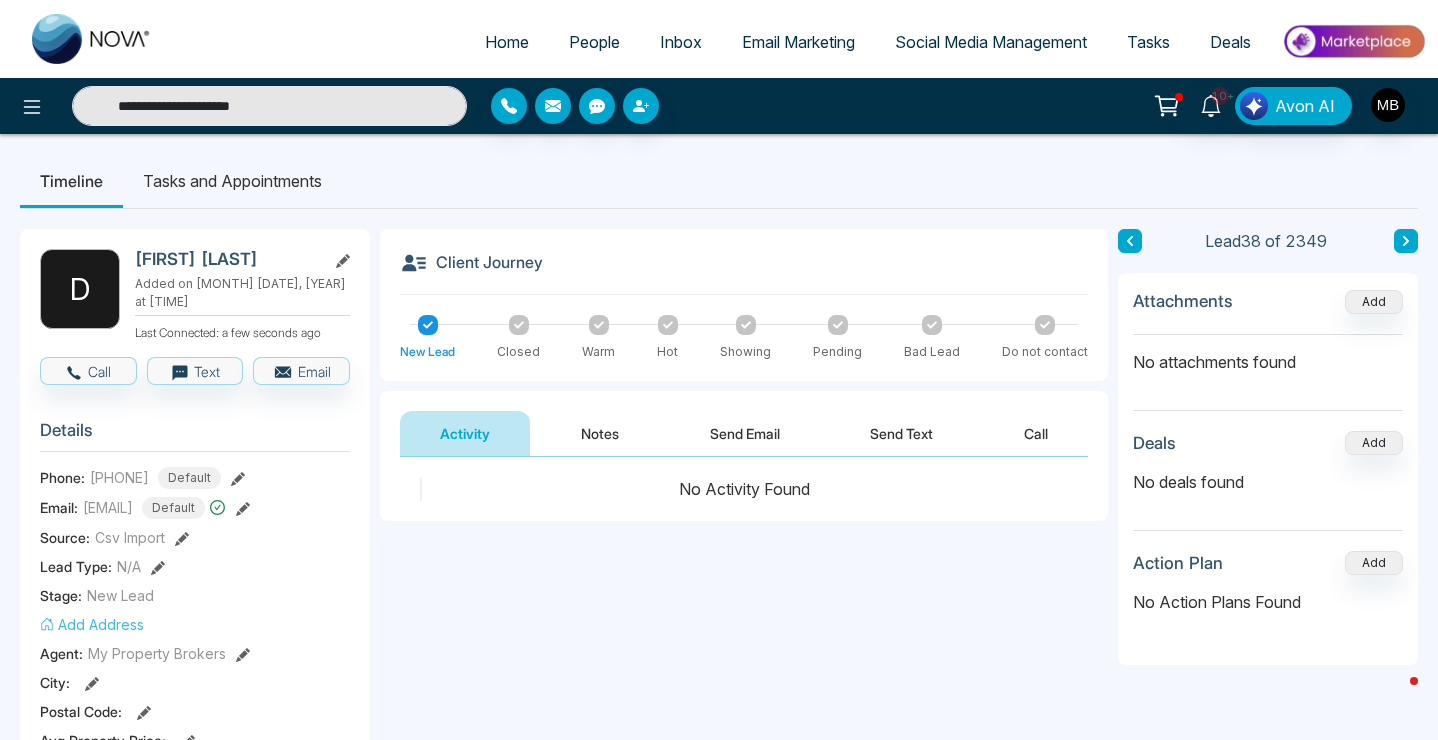 type on "**********" 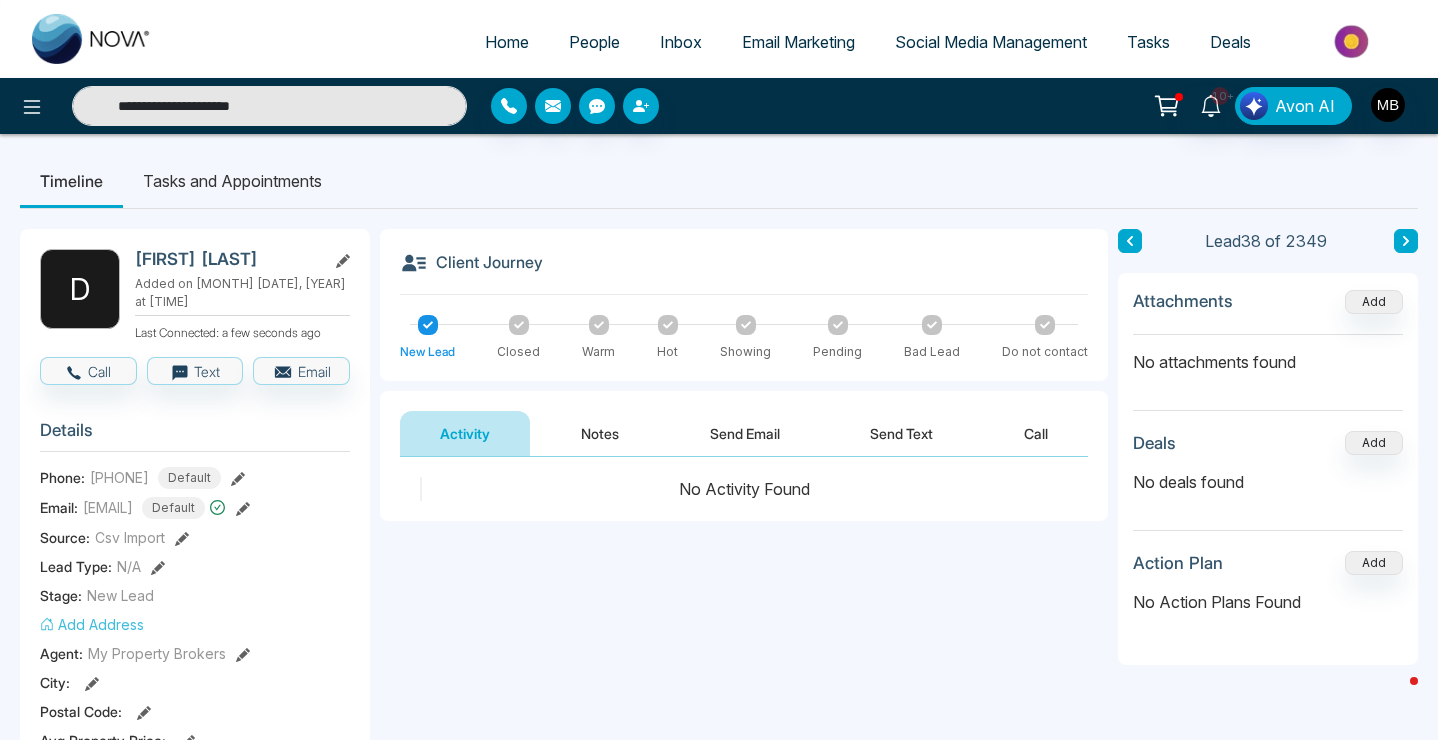 click on "**********" at bounding box center [269, 106] 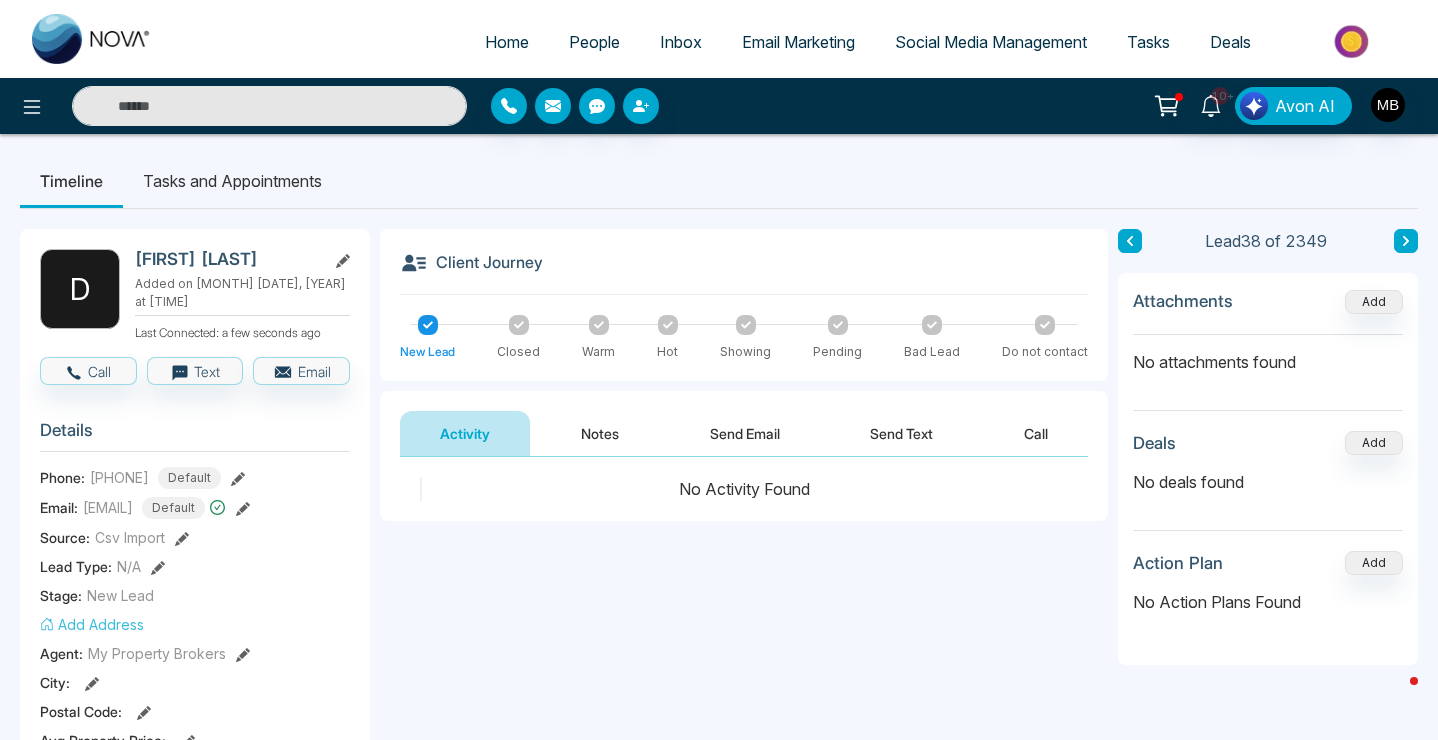 paste on "**********" 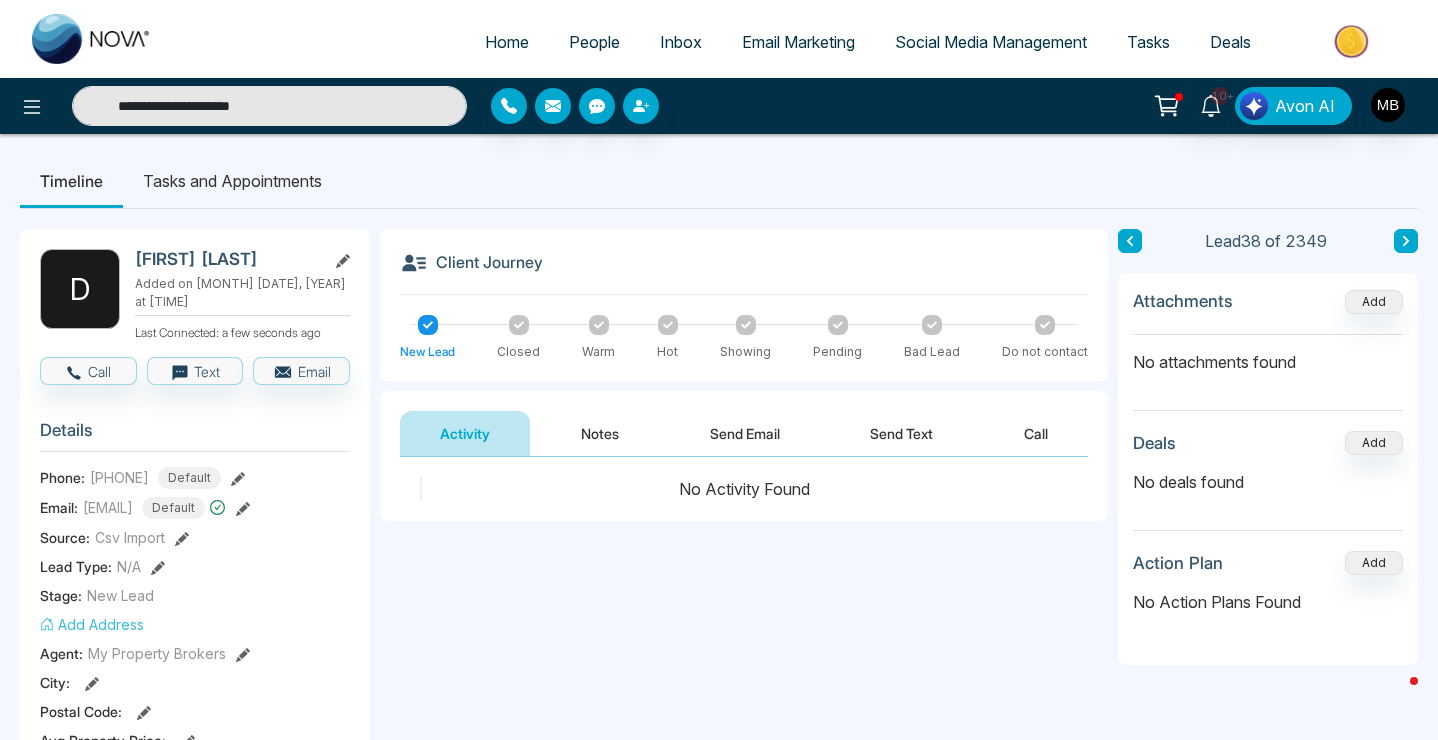 type on "**********" 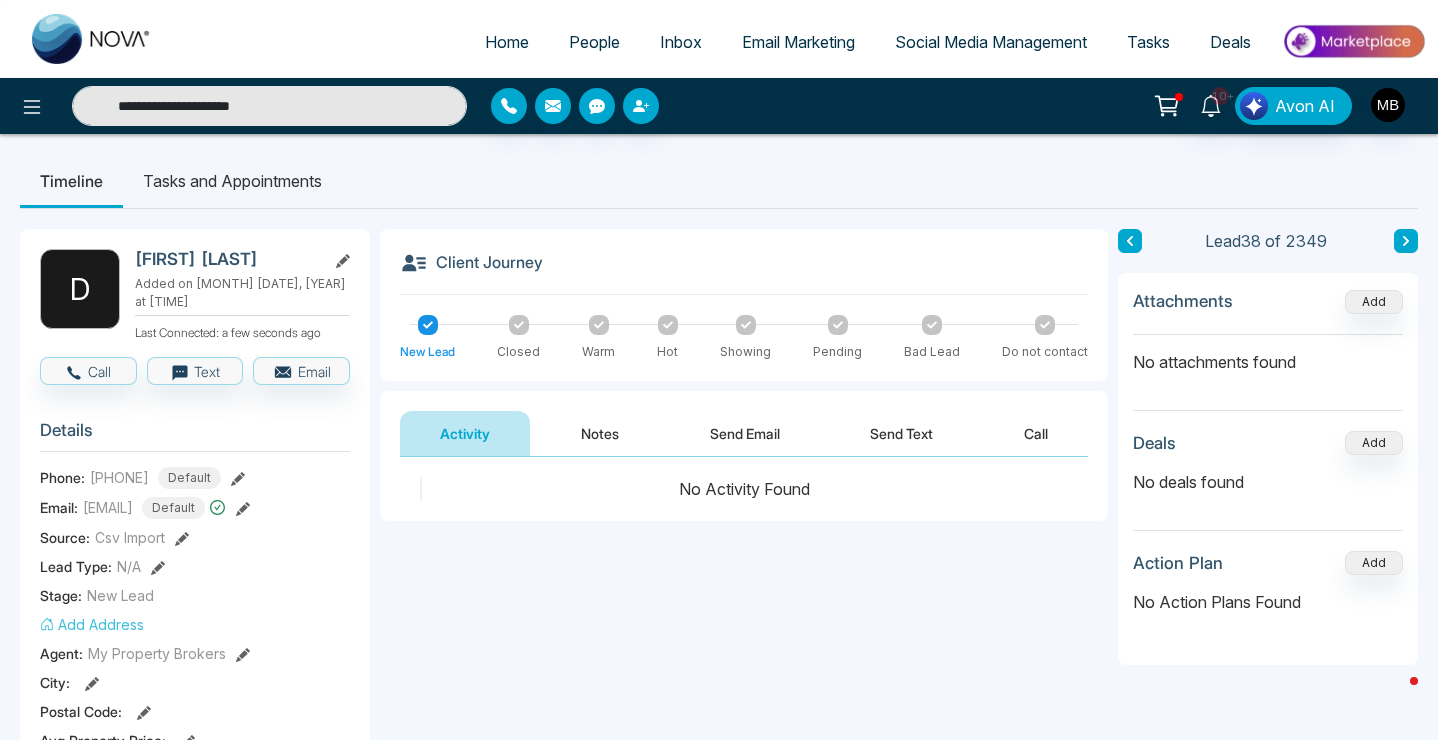 click on "**********" at bounding box center (269, 106) 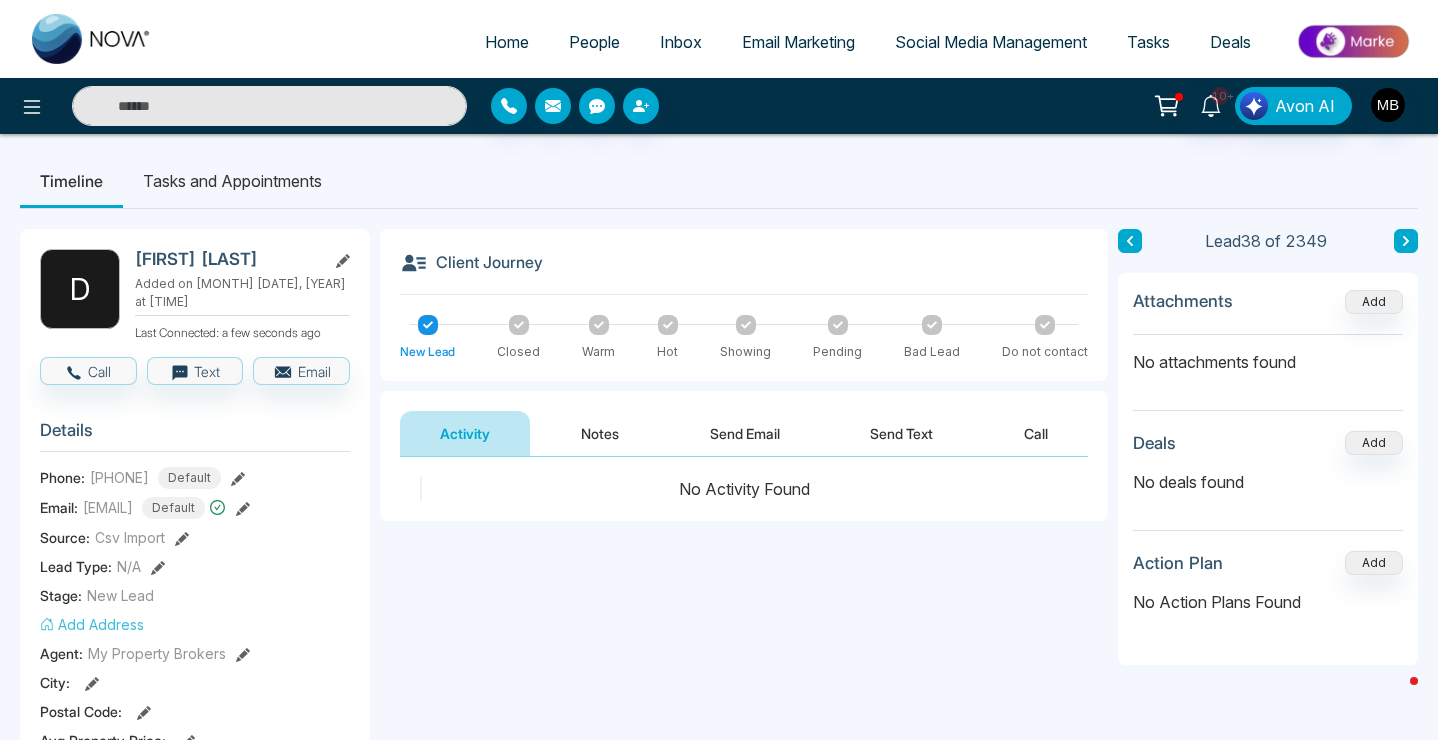paste on "**********" 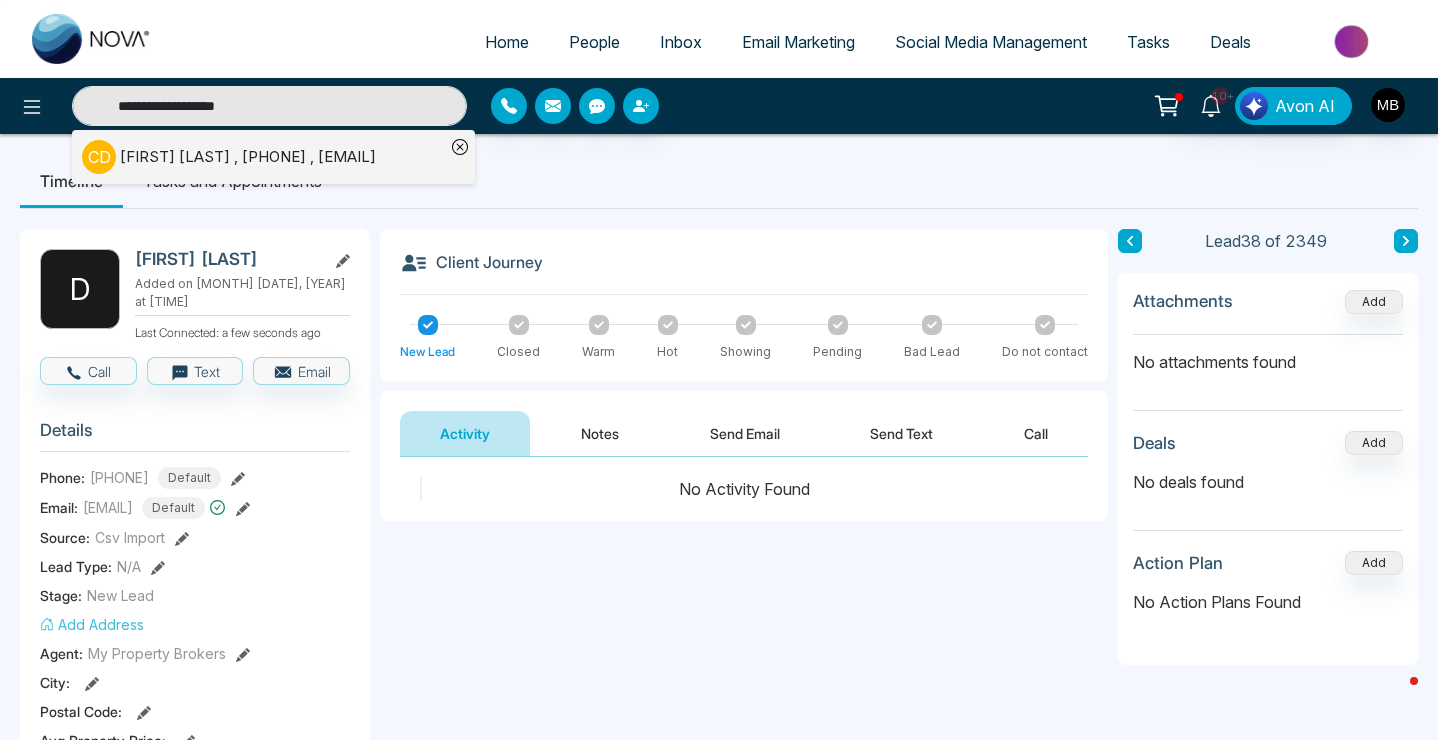 type on "**********" 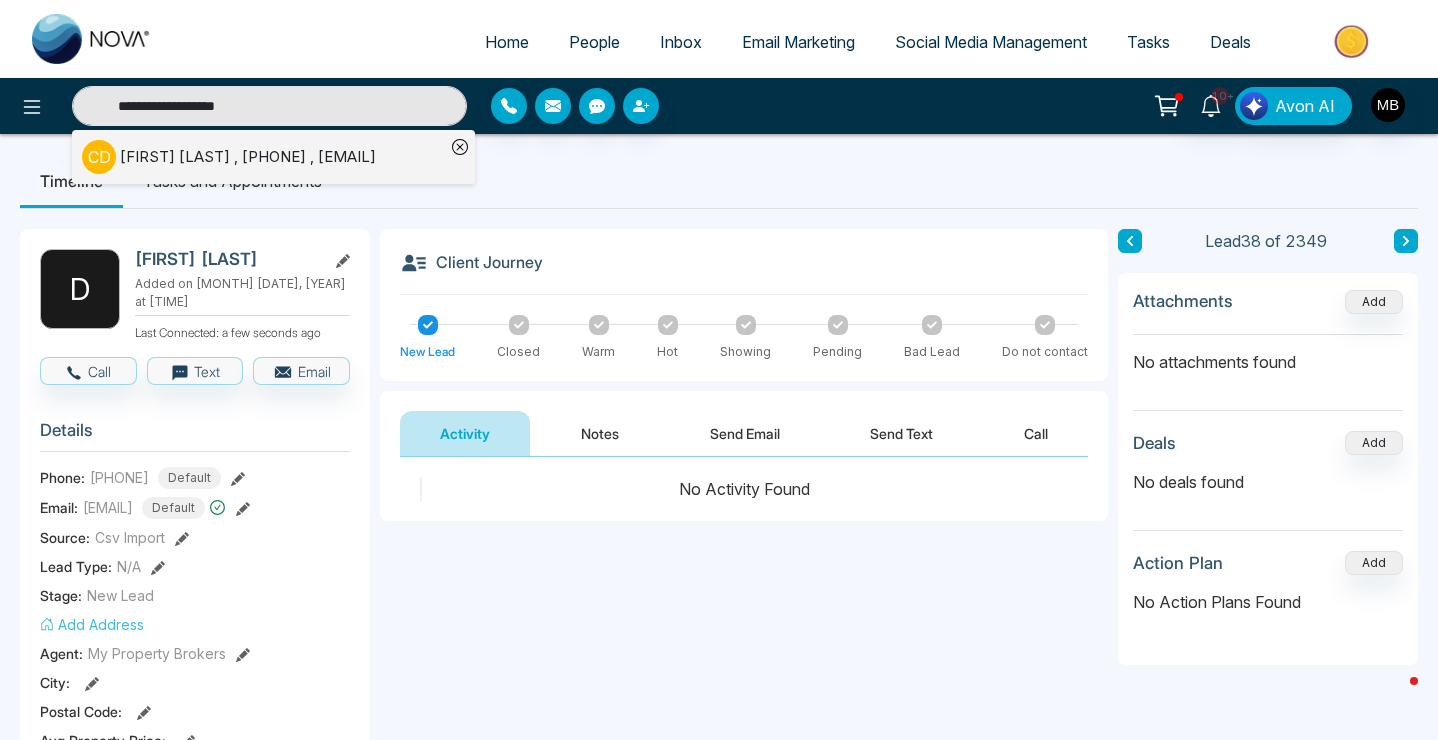 click on "[FIRST]   [LAST]   , [PHONE]   , [EMAIL]" at bounding box center [248, 157] 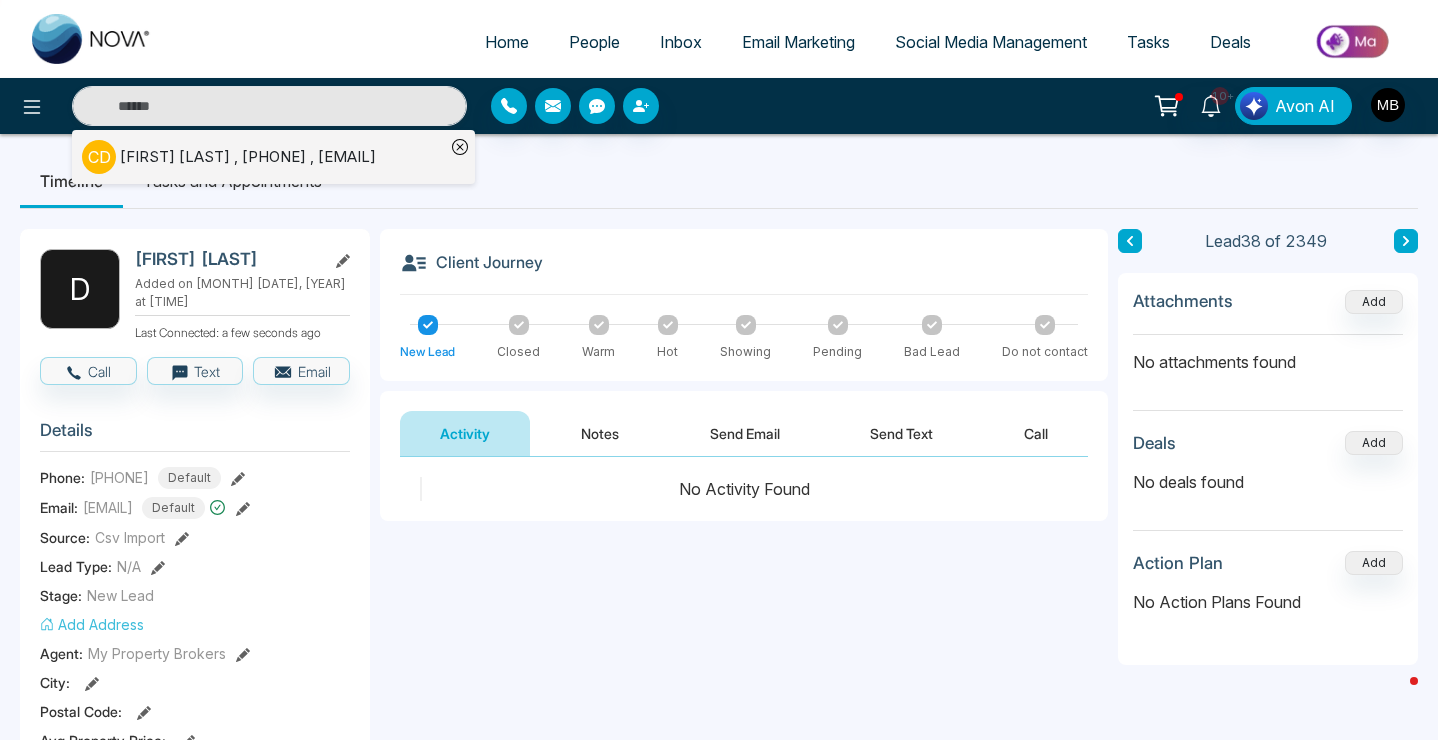 type on "**********" 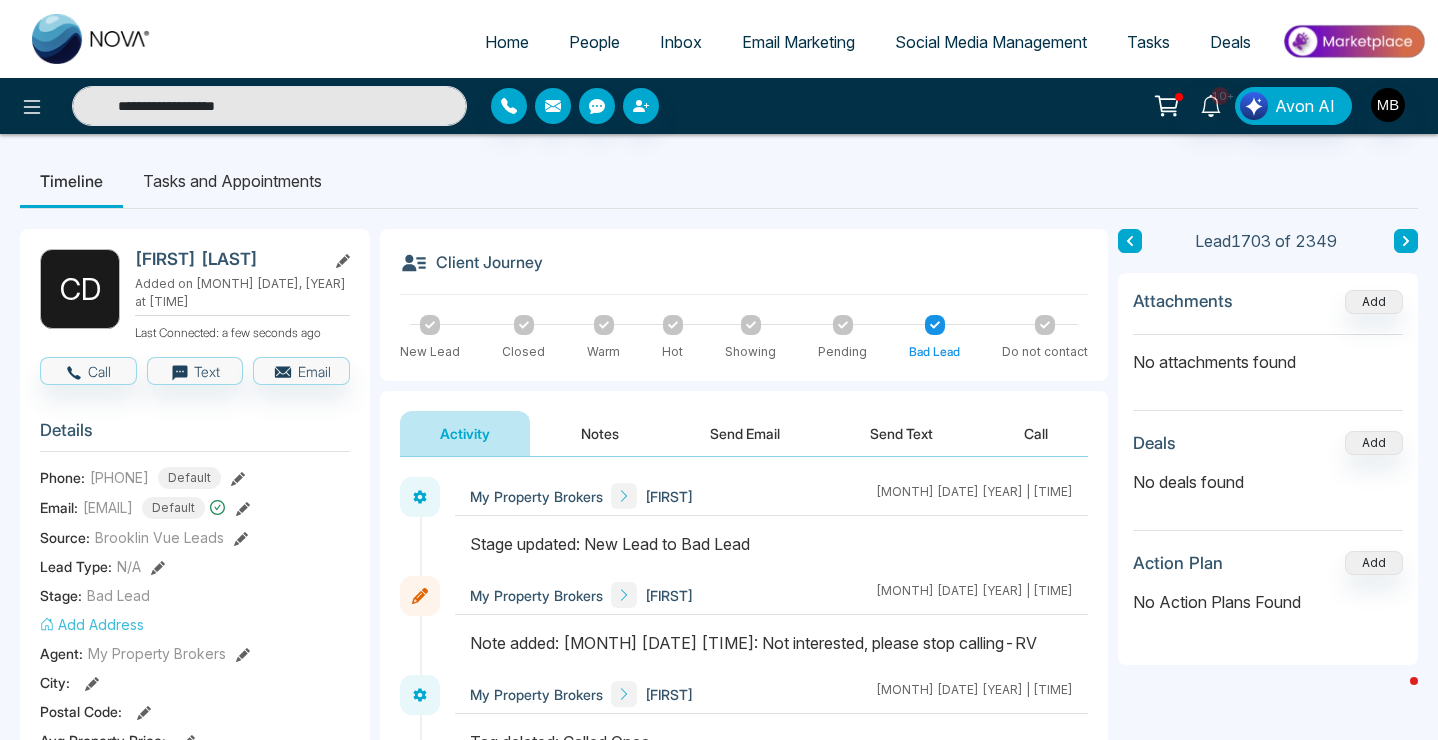 click on "Send Email" at bounding box center (745, 433) 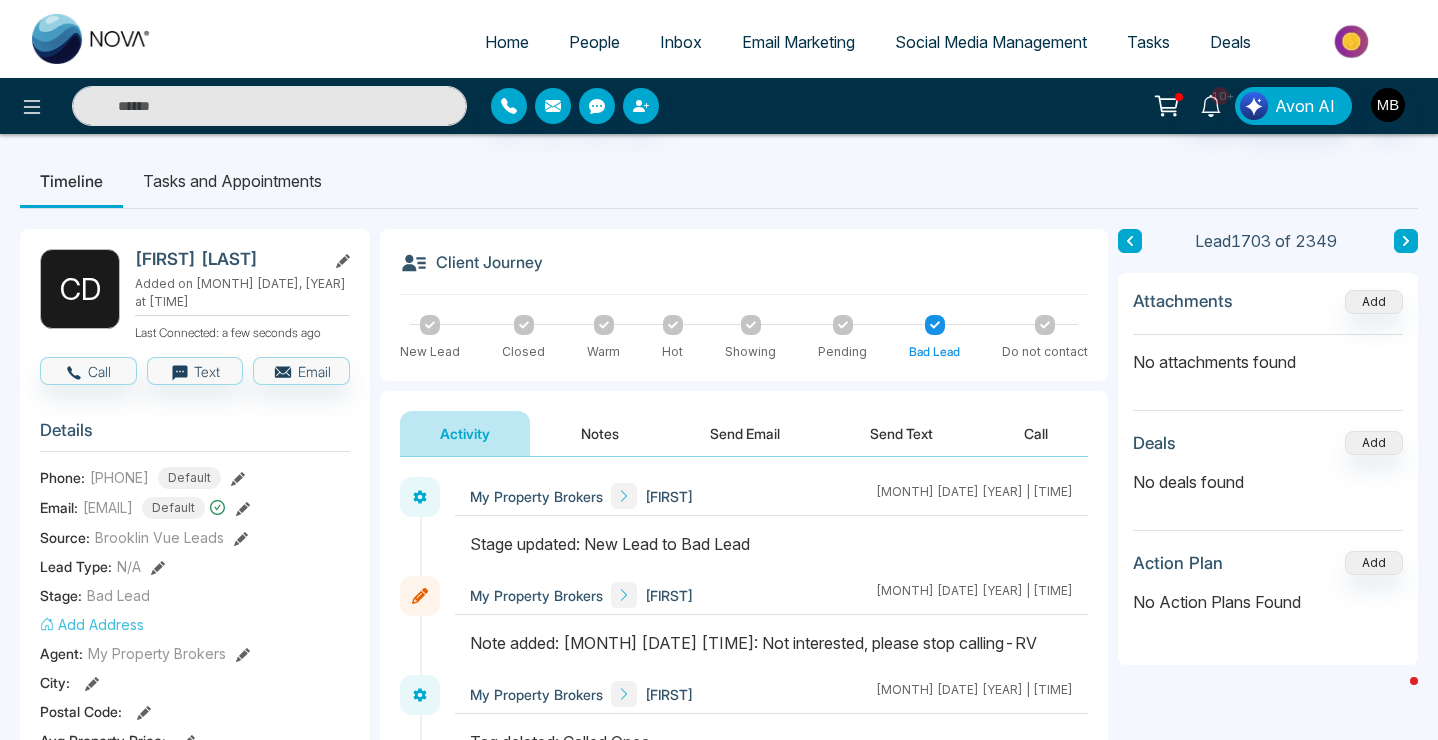 type on "**********" 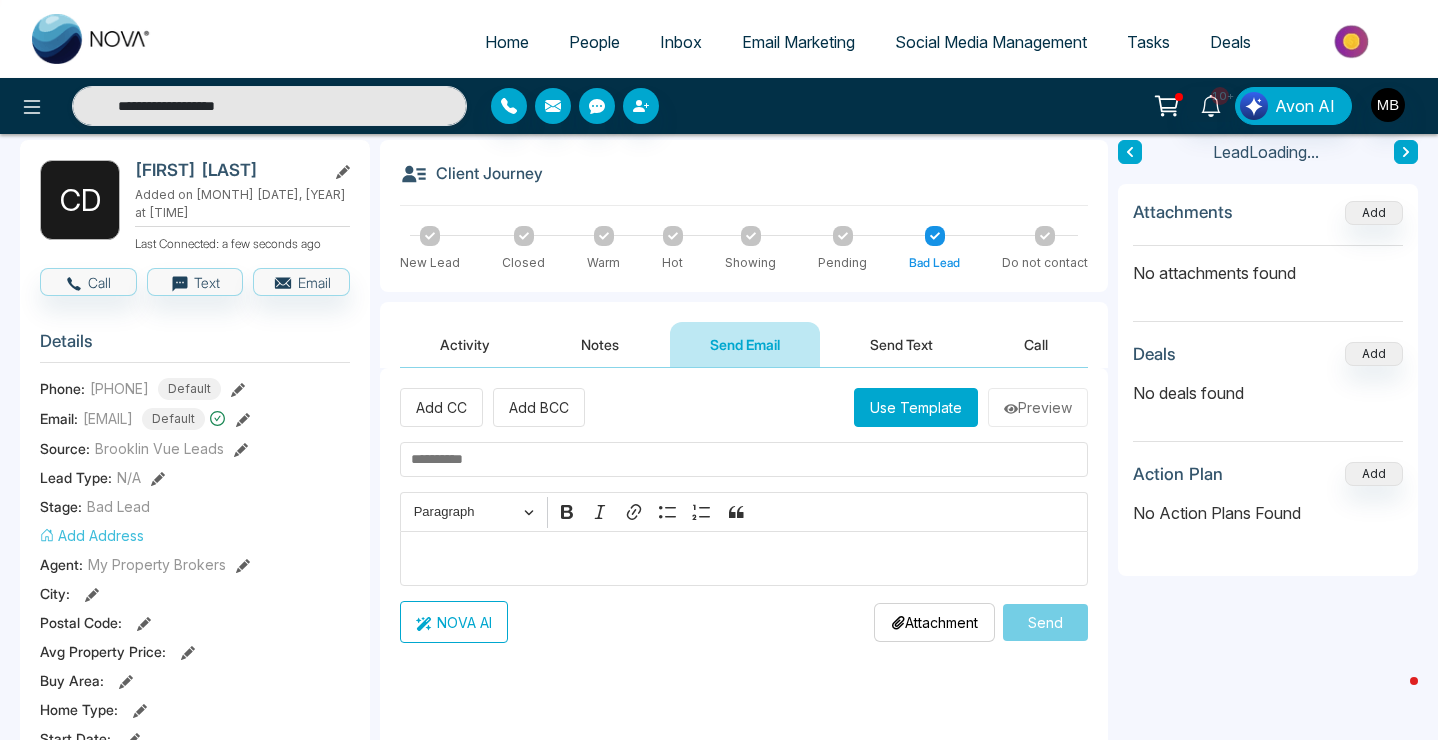 scroll, scrollTop: 29, scrollLeft: 0, axis: vertical 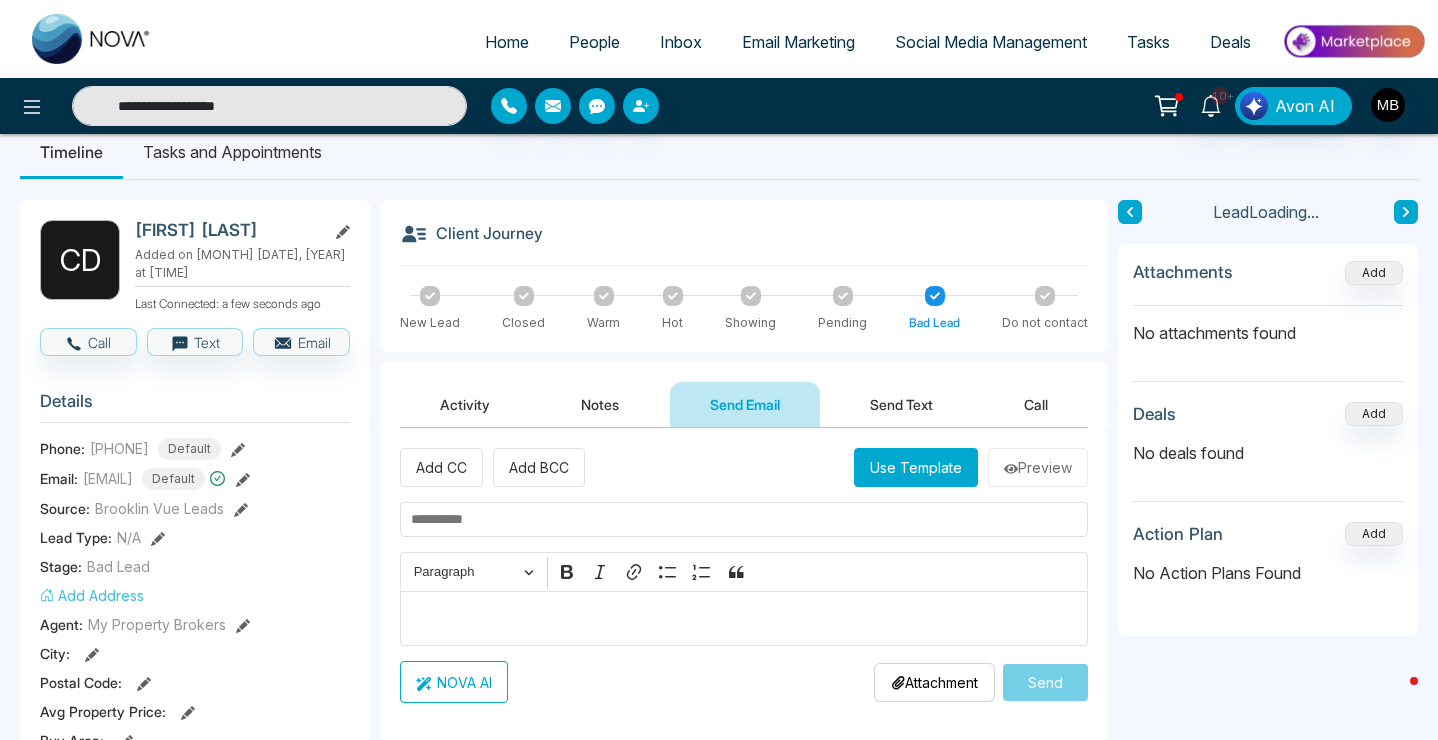 click on "Activity" at bounding box center [465, 404] 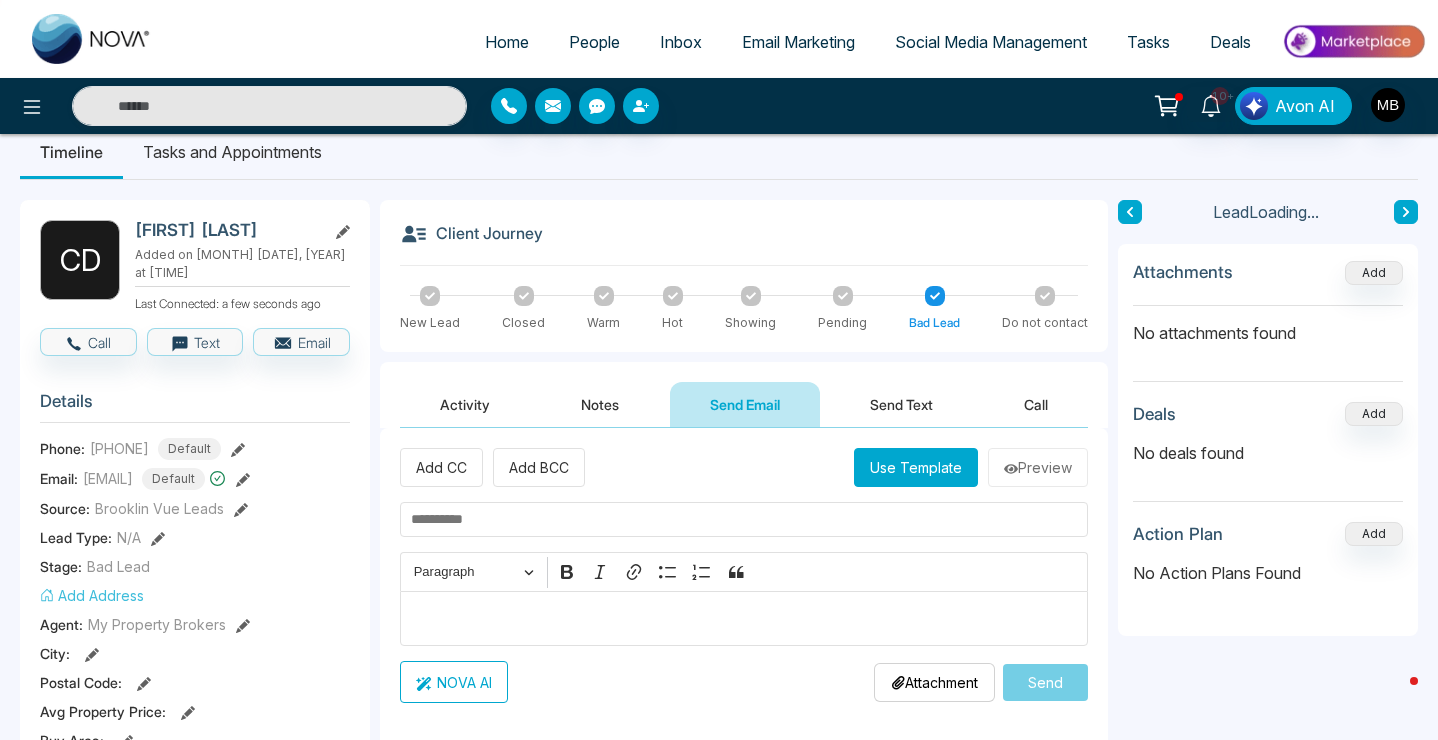 type on "**********" 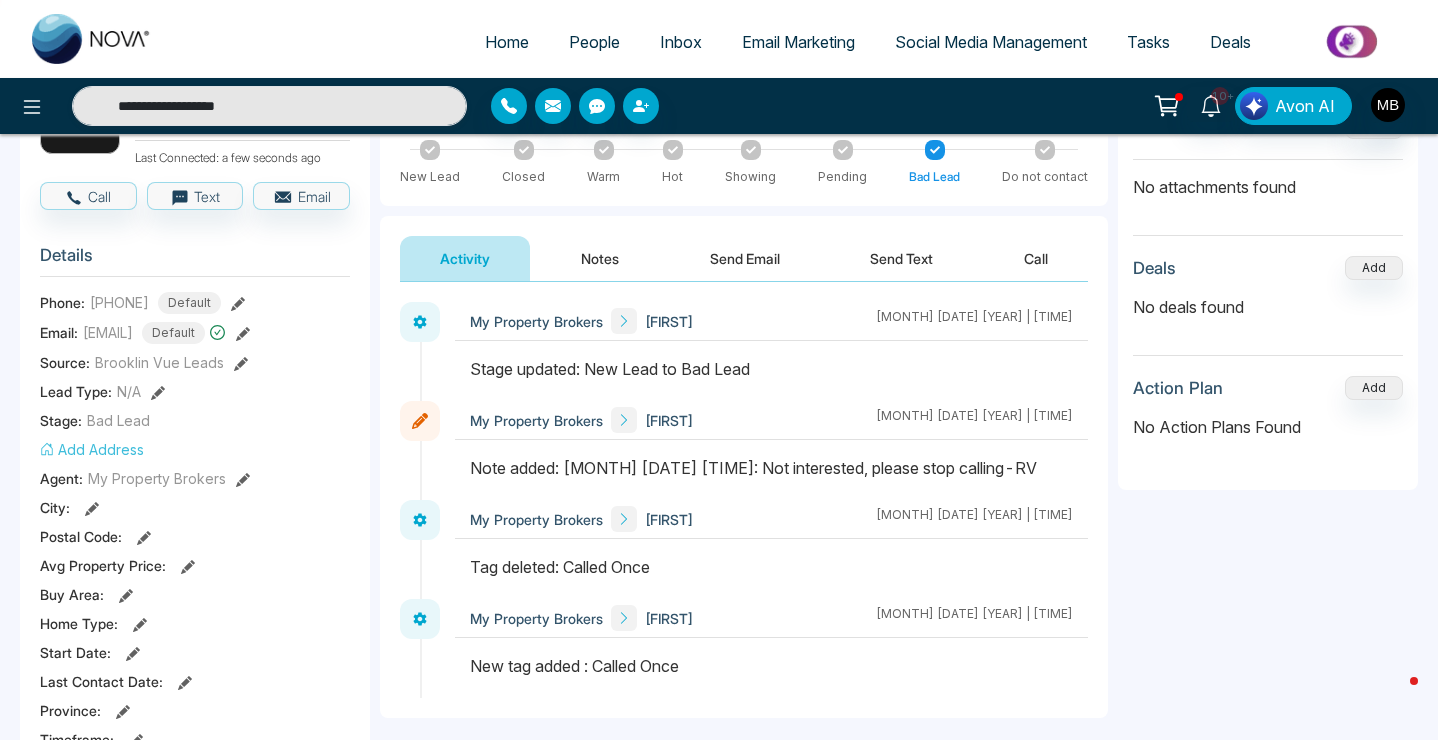 scroll, scrollTop: 81, scrollLeft: 0, axis: vertical 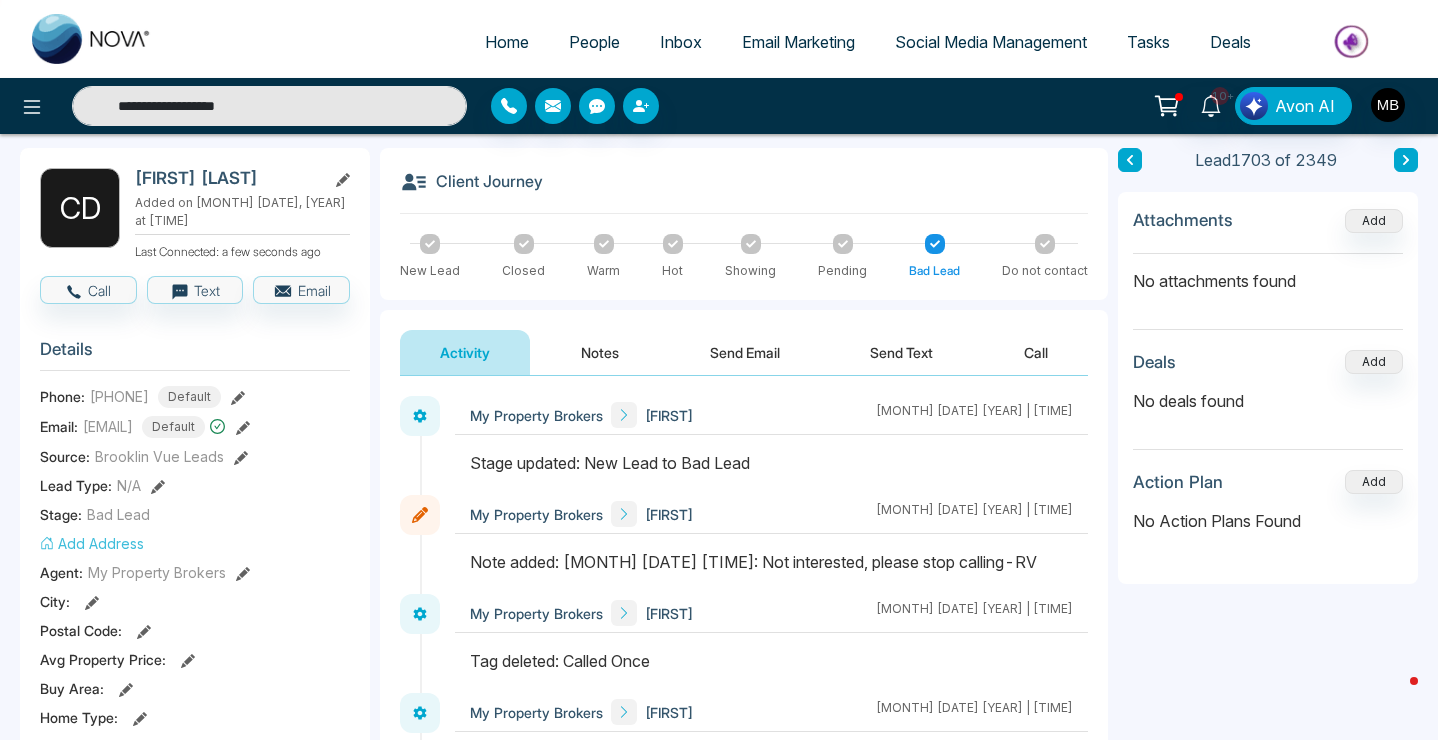 click on "**********" at bounding box center [269, 106] 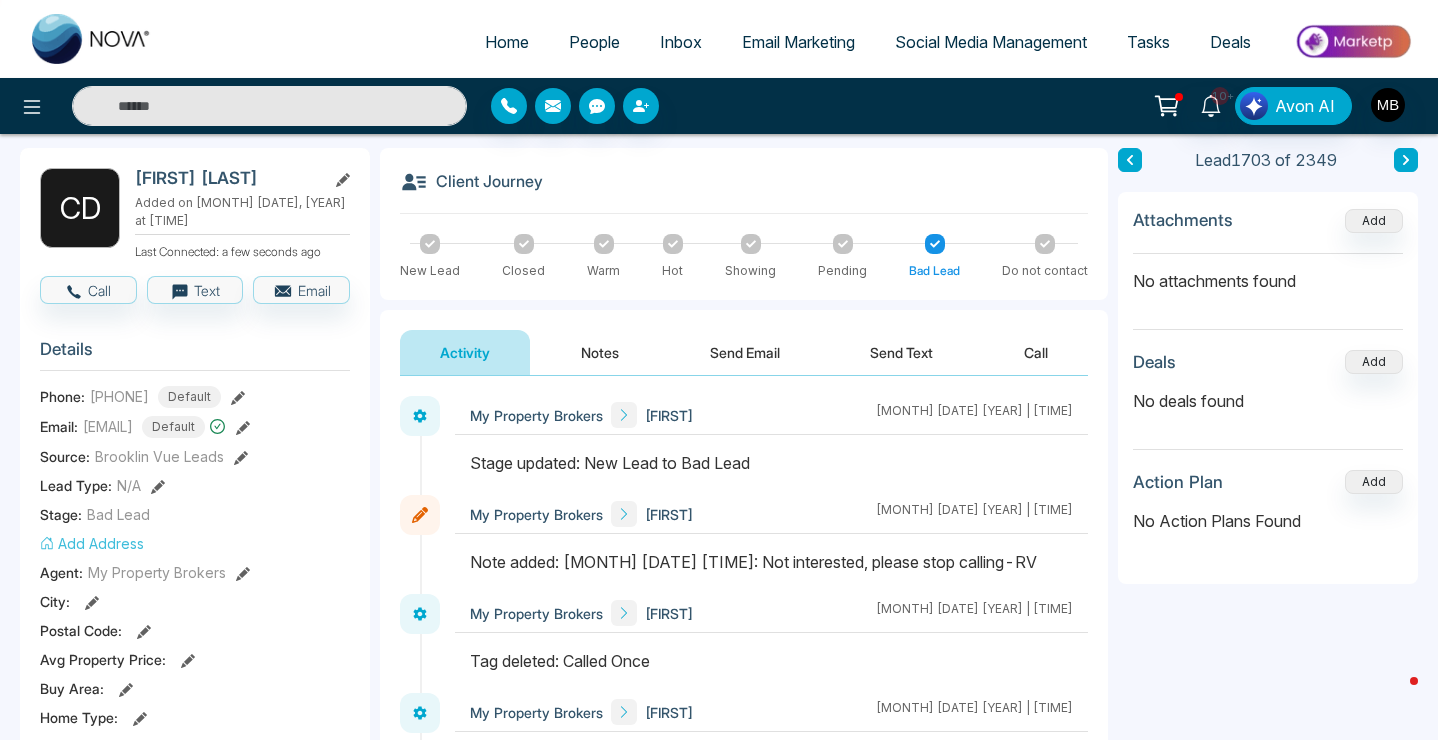 paste on "**********" 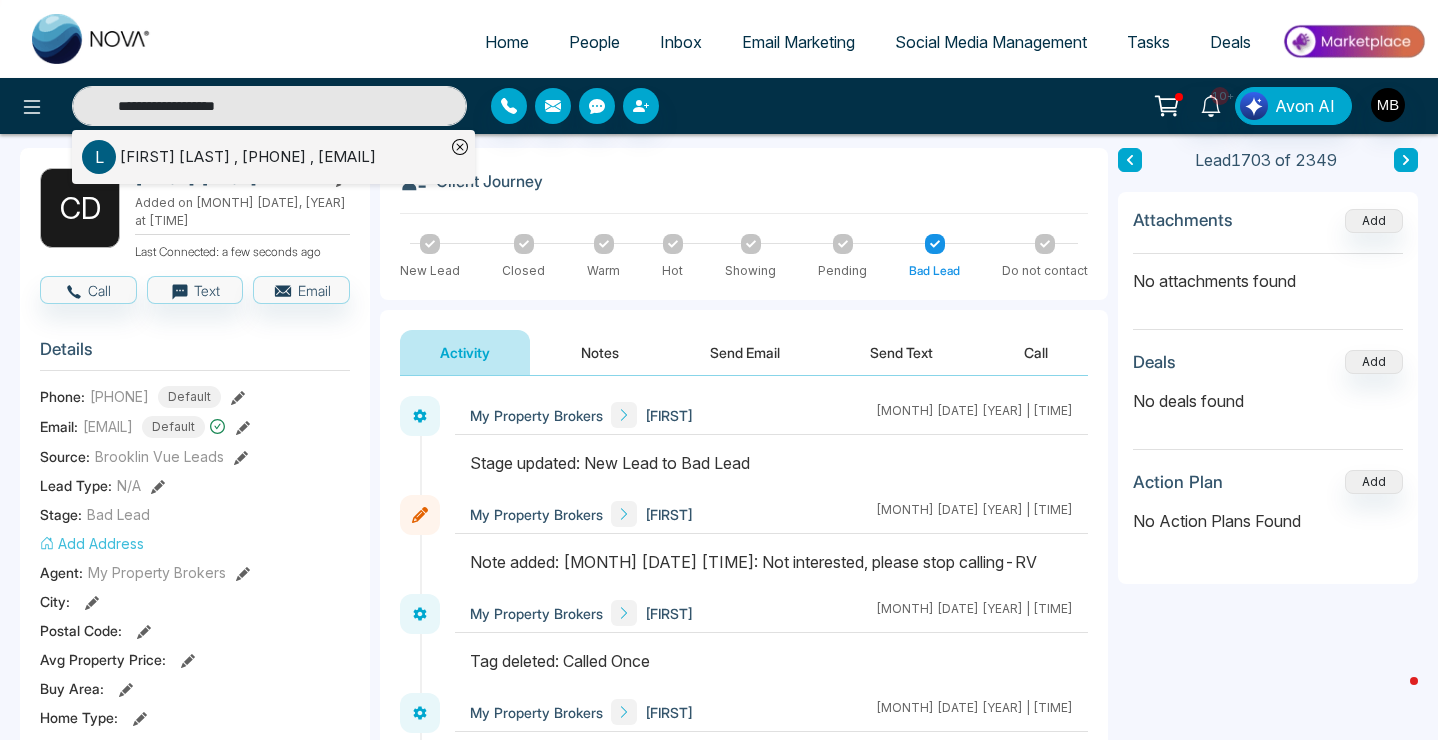 type on "**********" 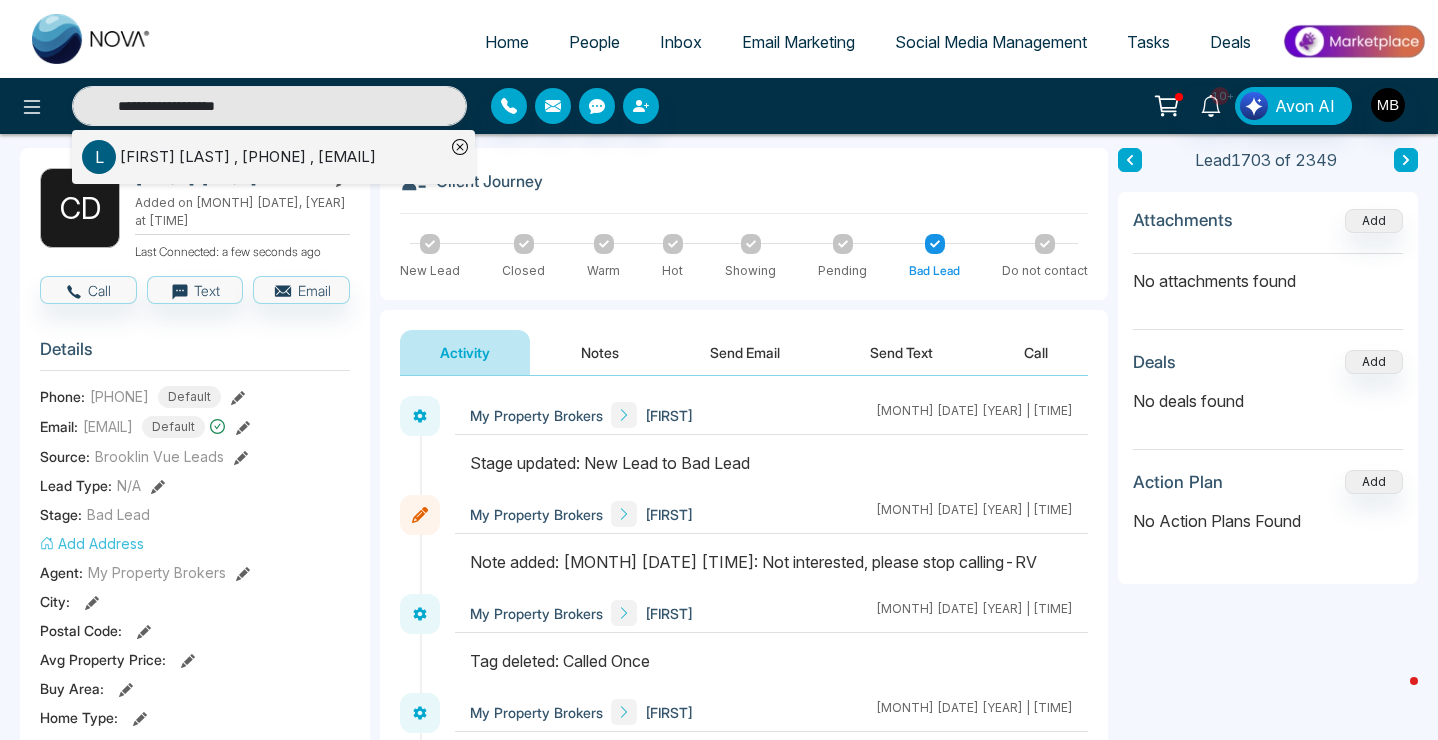 click on "[FIRST] [LAST]     , [PHONE]   , [EMAIL]" at bounding box center (248, 157) 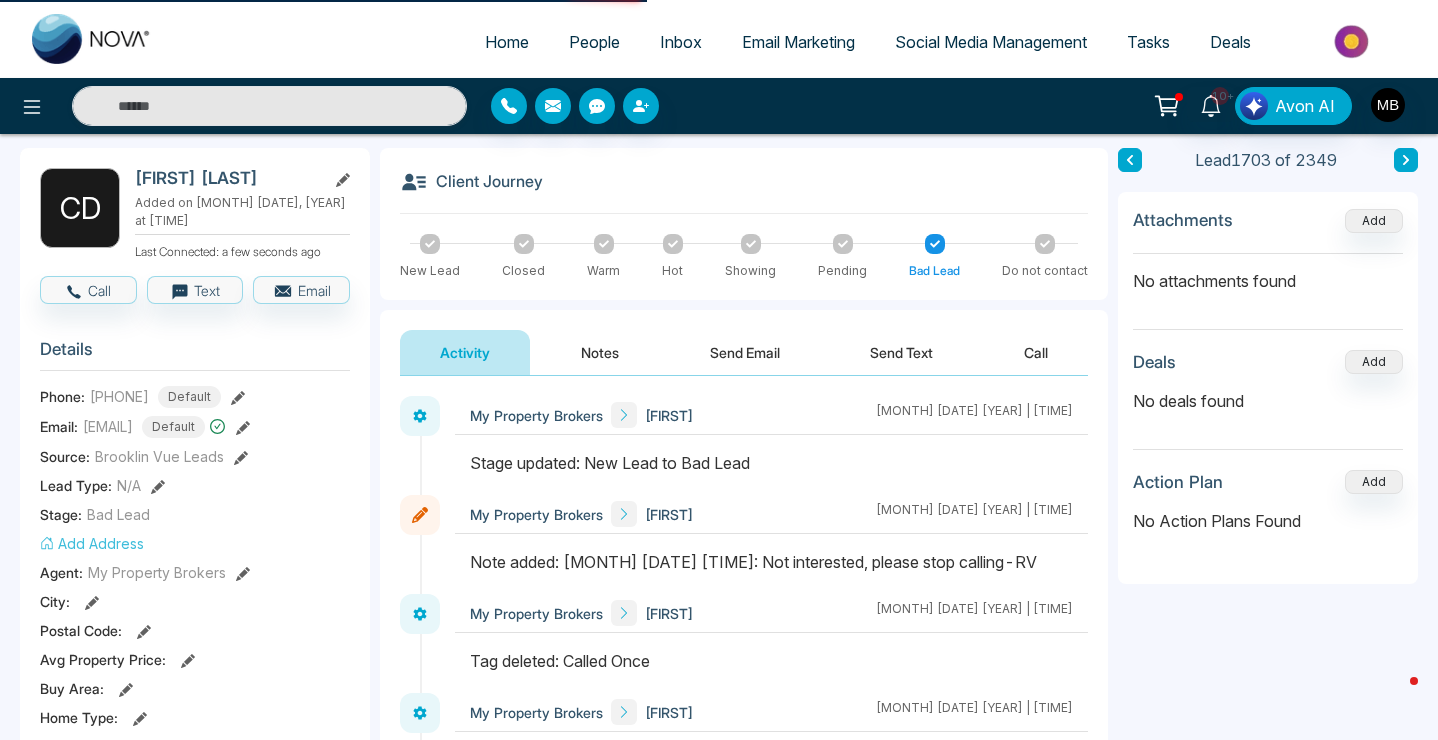 type on "**********" 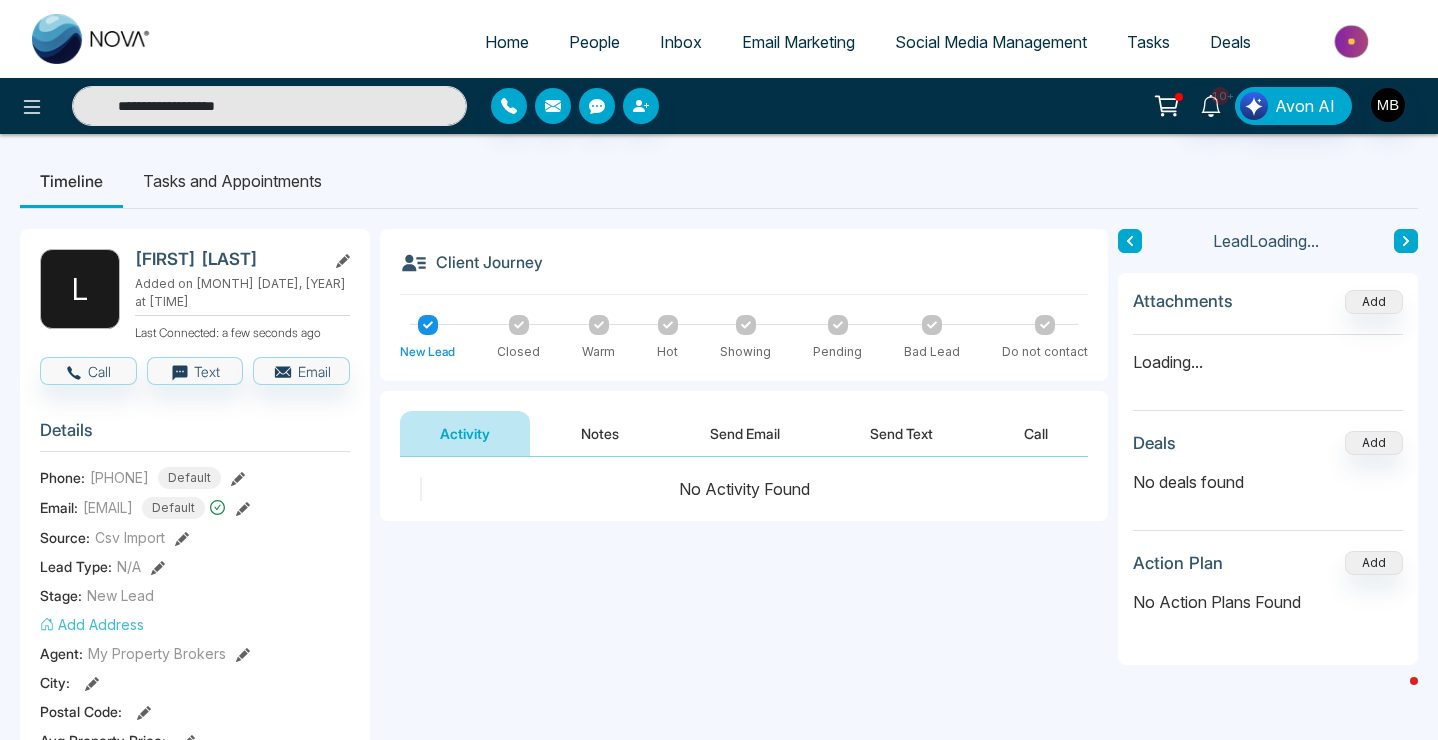 scroll, scrollTop: 63, scrollLeft: 0, axis: vertical 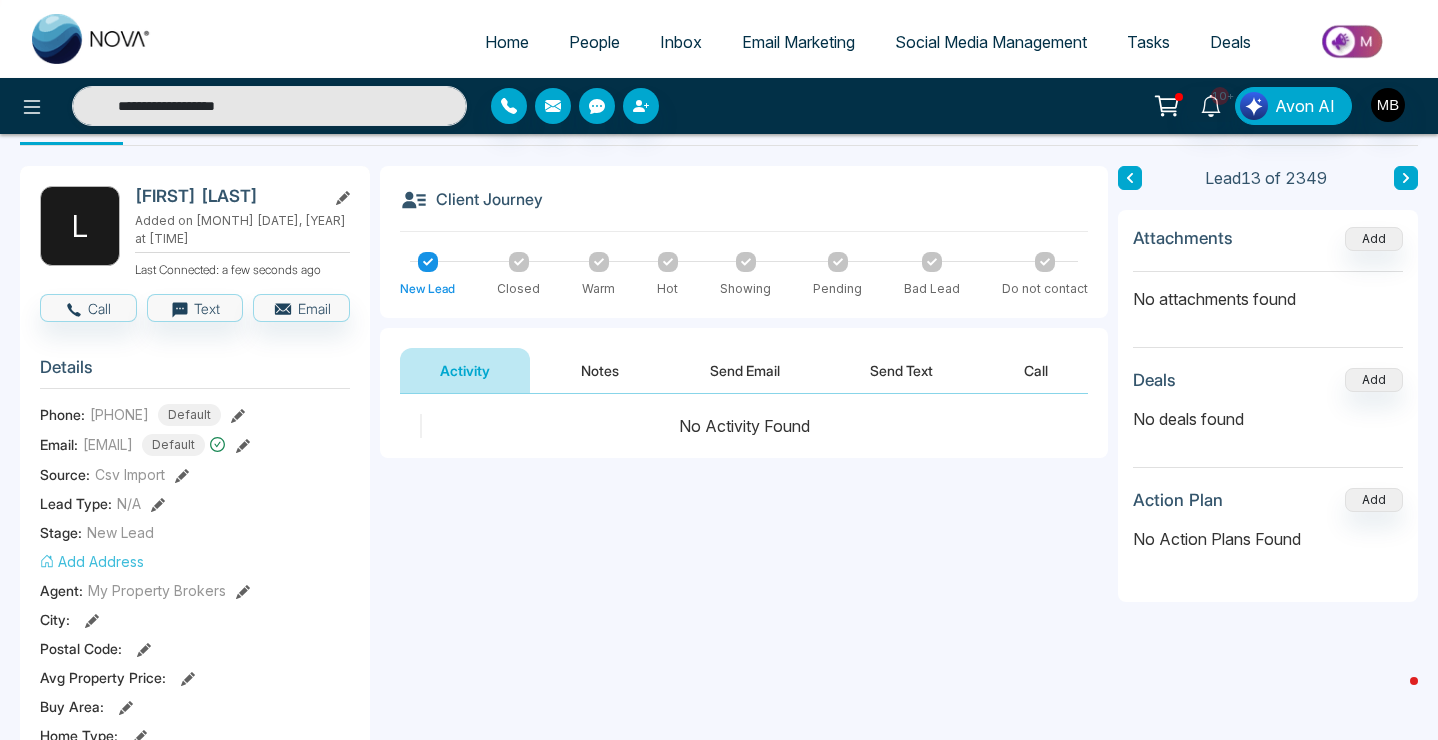 click on "Notes" at bounding box center [600, 370] 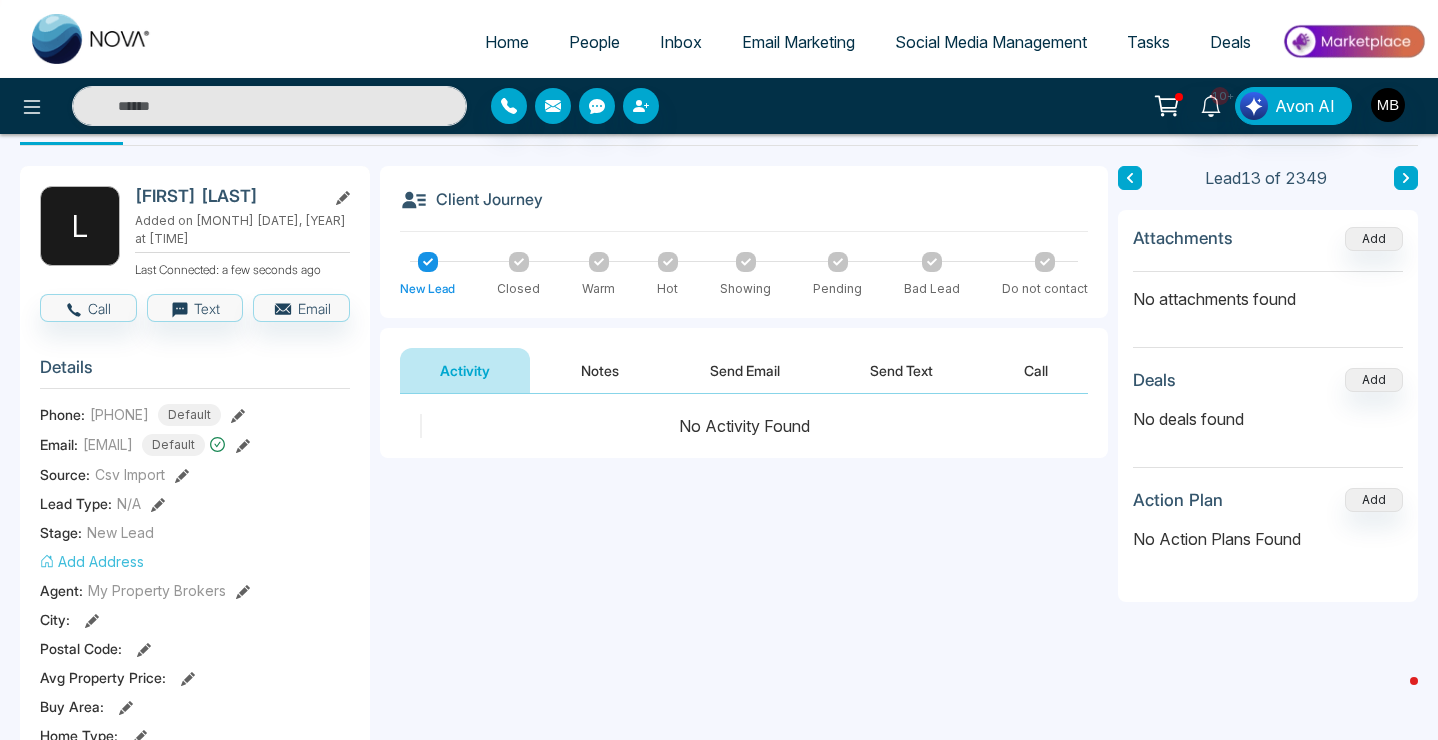 type on "**********" 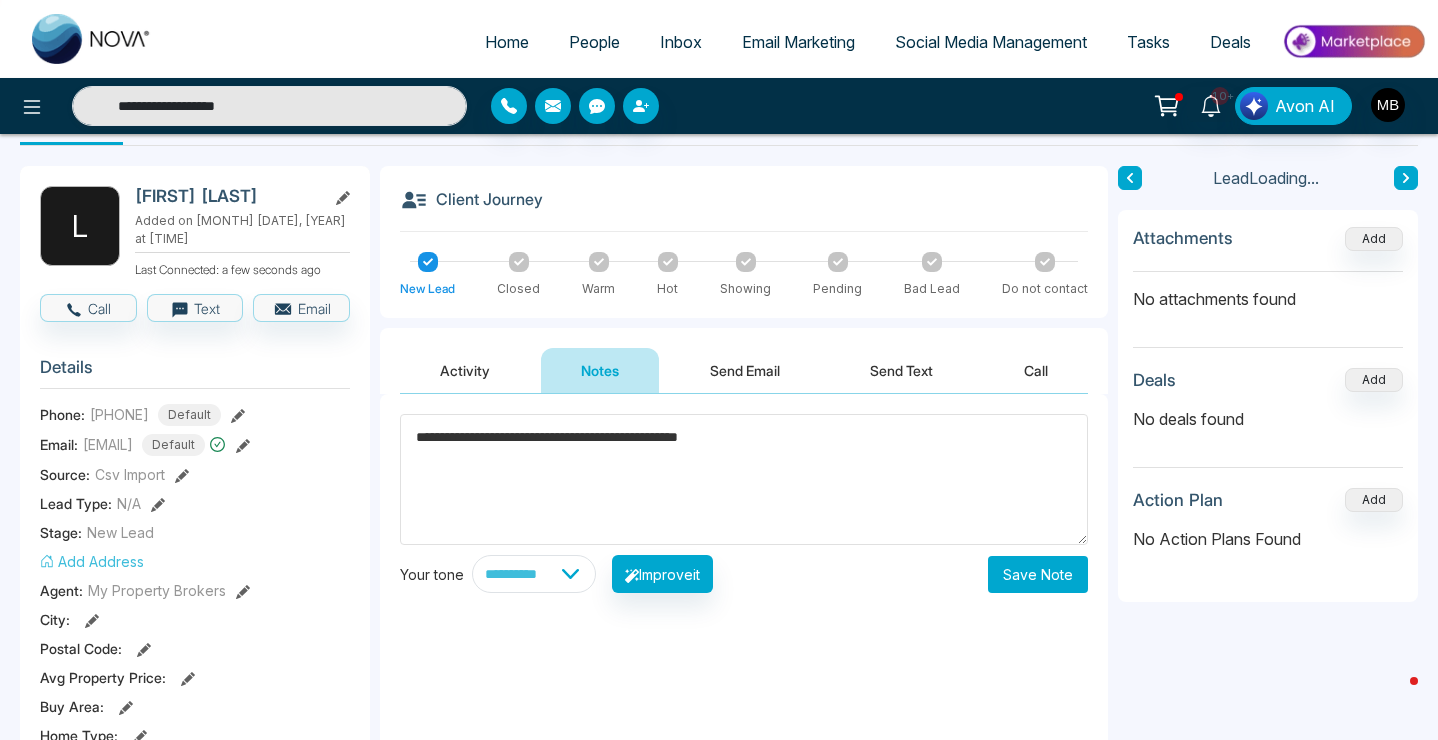 type on "**********" 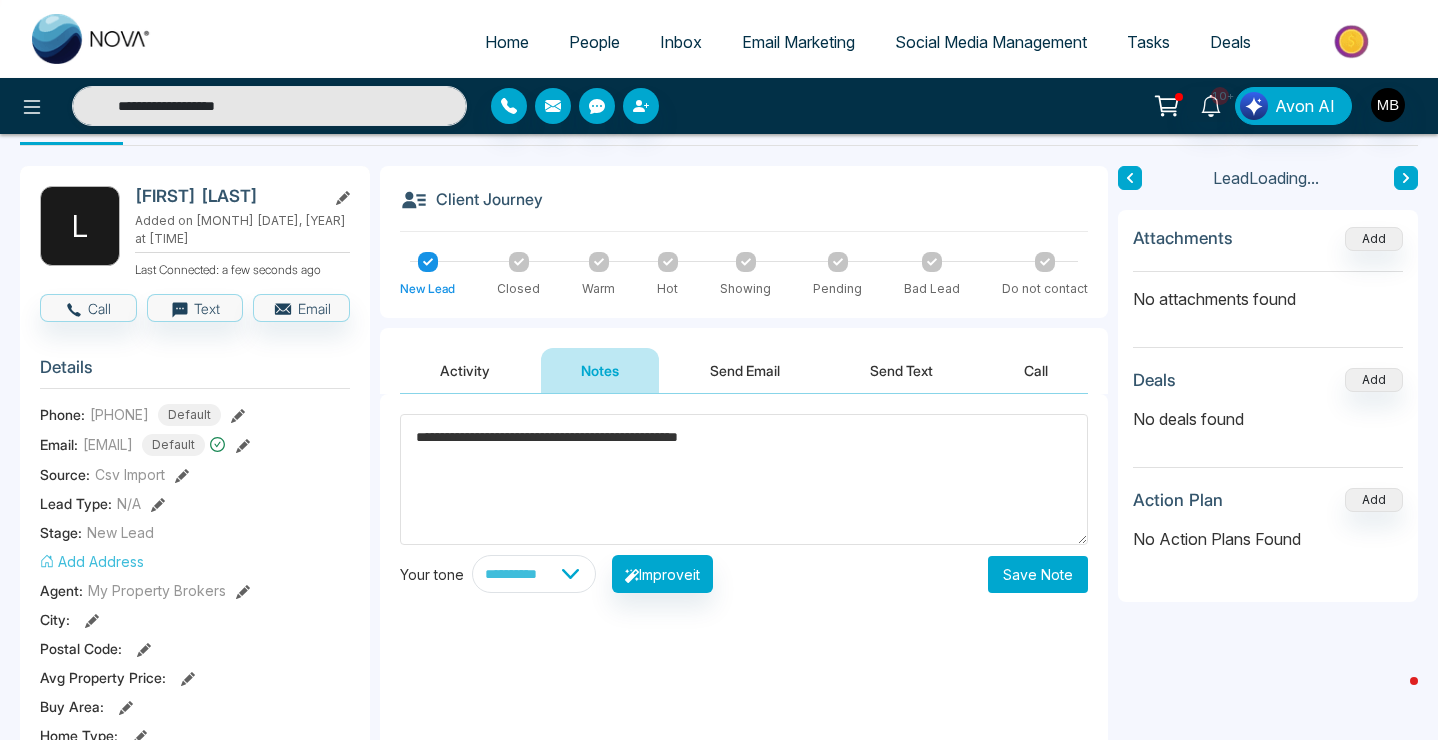click on "Save Note" at bounding box center [1038, 574] 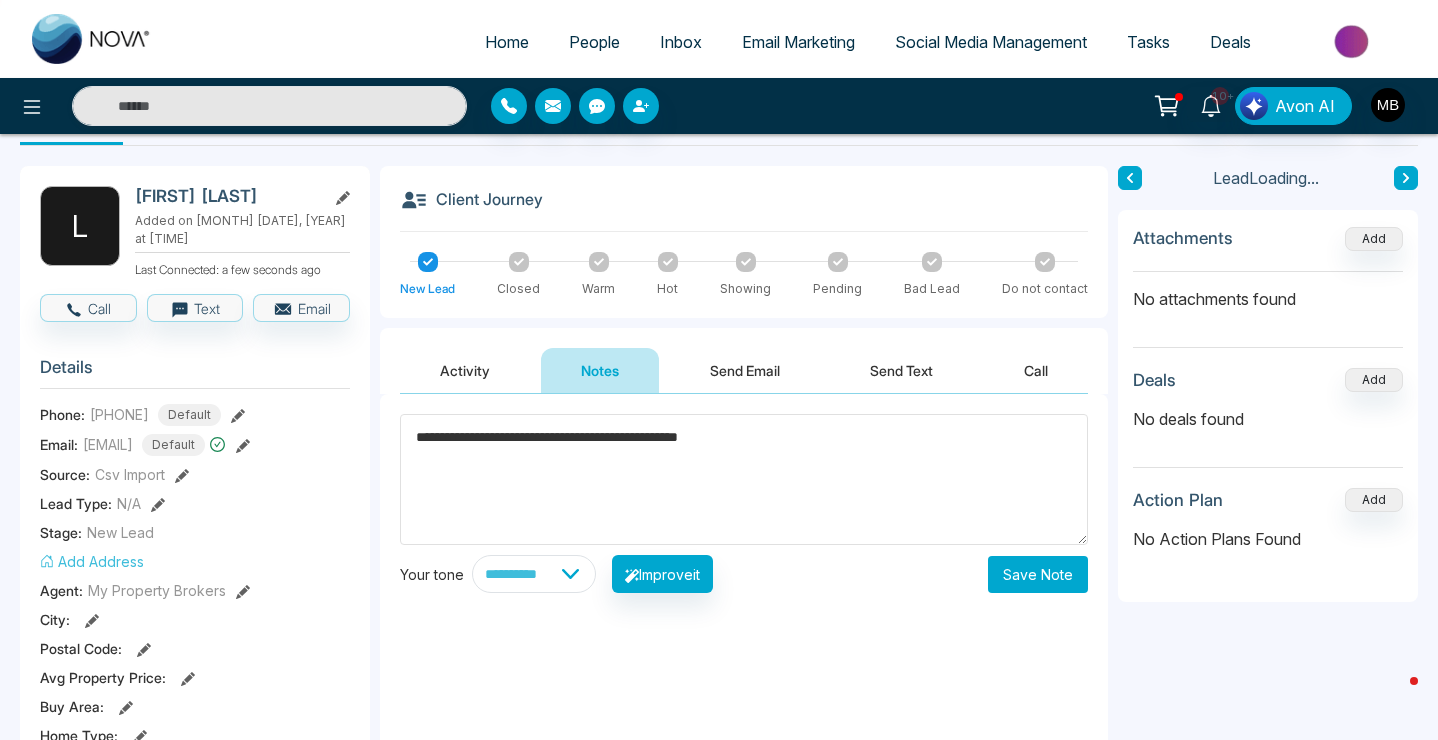 type on "**********" 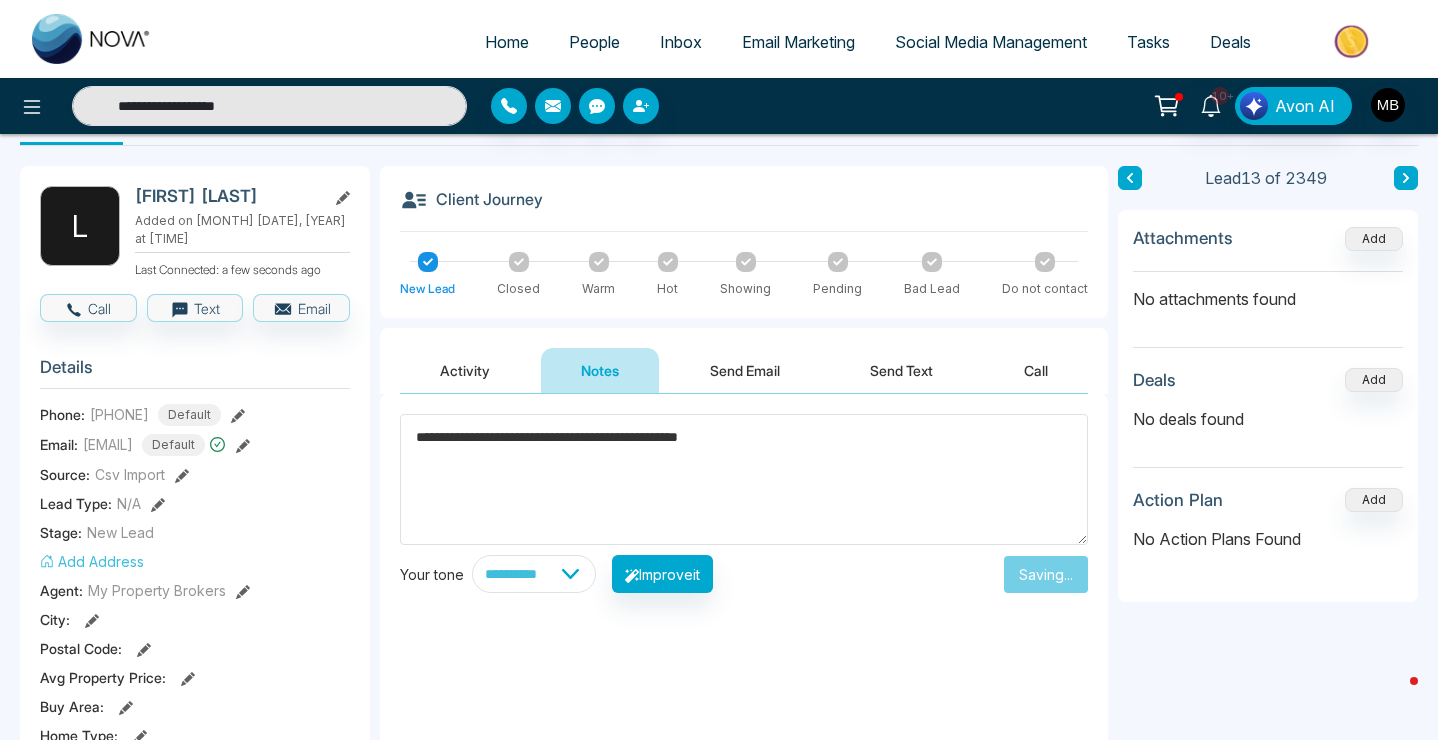 type 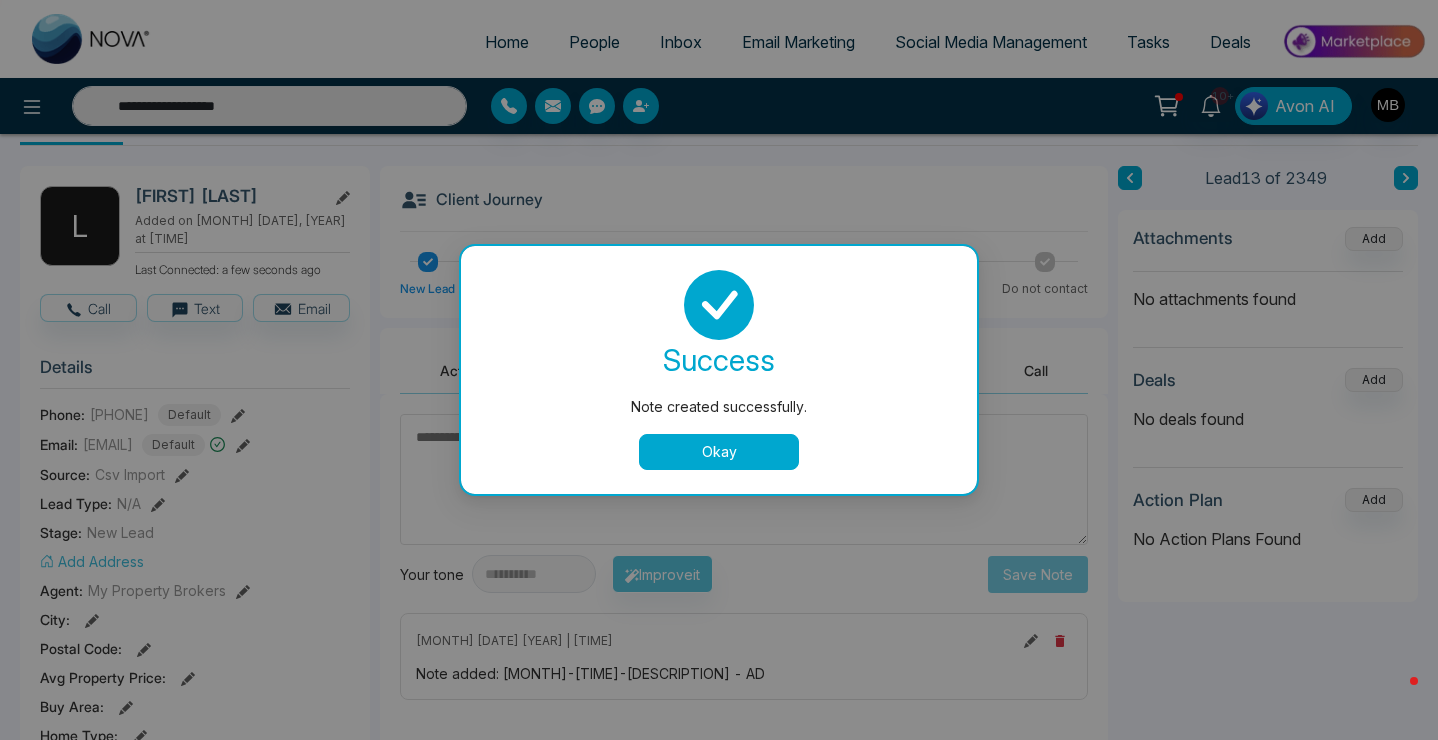 click on "success Note created successfully.   Okay" at bounding box center (719, 370) 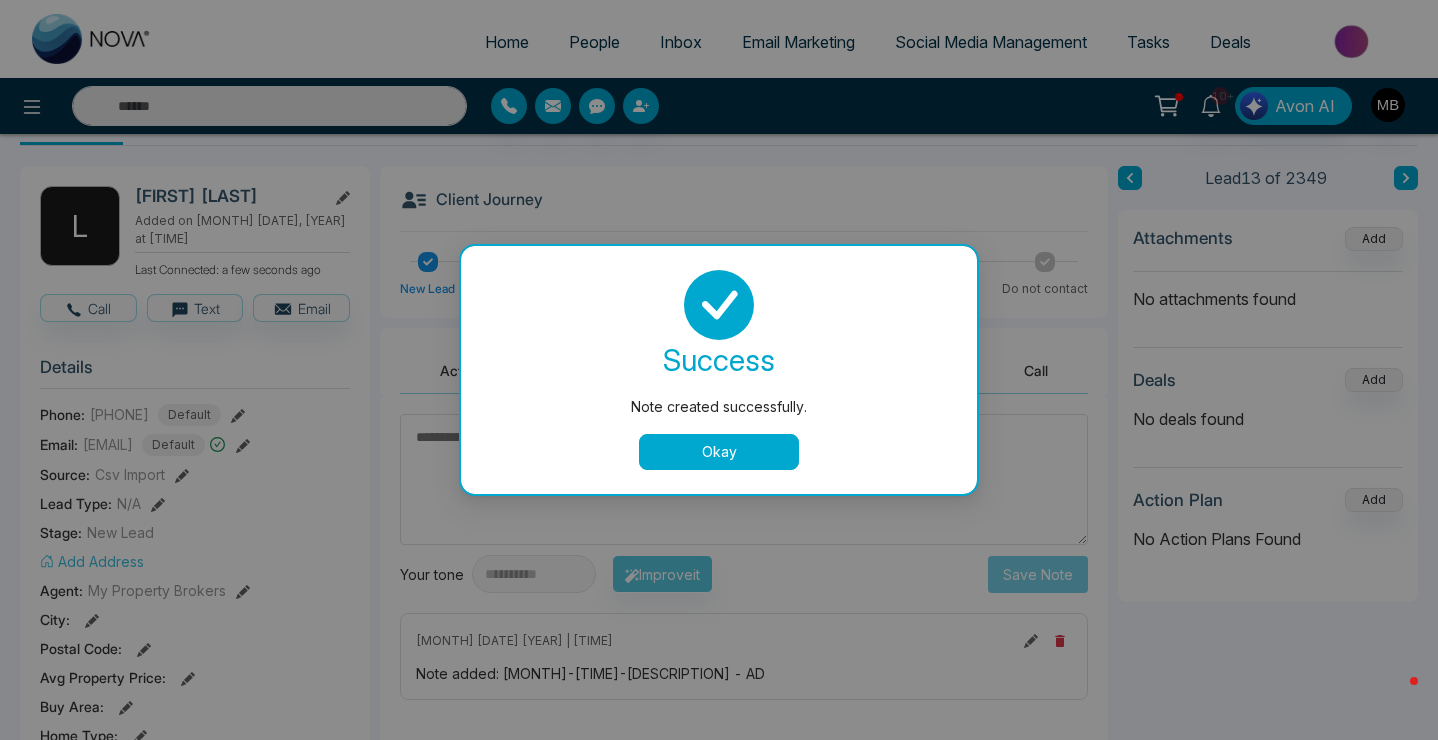 click on "Okay" at bounding box center (719, 452) 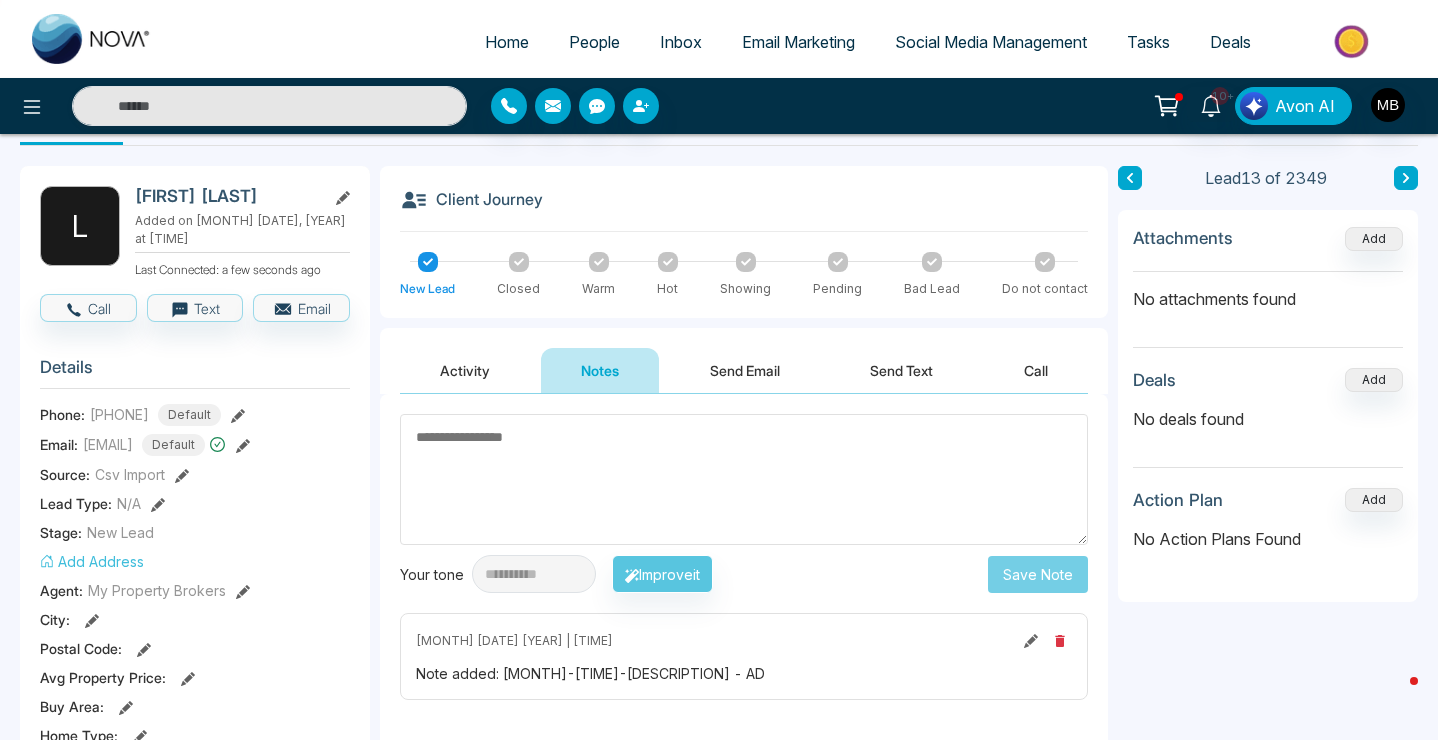 type on "**********" 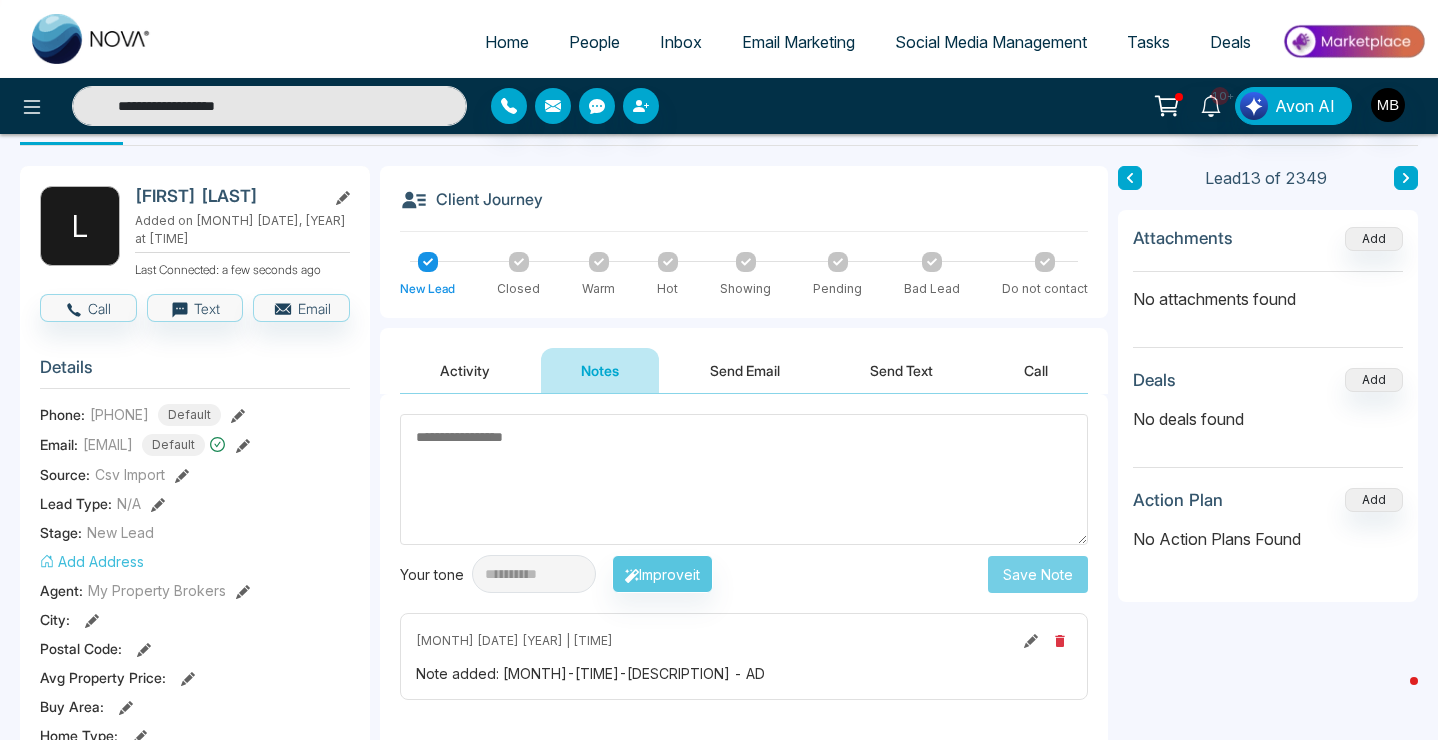 click on "**********" at bounding box center (269, 106) 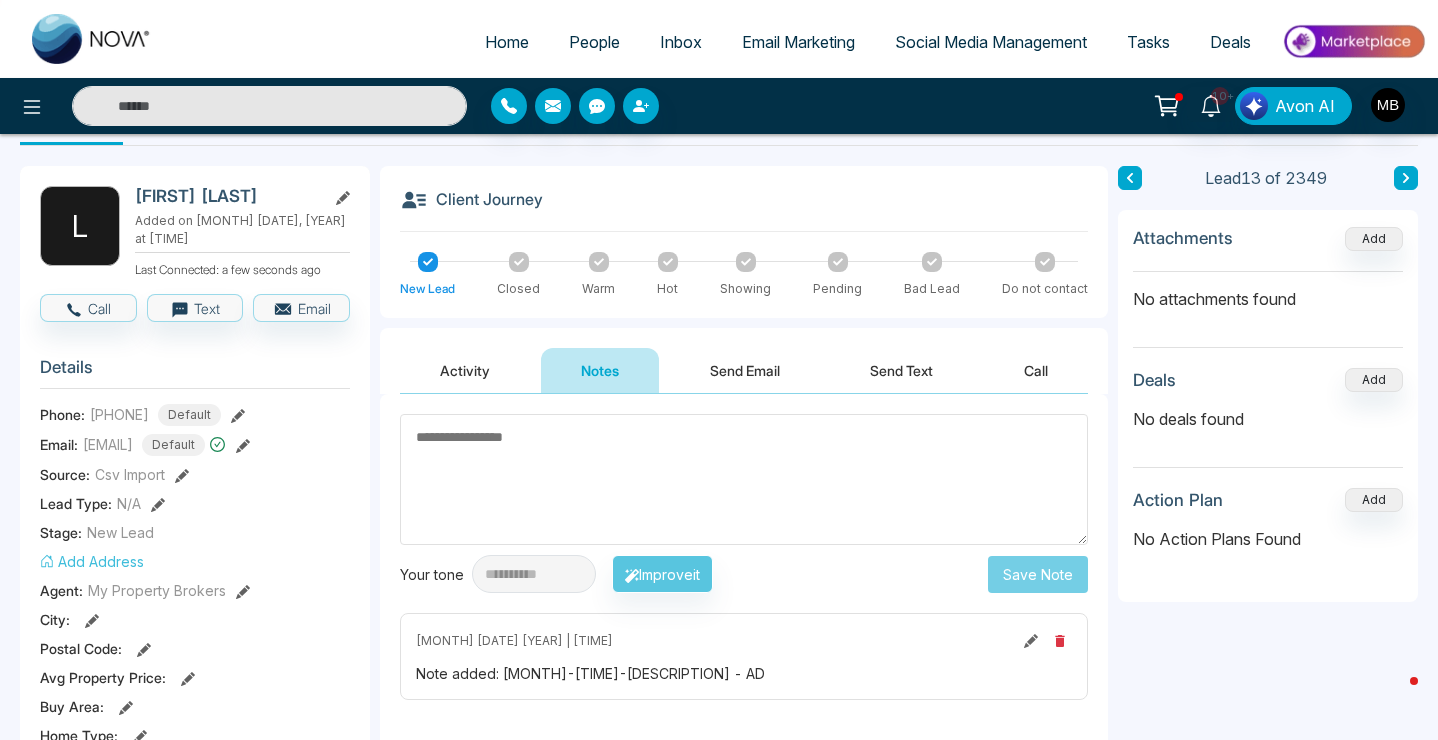 paste on "**********" 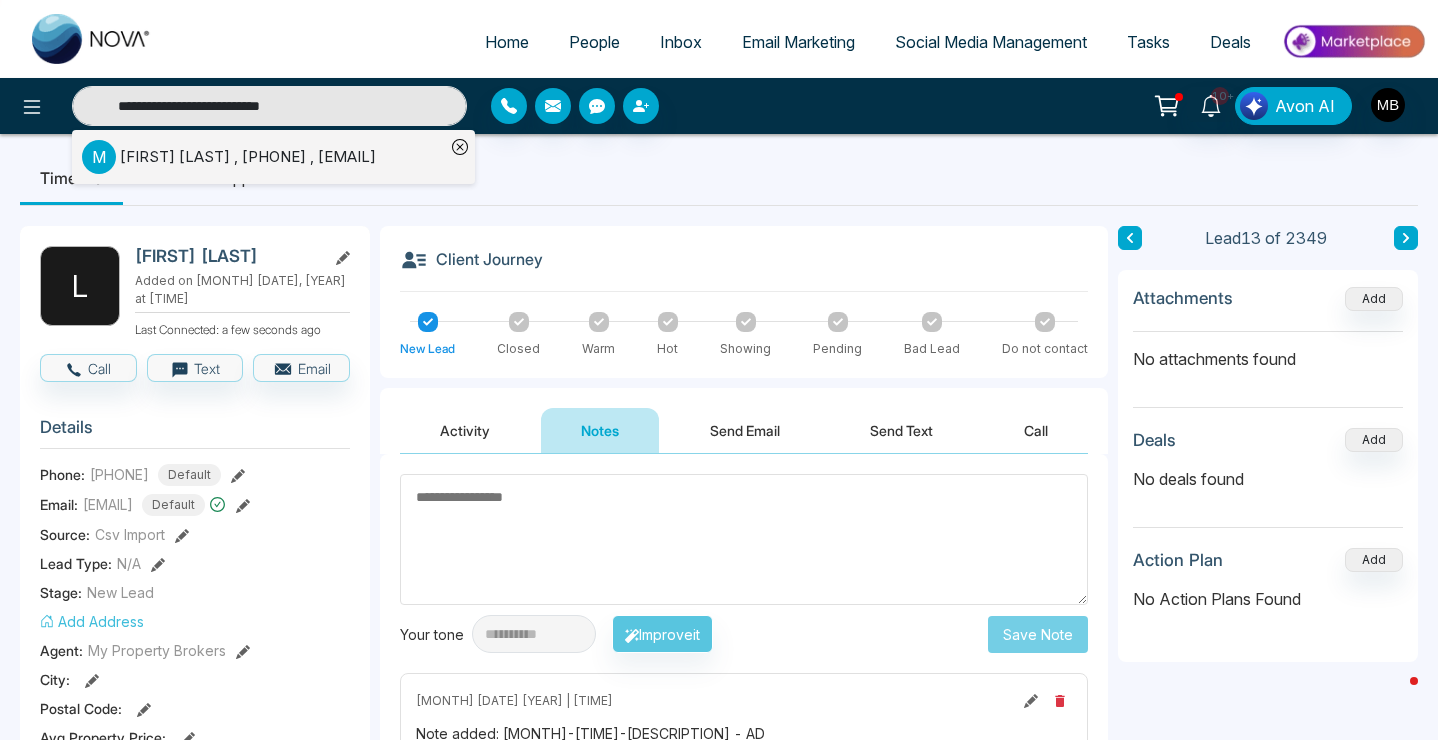 scroll, scrollTop: 0, scrollLeft: 0, axis: both 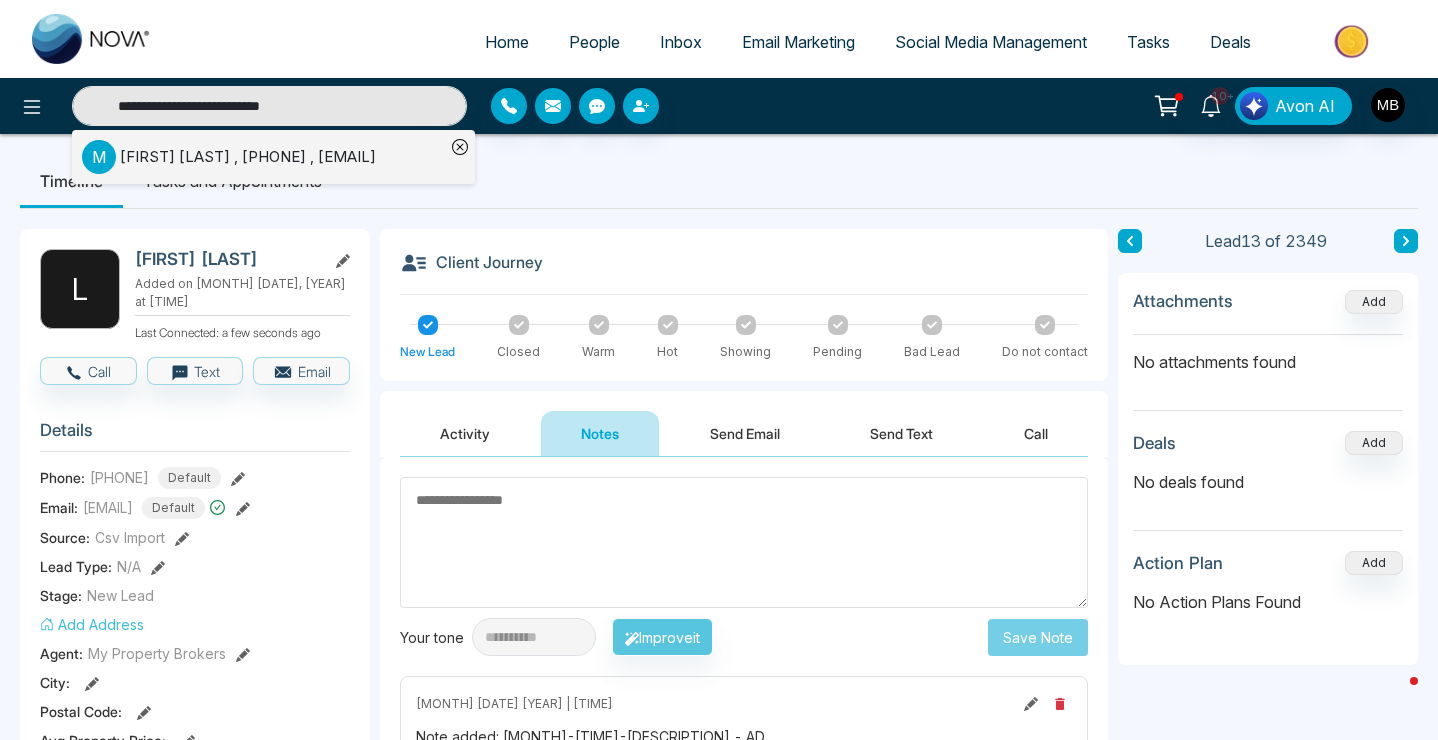 type on "**********" 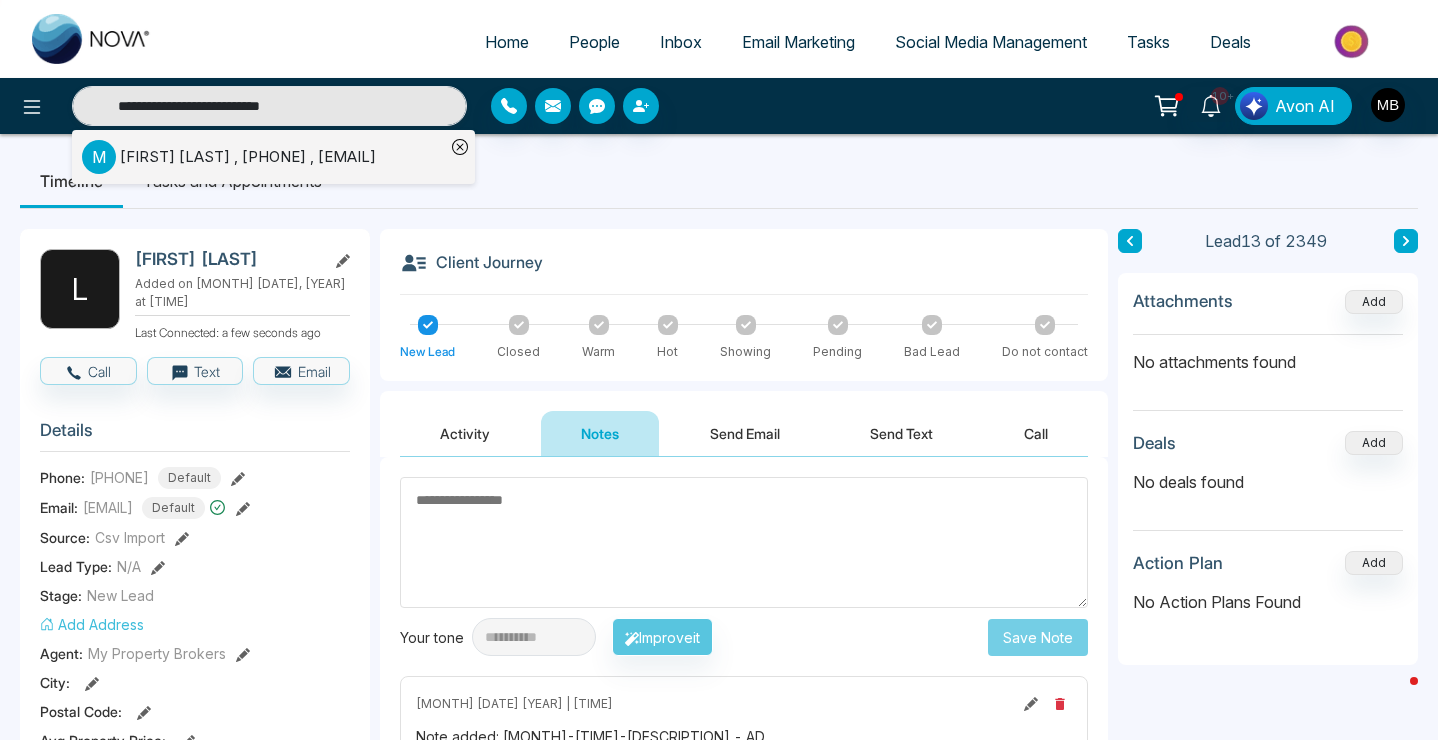 click on "[FIRST] [LAST]     , [PHONE]   , [EMAIL]" at bounding box center [248, 157] 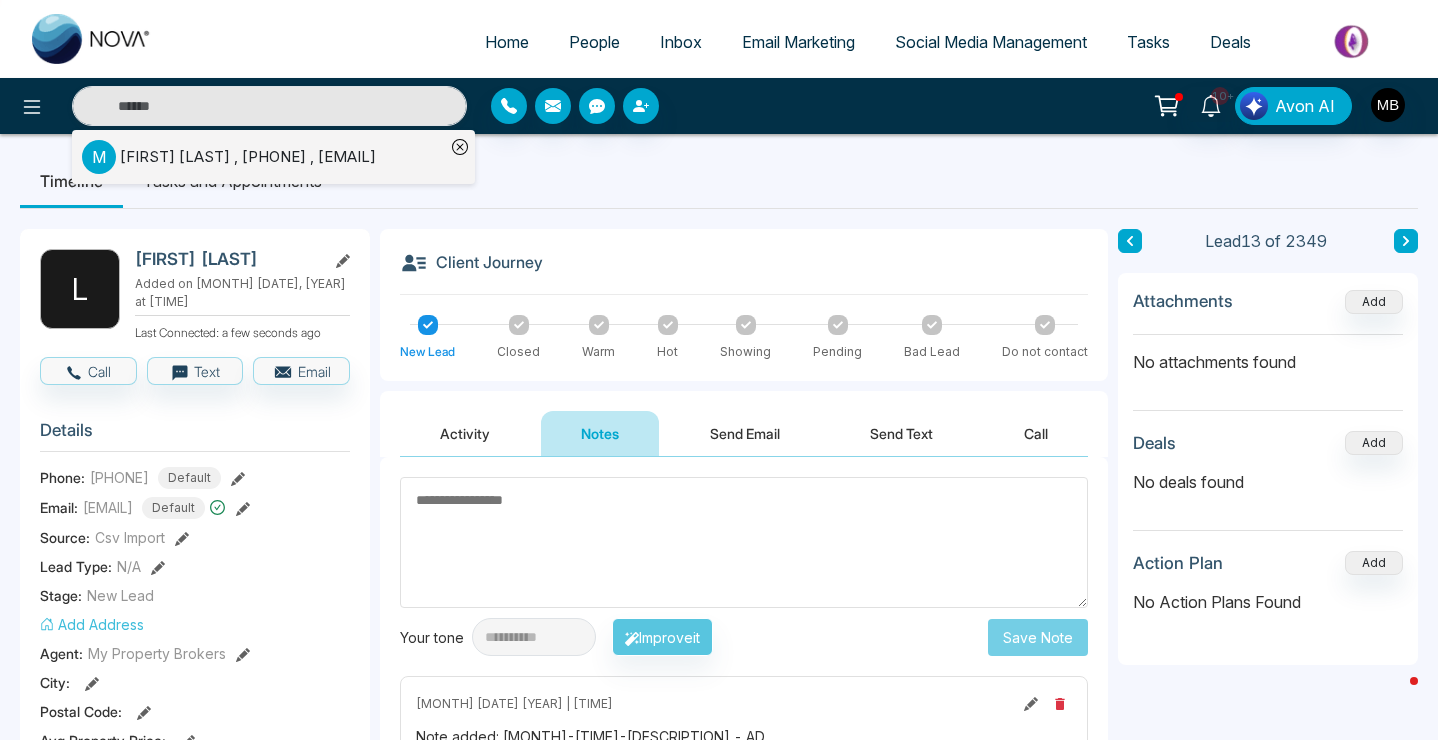 type on "**********" 